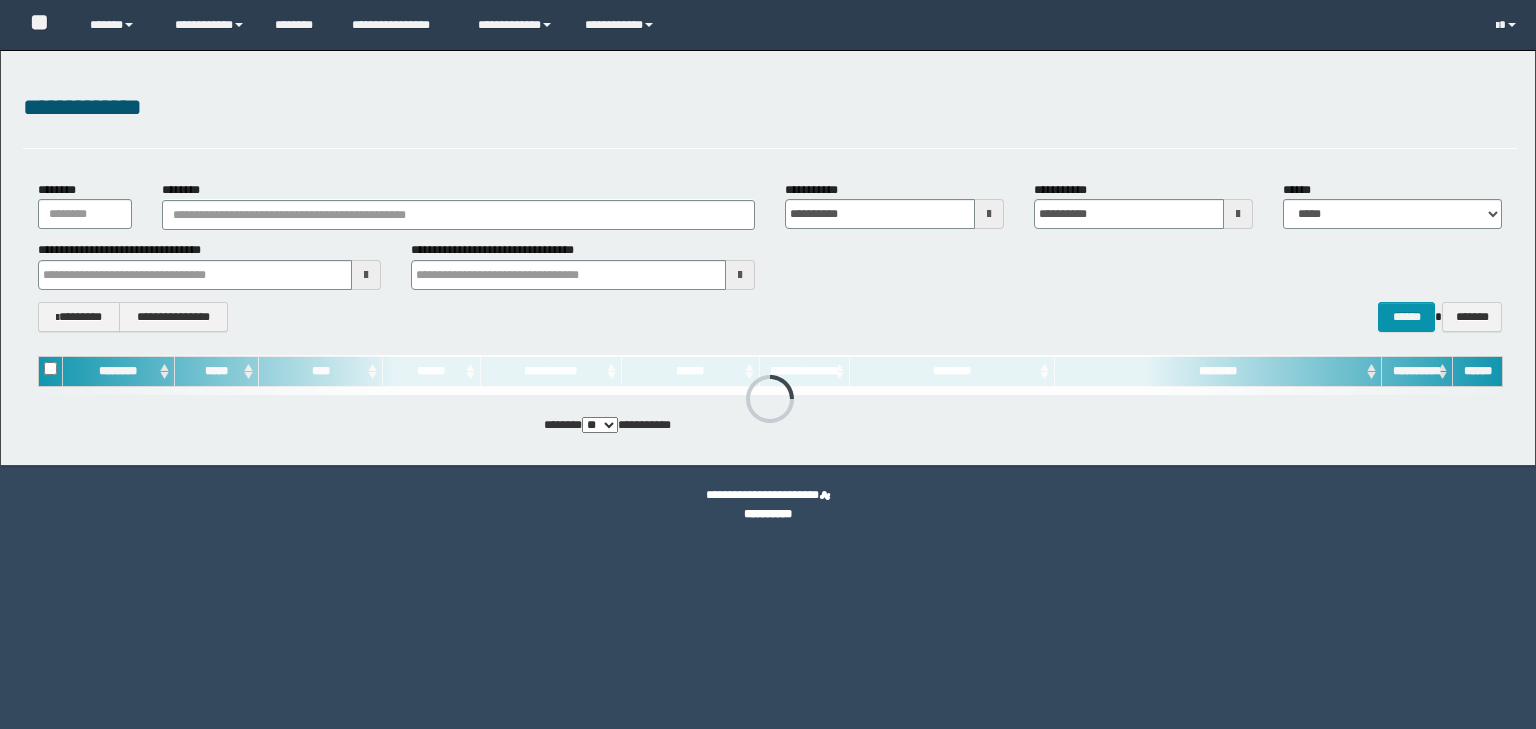 scroll, scrollTop: 0, scrollLeft: 0, axis: both 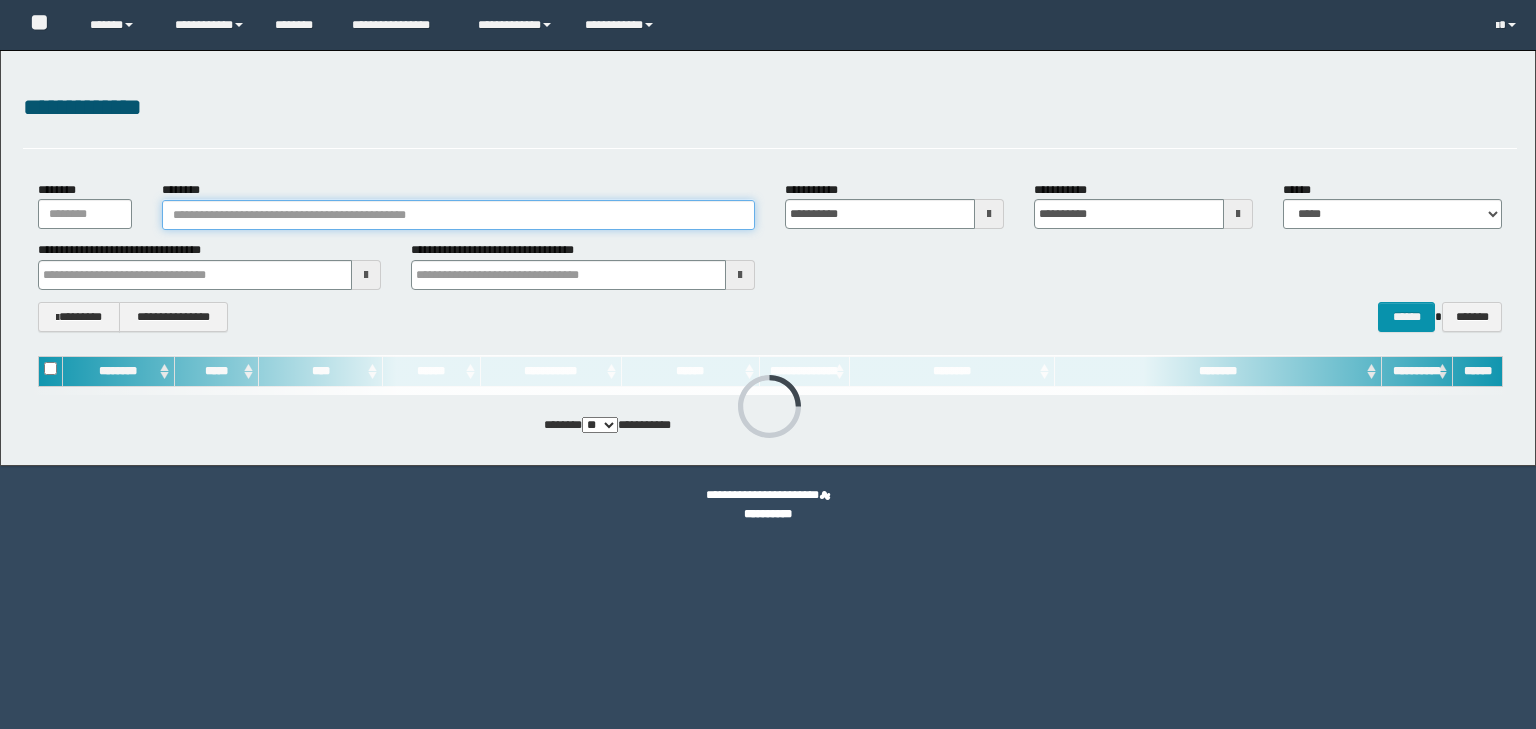 click on "********" at bounding box center (458, 215) 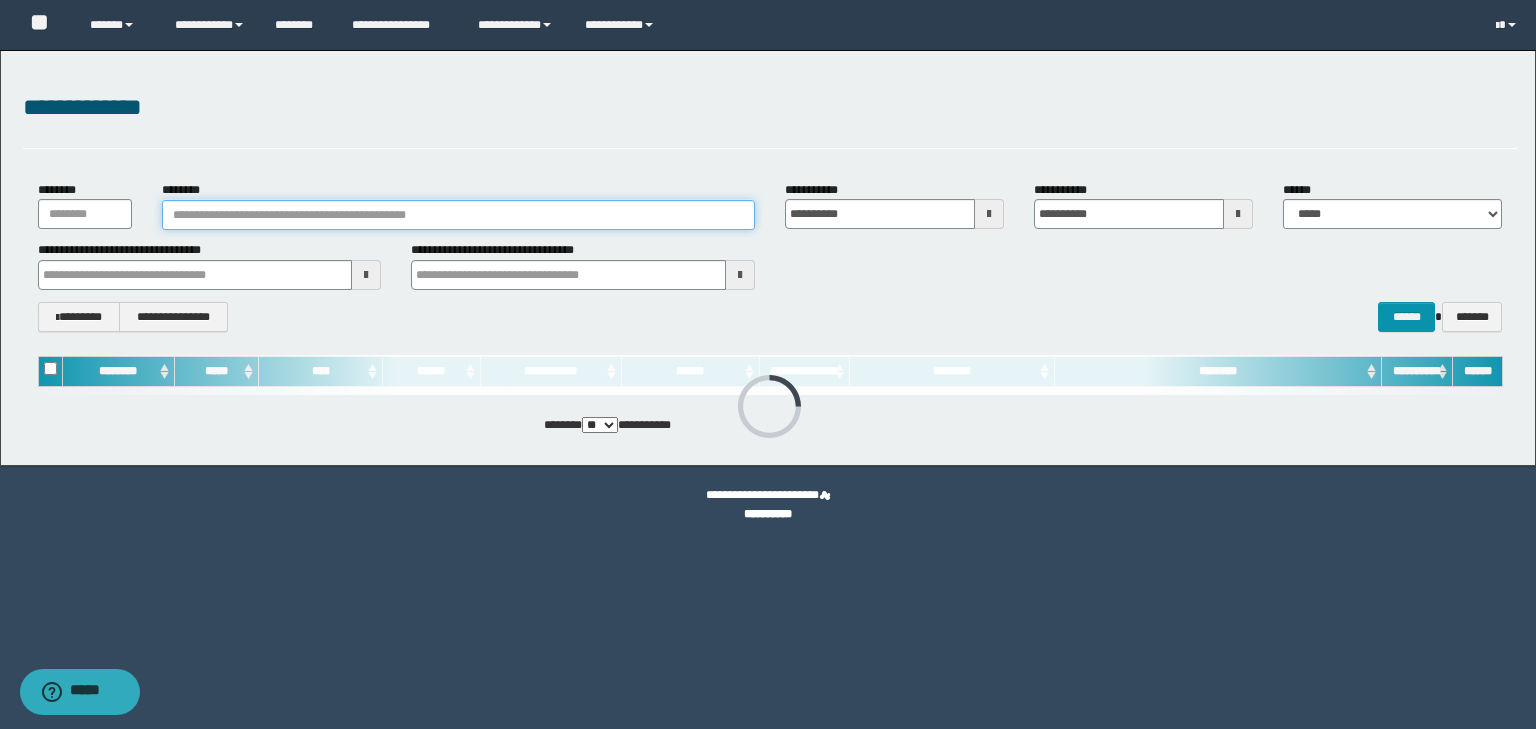 paste on "********" 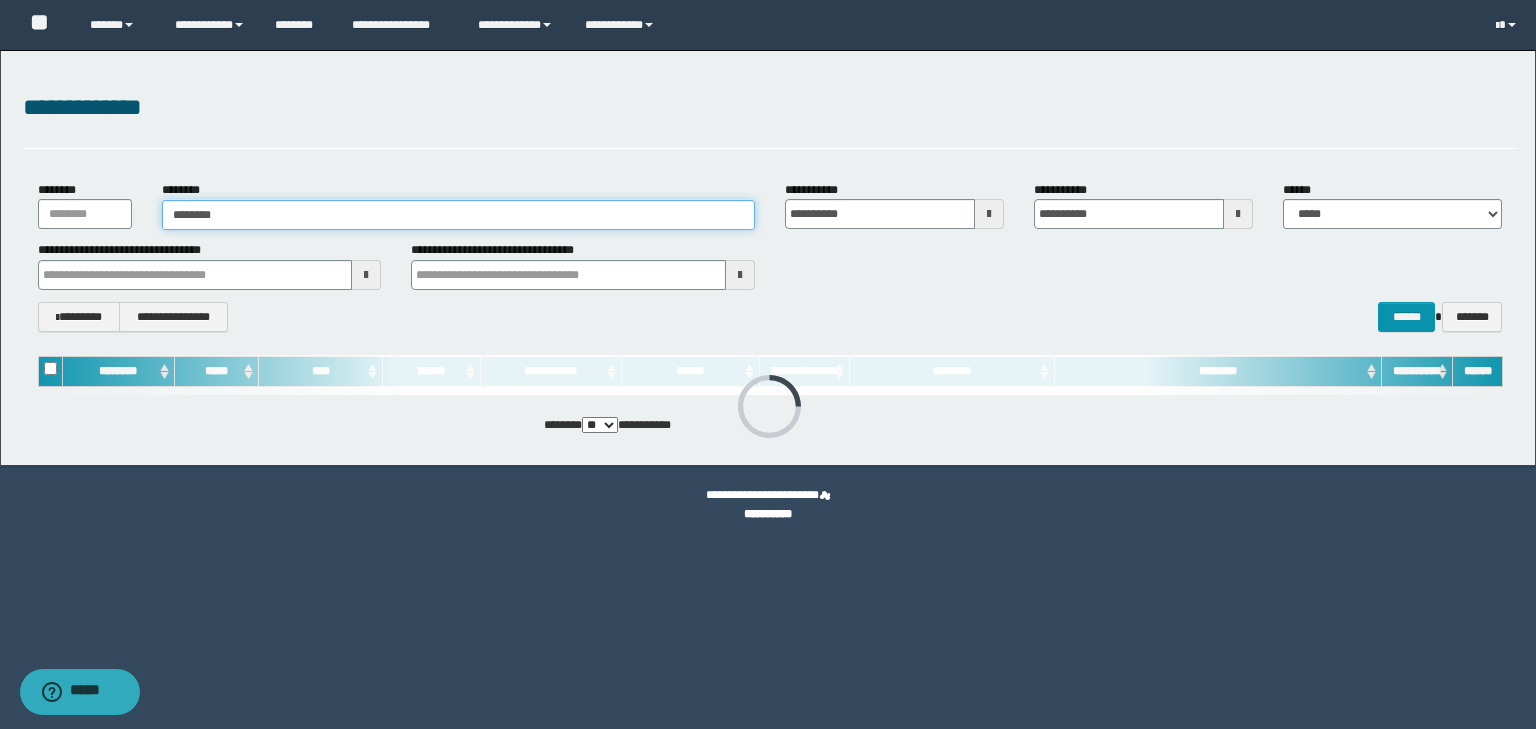type on "********" 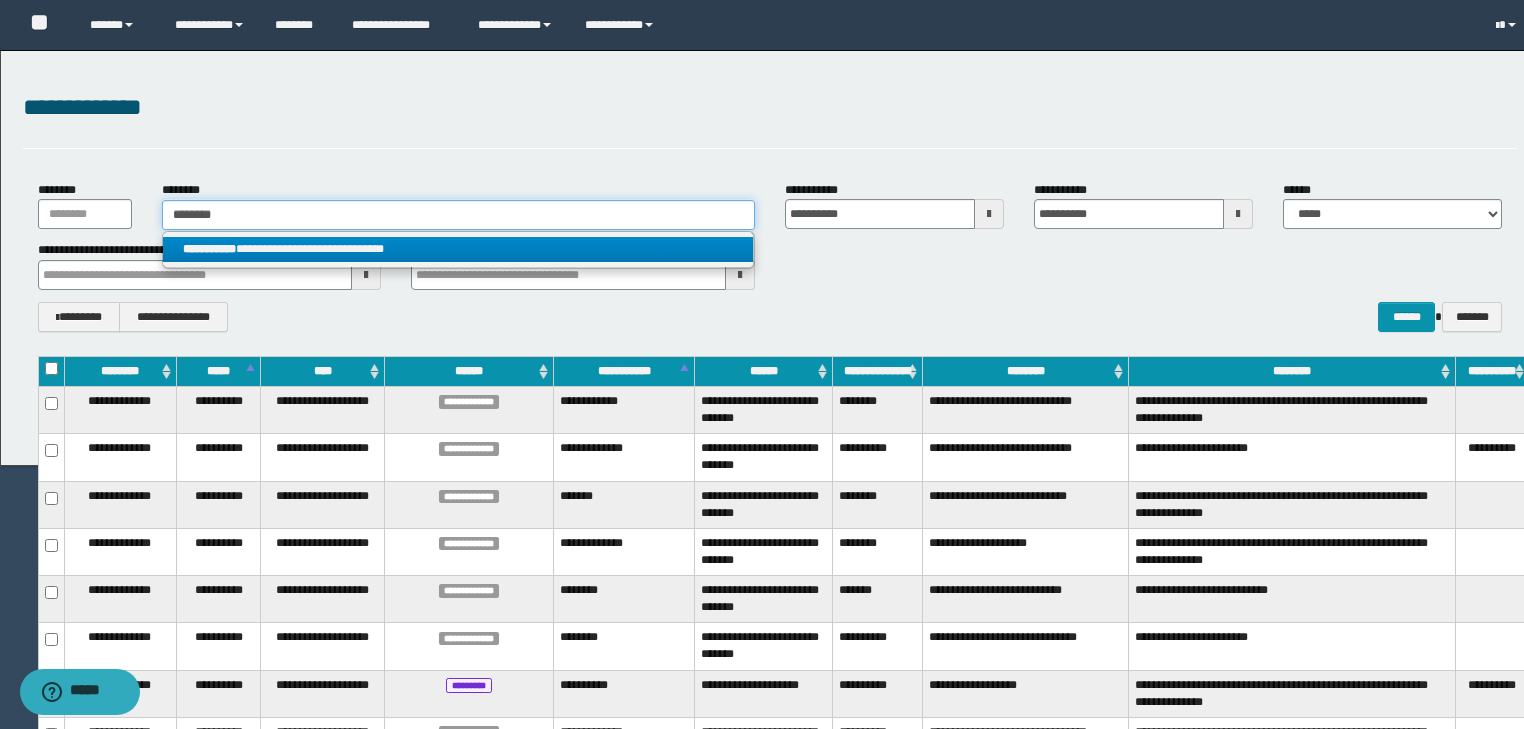 type on "********" 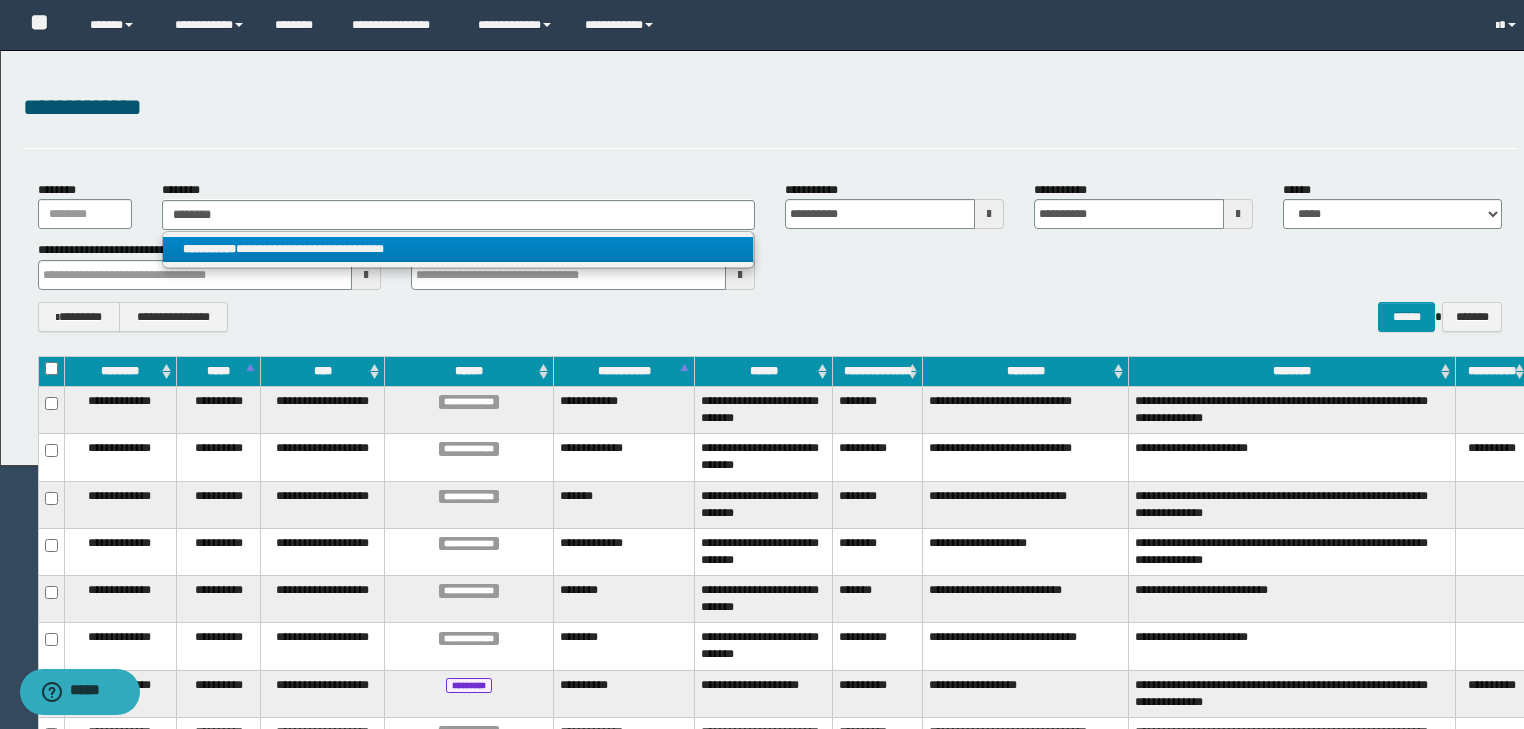 click on "**********" at bounding box center (458, 249) 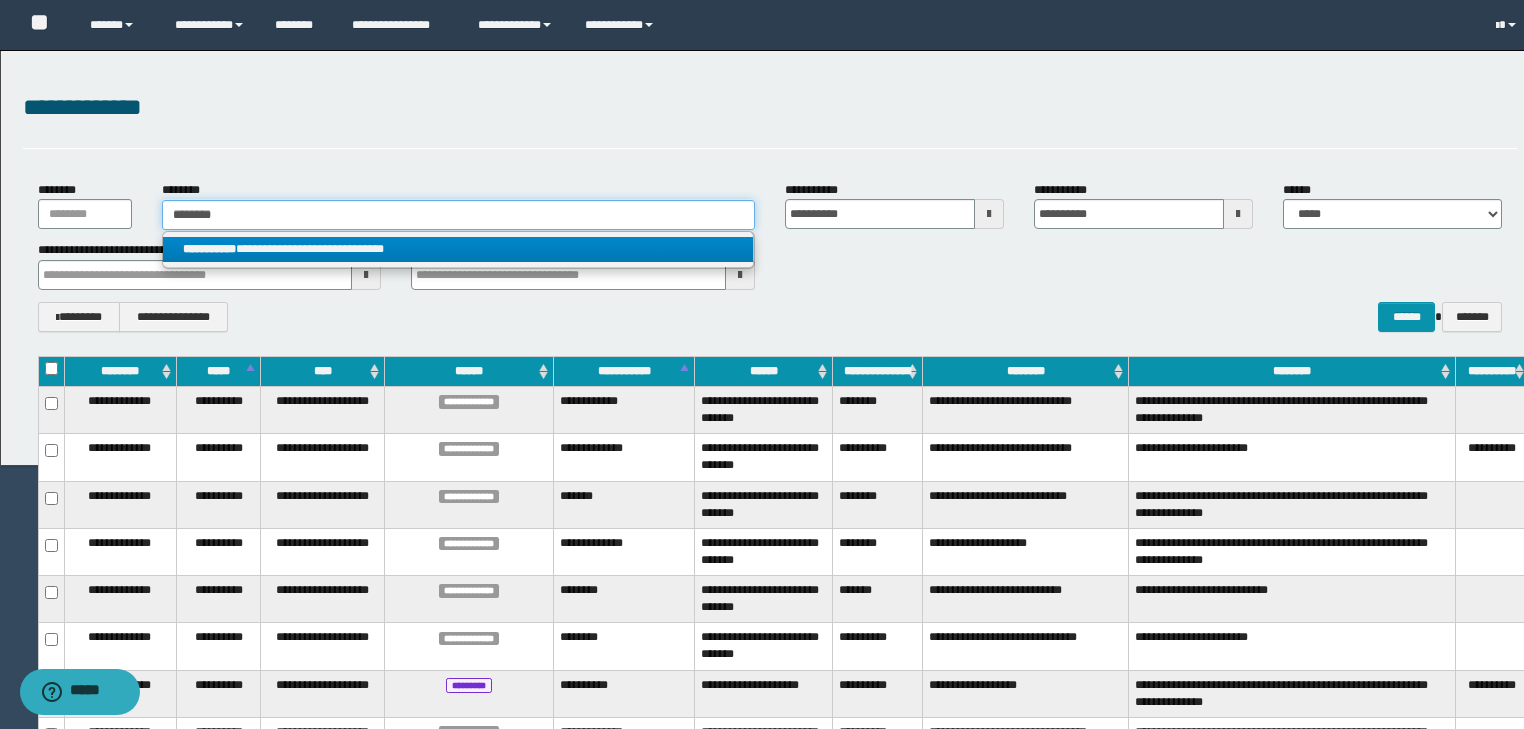 type 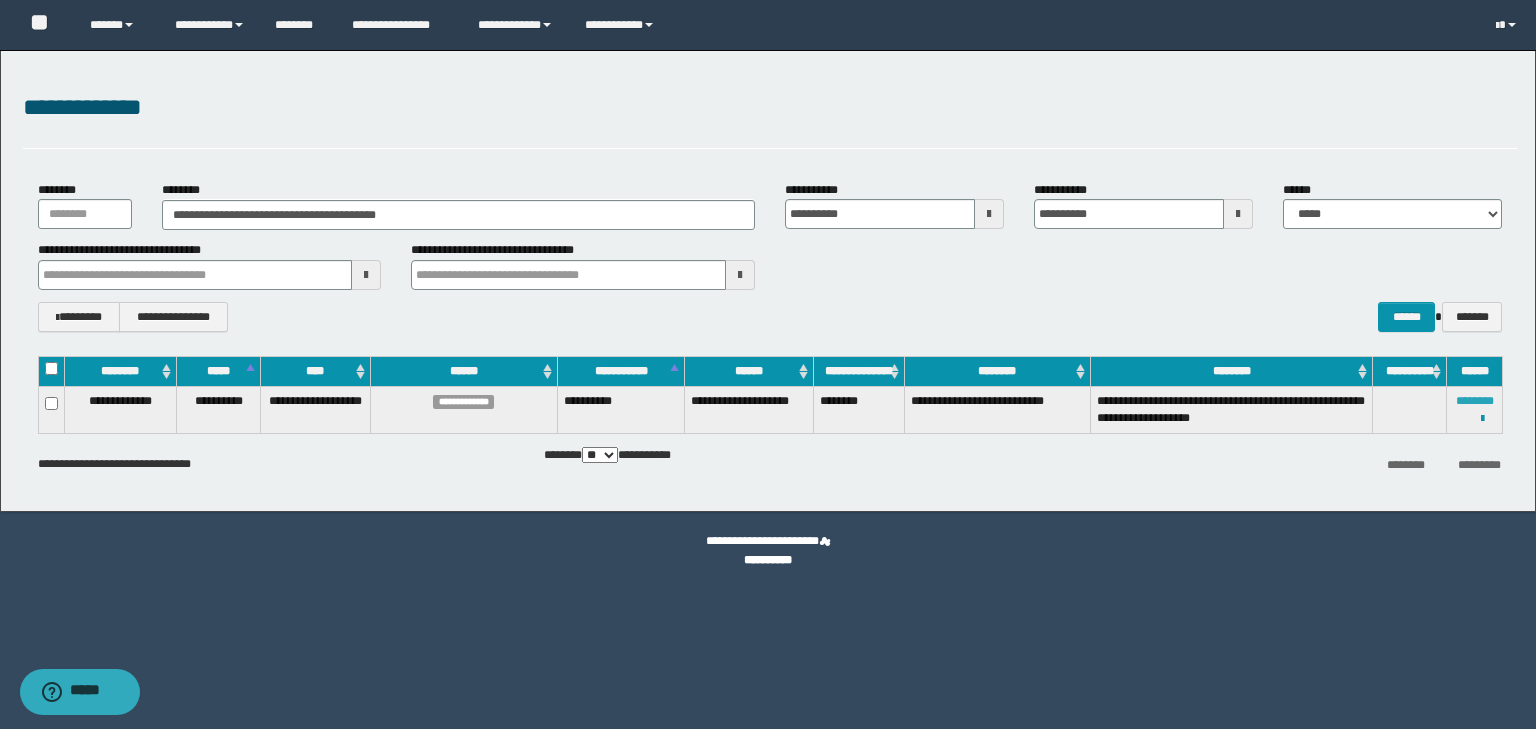 click on "********" at bounding box center [1475, 401] 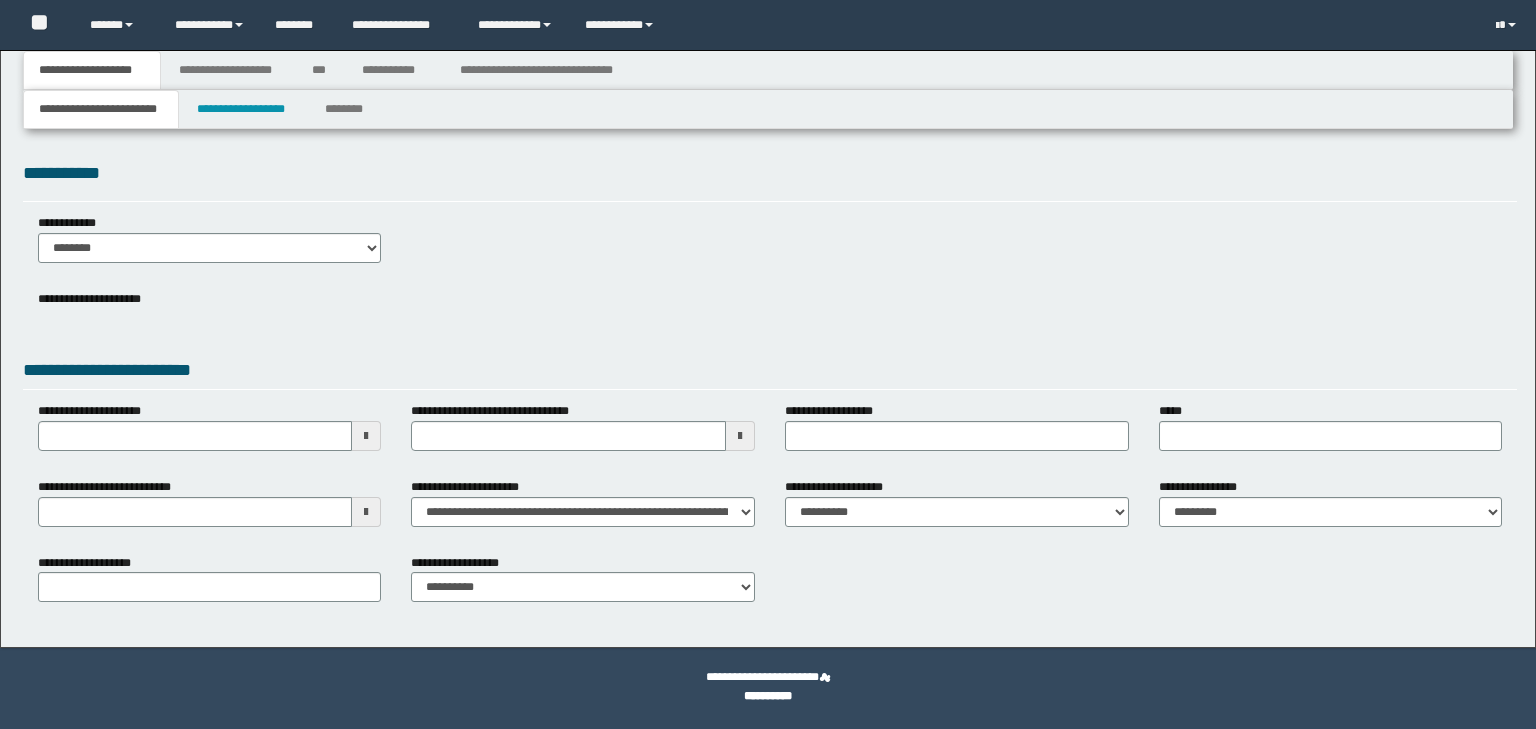 scroll, scrollTop: 0, scrollLeft: 0, axis: both 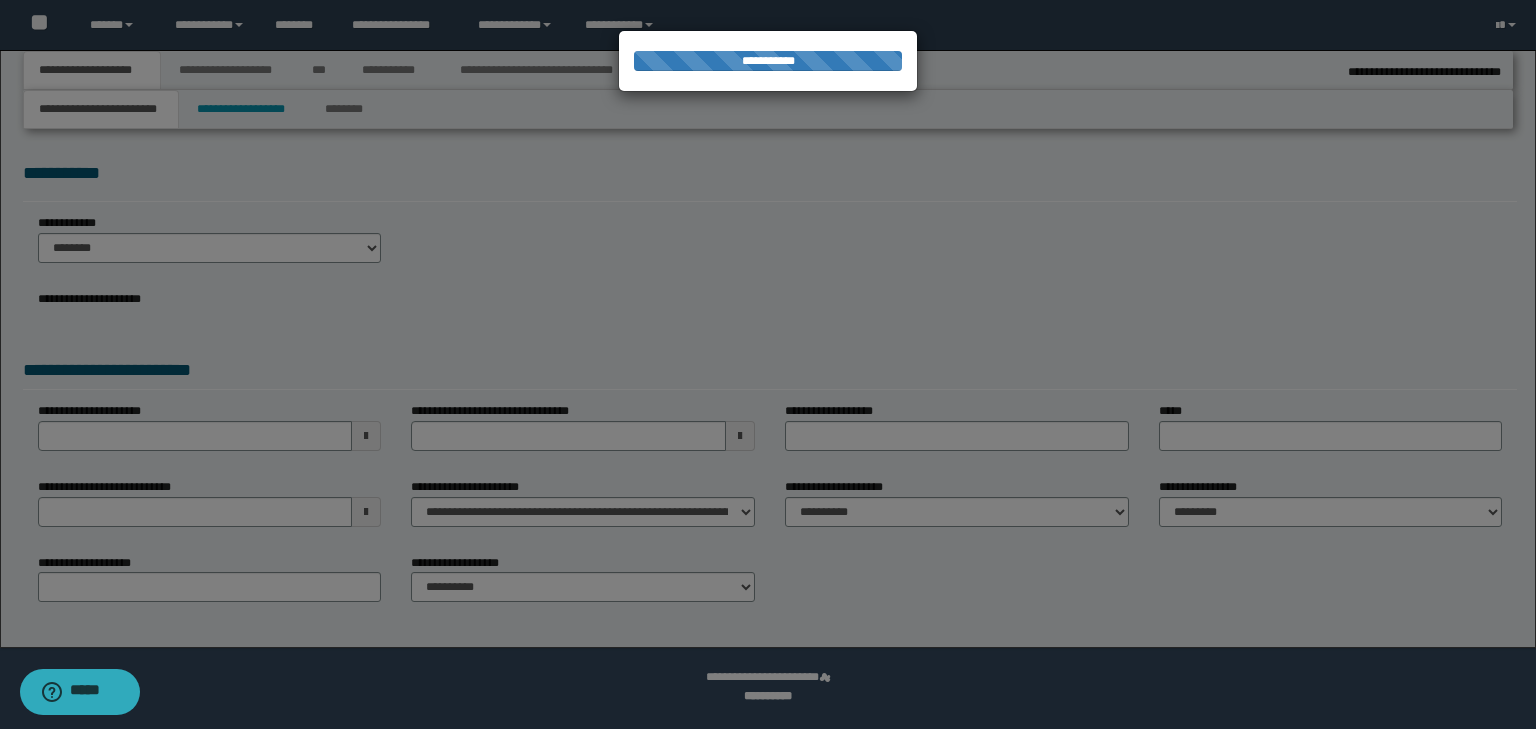 select on "*" 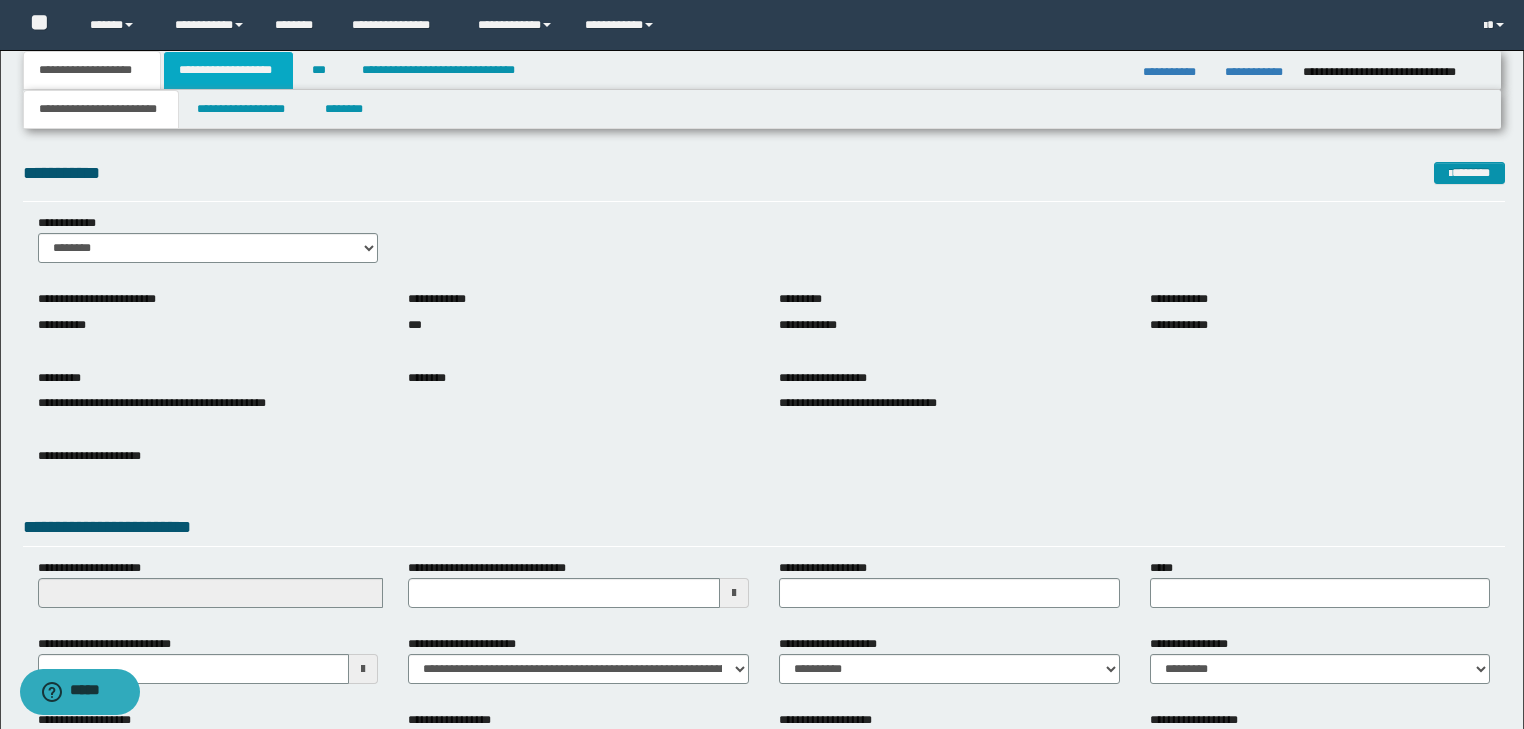 click on "**********" at bounding box center (228, 70) 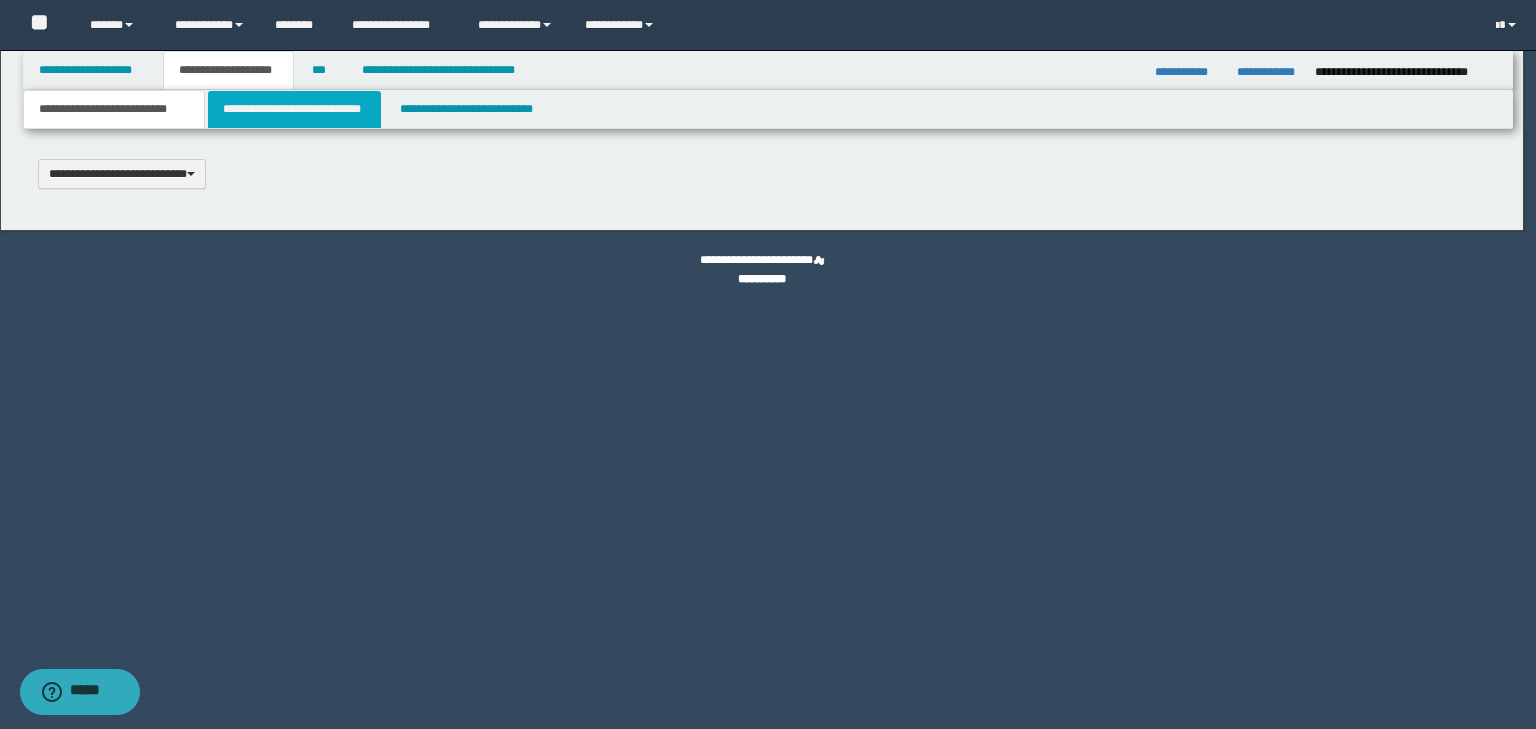 type 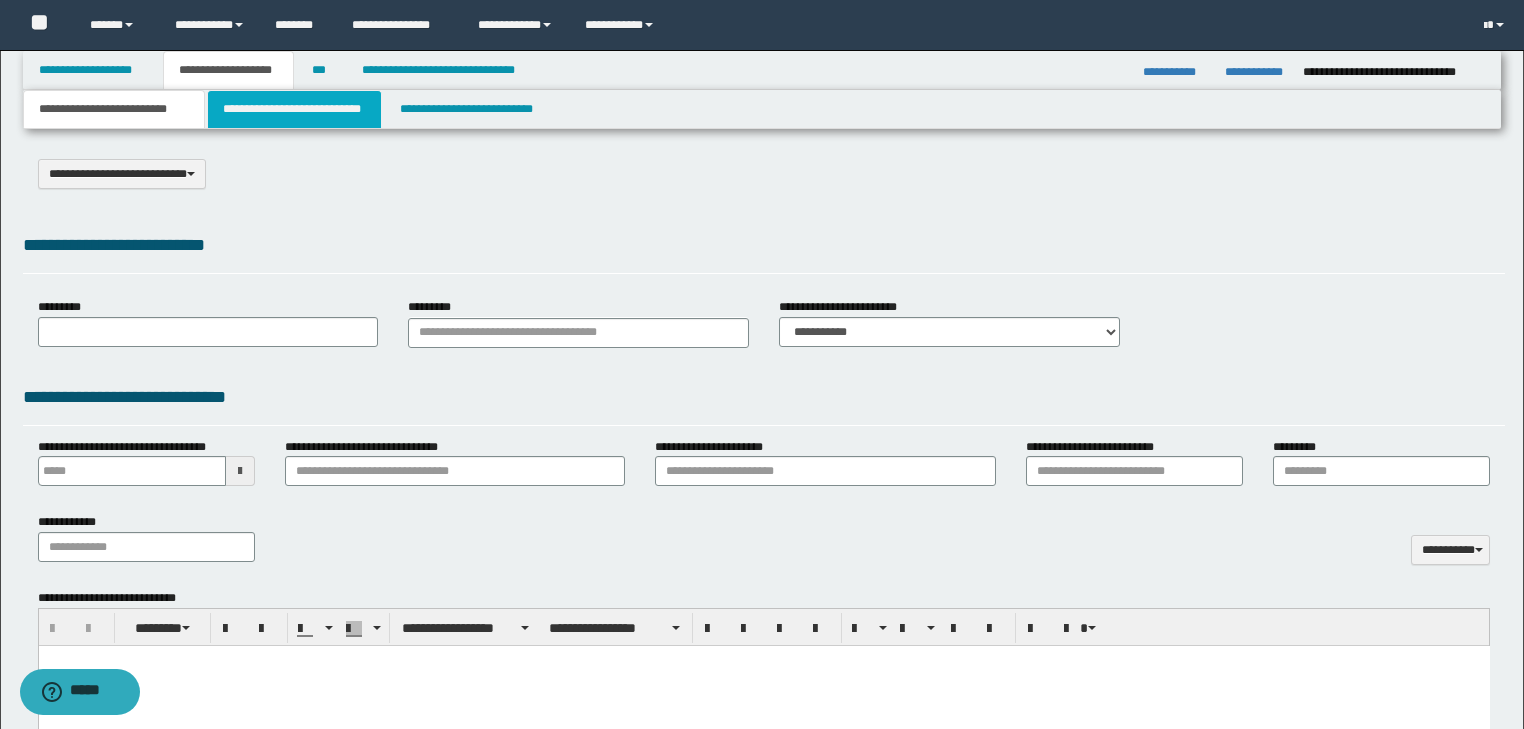 type on "**********" 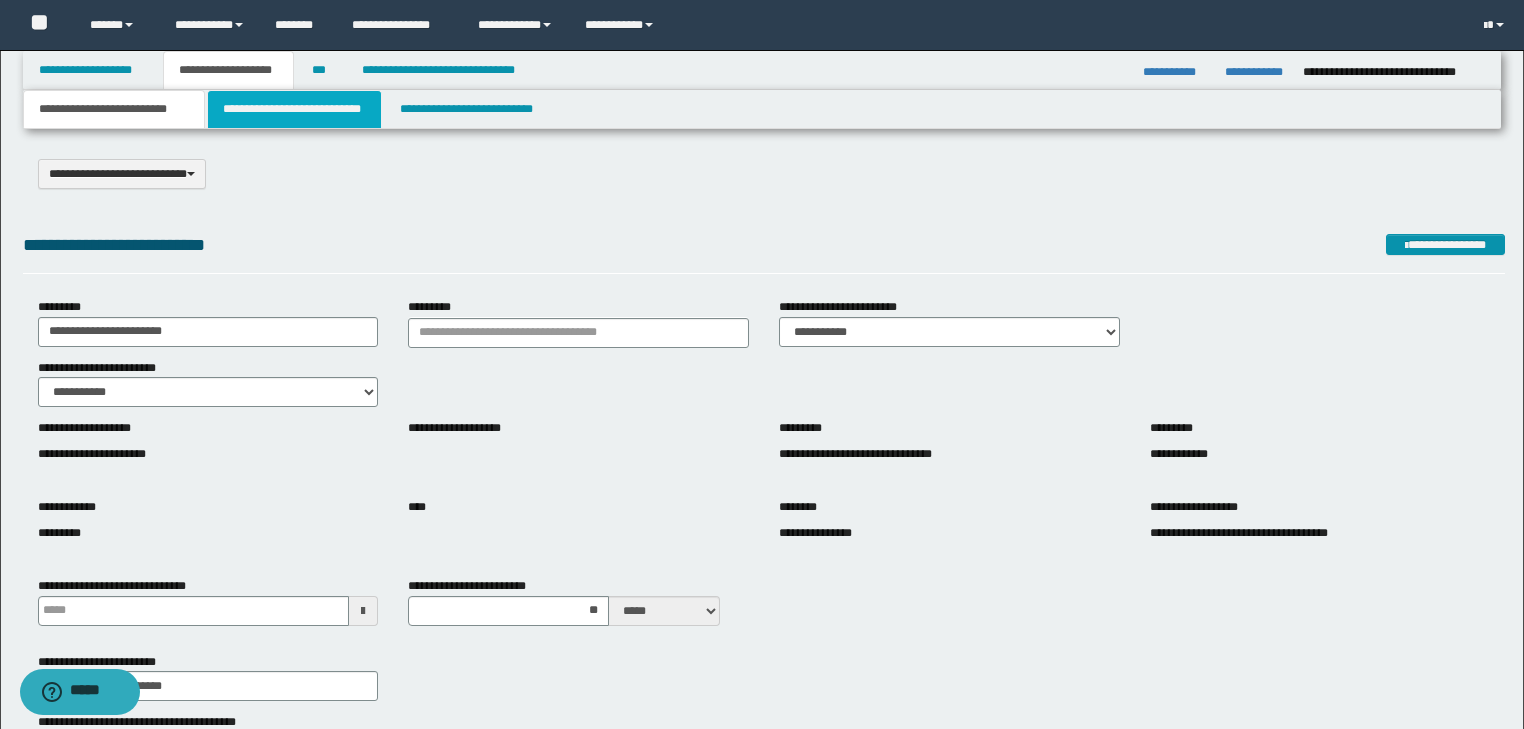 click on "**********" at bounding box center [294, 109] 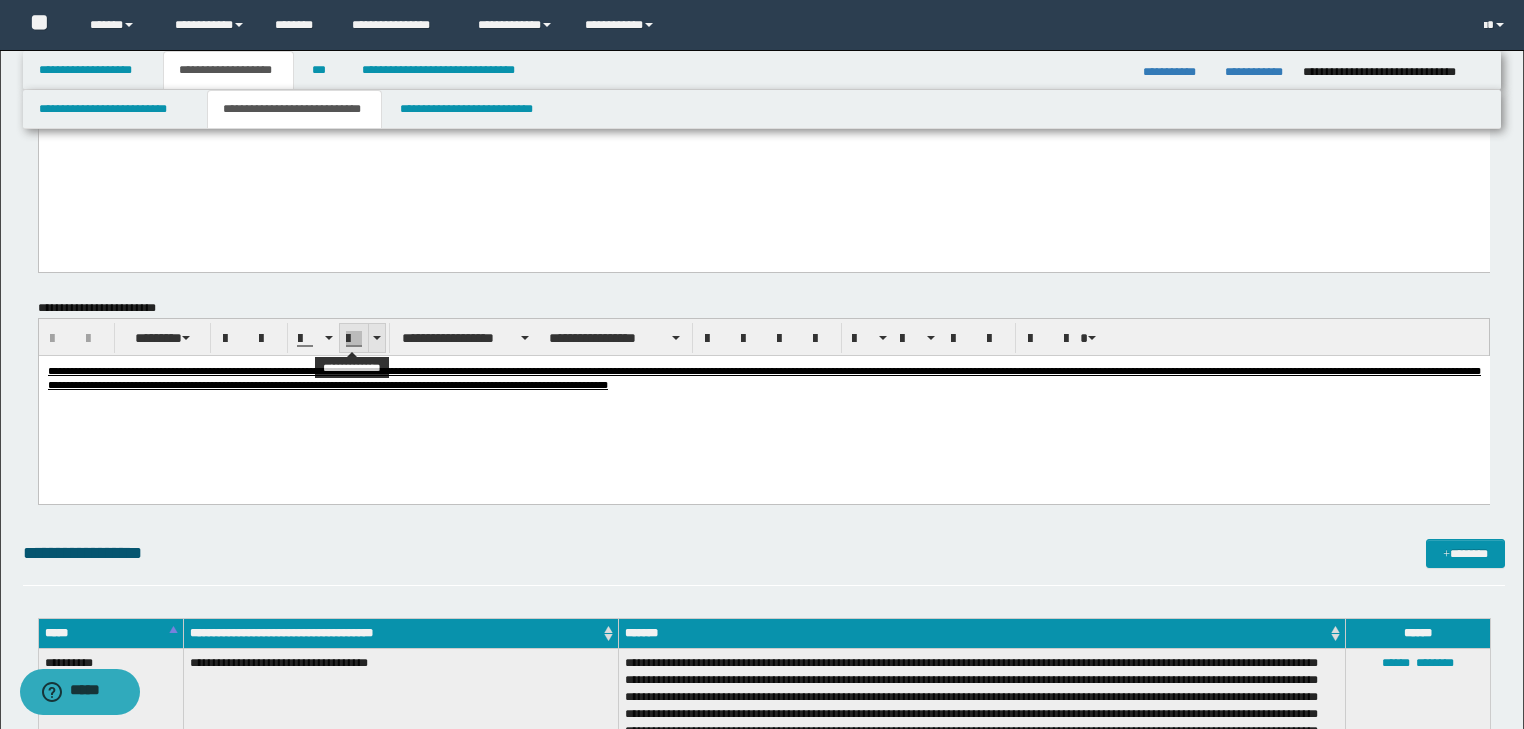 scroll, scrollTop: 960, scrollLeft: 0, axis: vertical 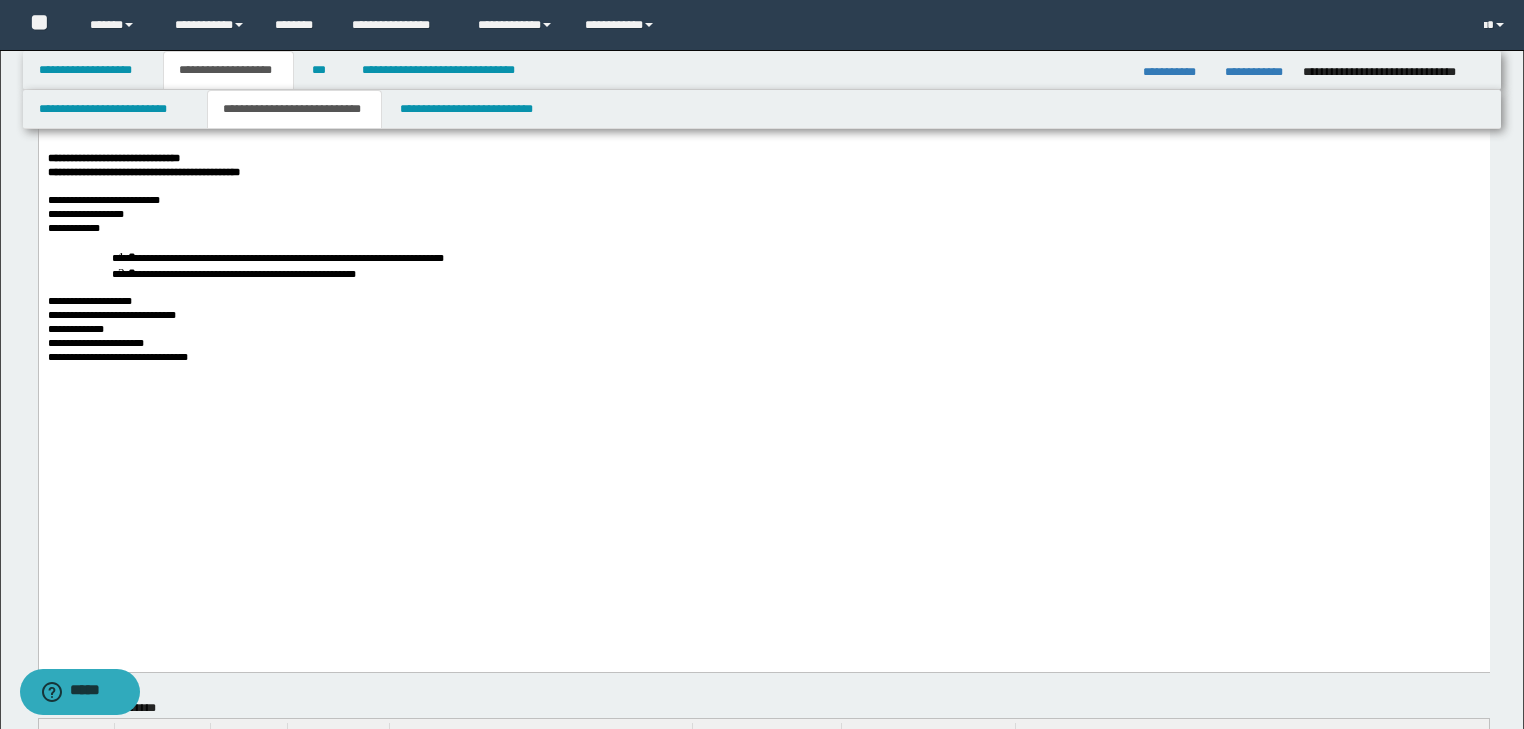 click on "**********" at bounding box center (277, 258) 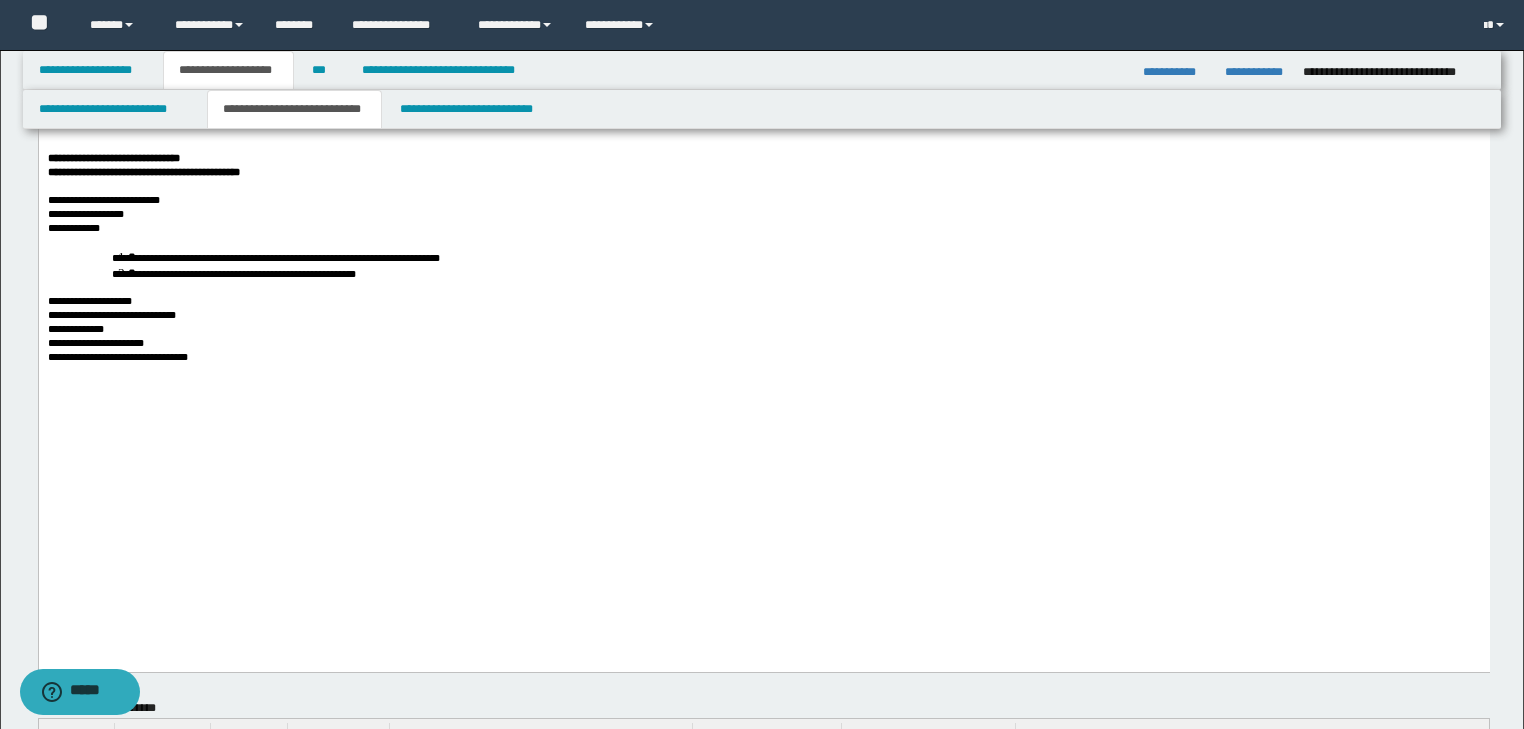 click on "**********" at bounding box center (85, 214) 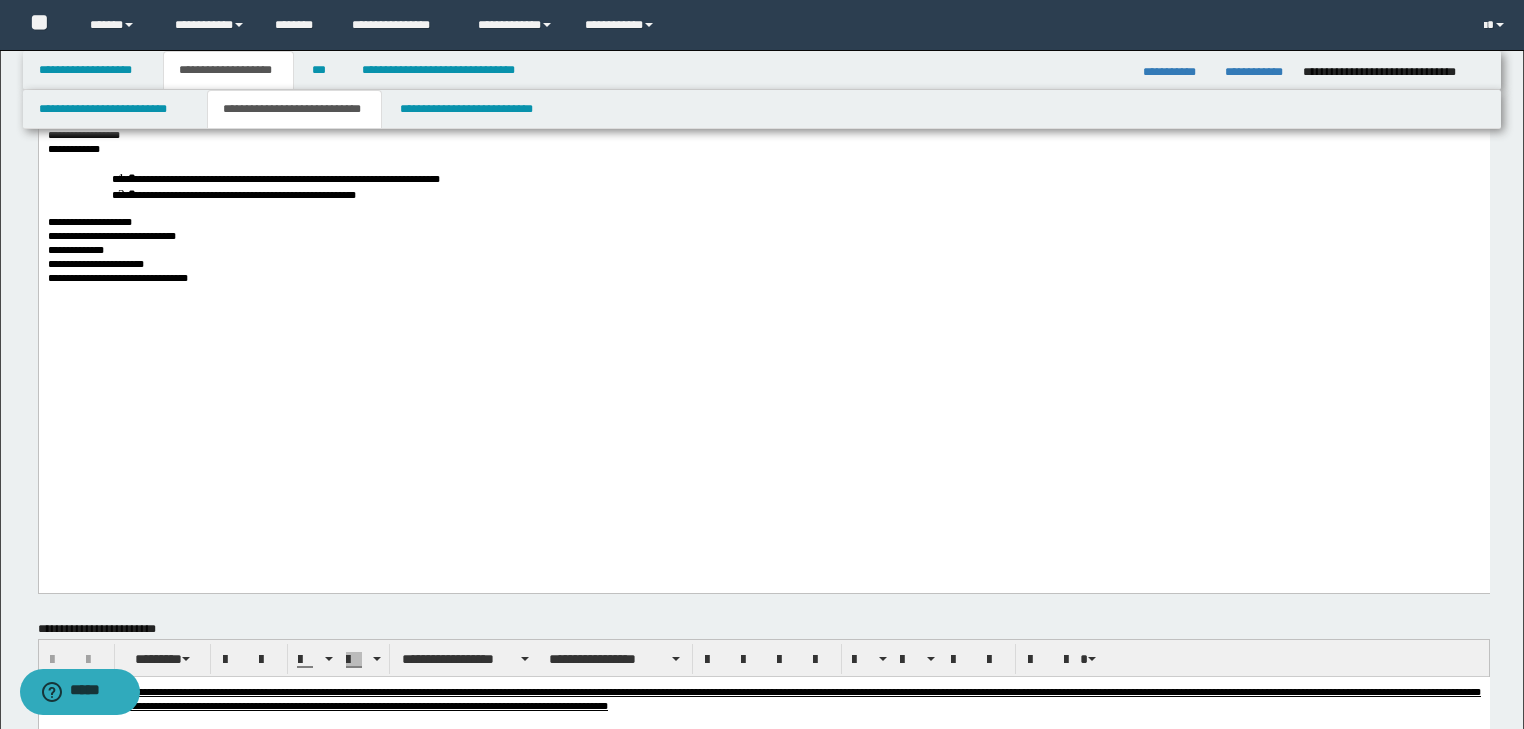 scroll, scrollTop: 1200, scrollLeft: 0, axis: vertical 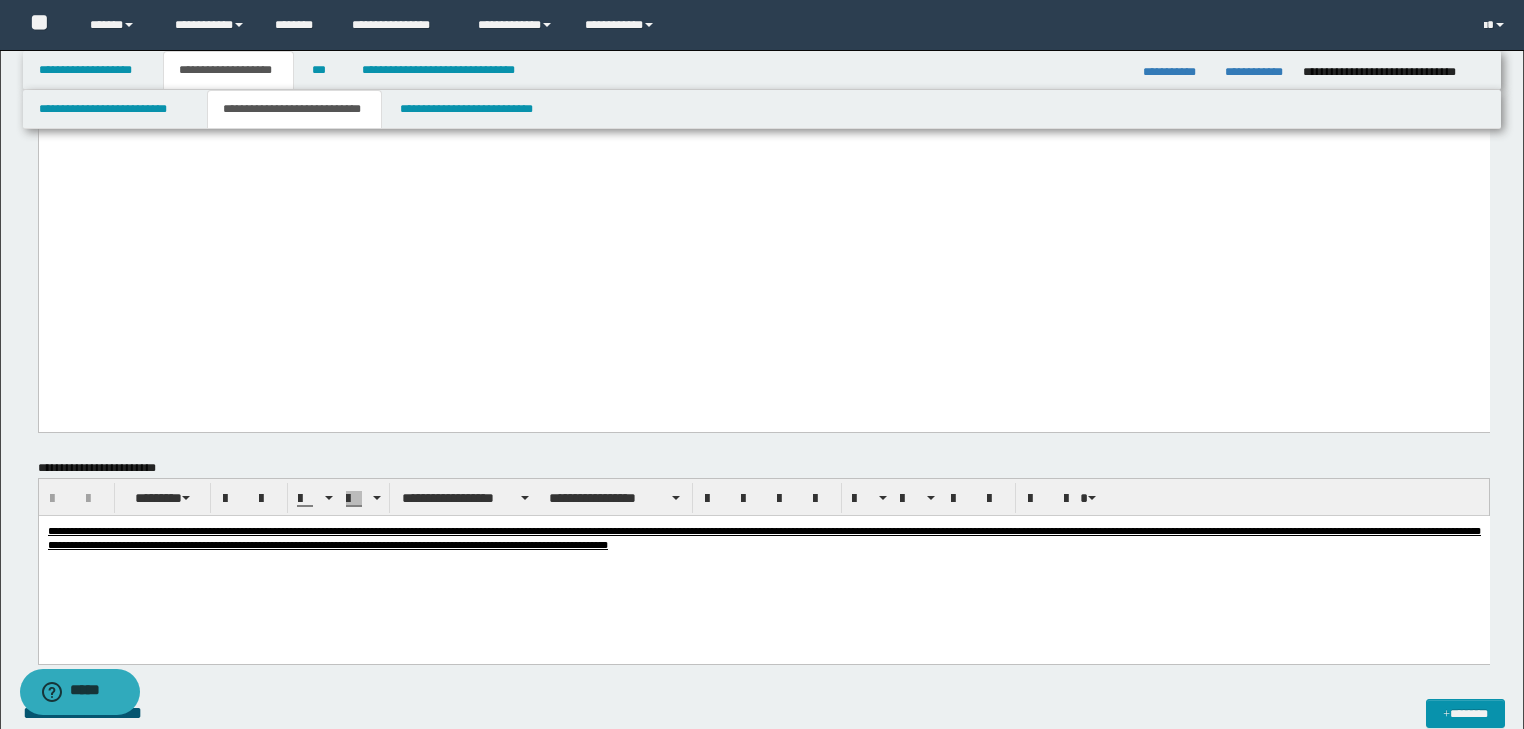 click on "**********" at bounding box center [763, 117] 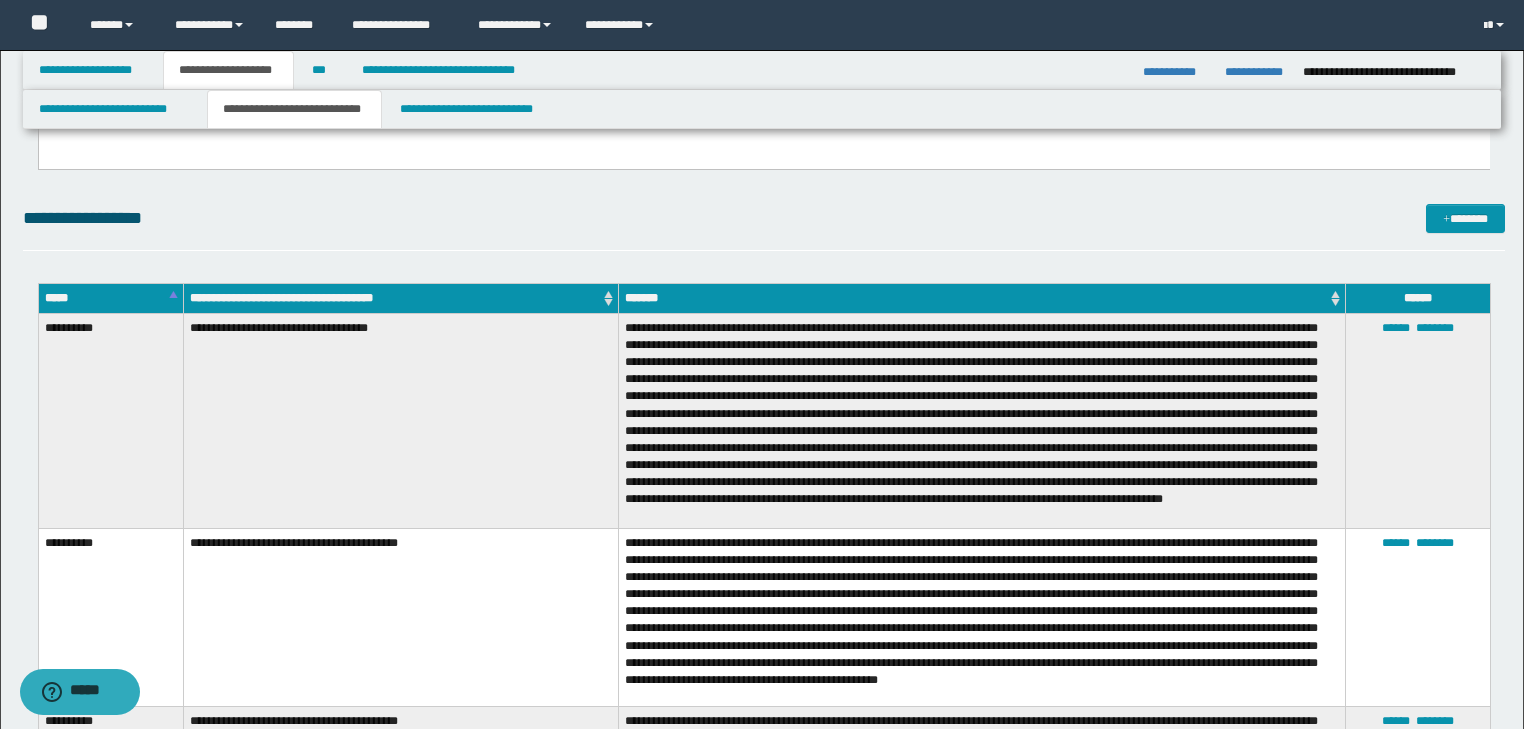 scroll, scrollTop: 1680, scrollLeft: 0, axis: vertical 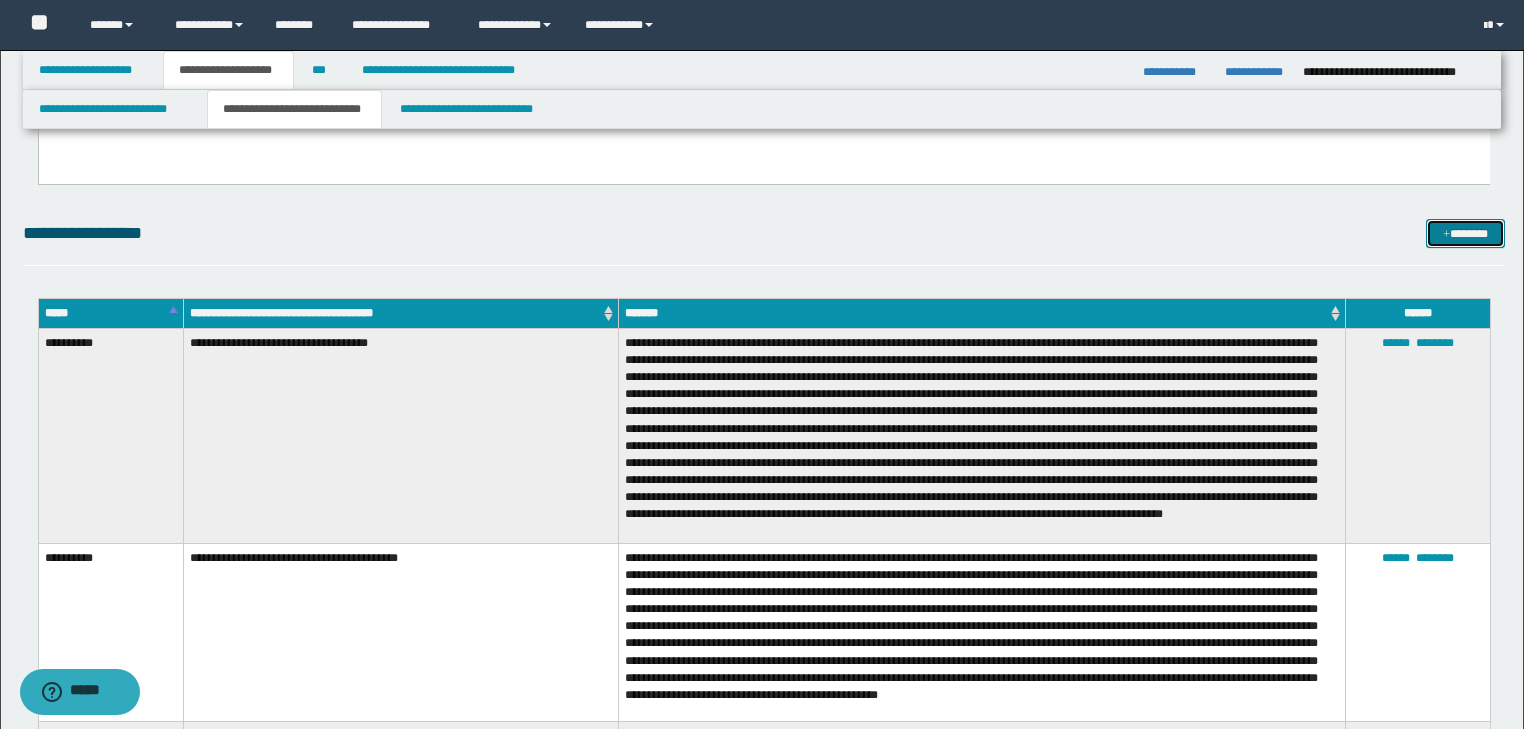 click on "*******" at bounding box center [1465, 234] 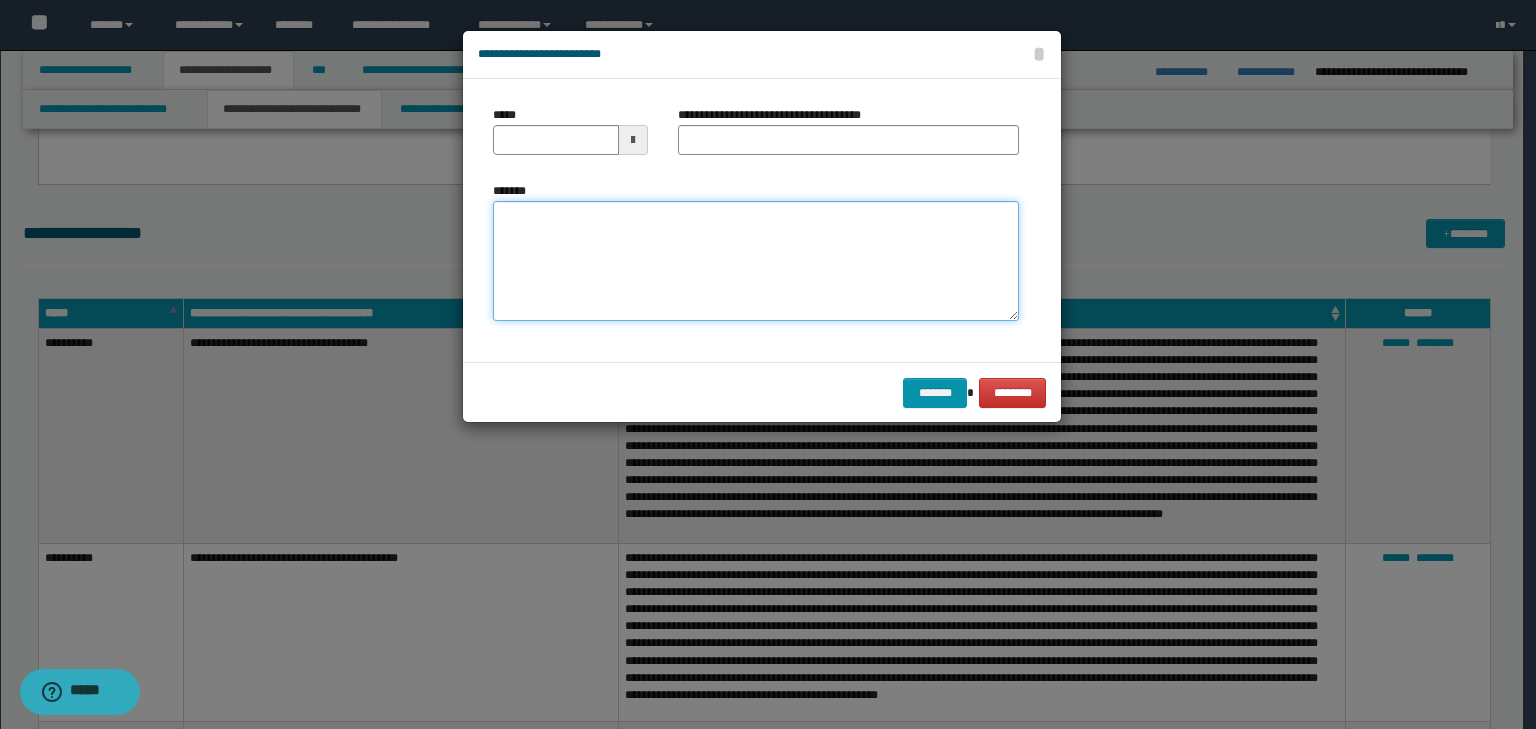 click on "*******" at bounding box center [756, 261] 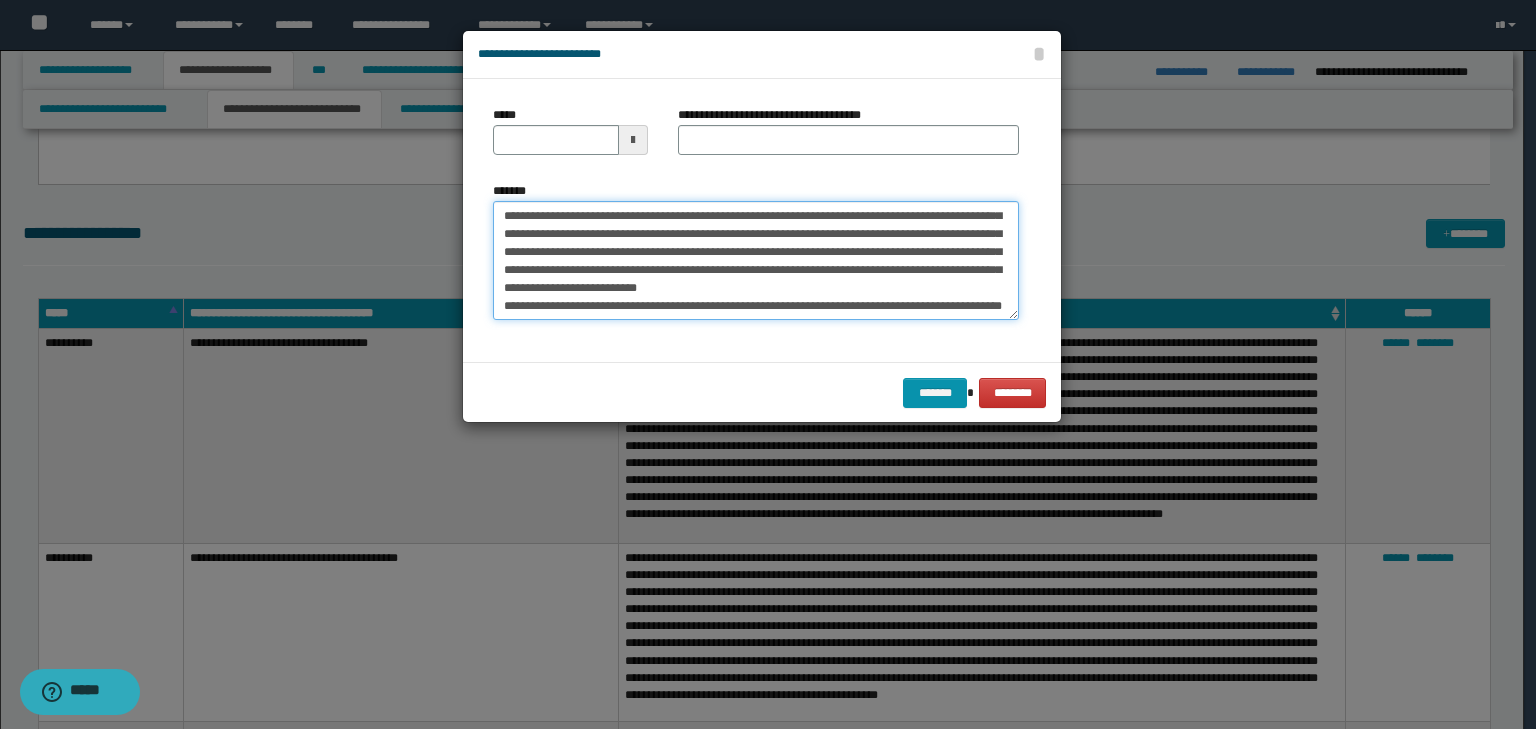scroll, scrollTop: 0, scrollLeft: 0, axis: both 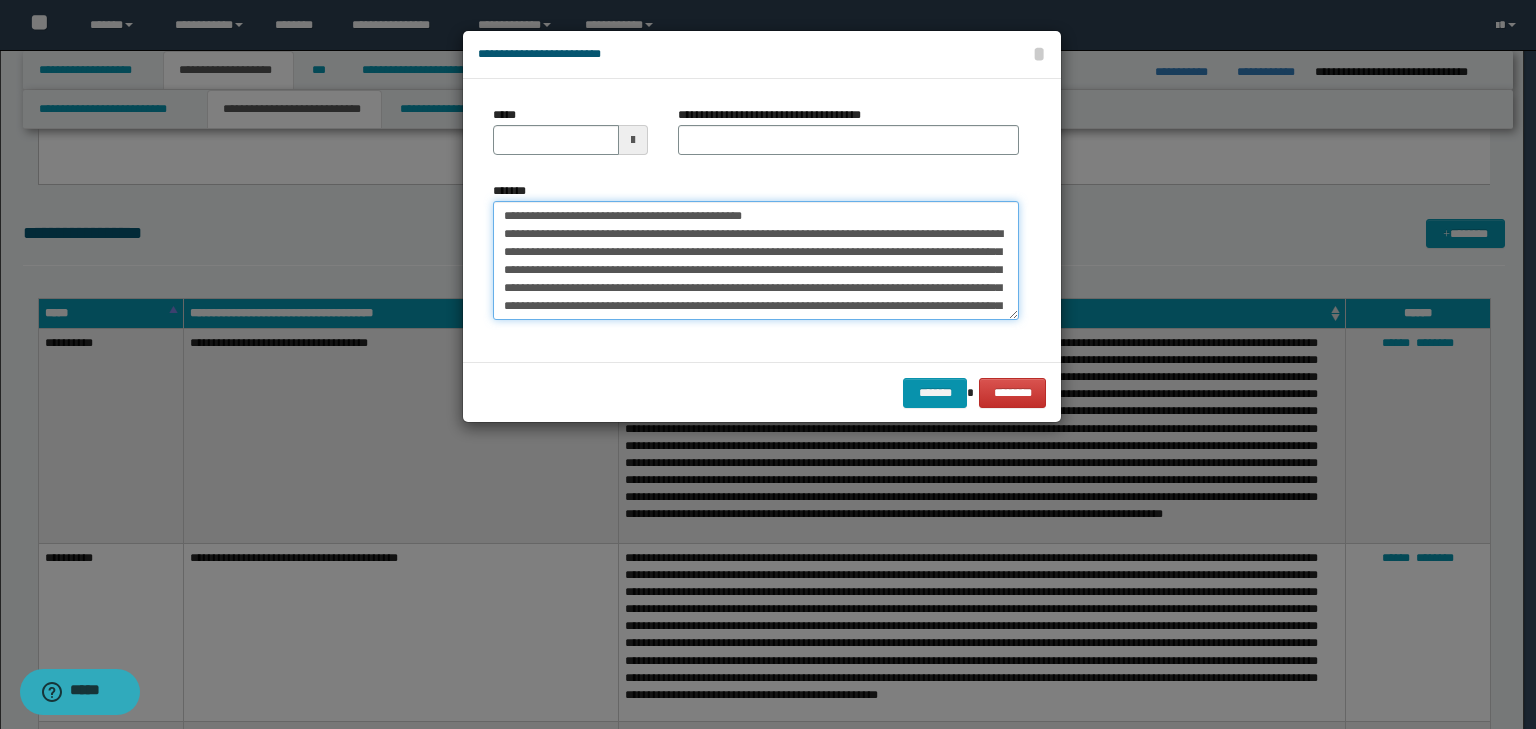 drag, startPoint x: 560, startPoint y: 217, endPoint x: 509, endPoint y: 212, distance: 51.24451 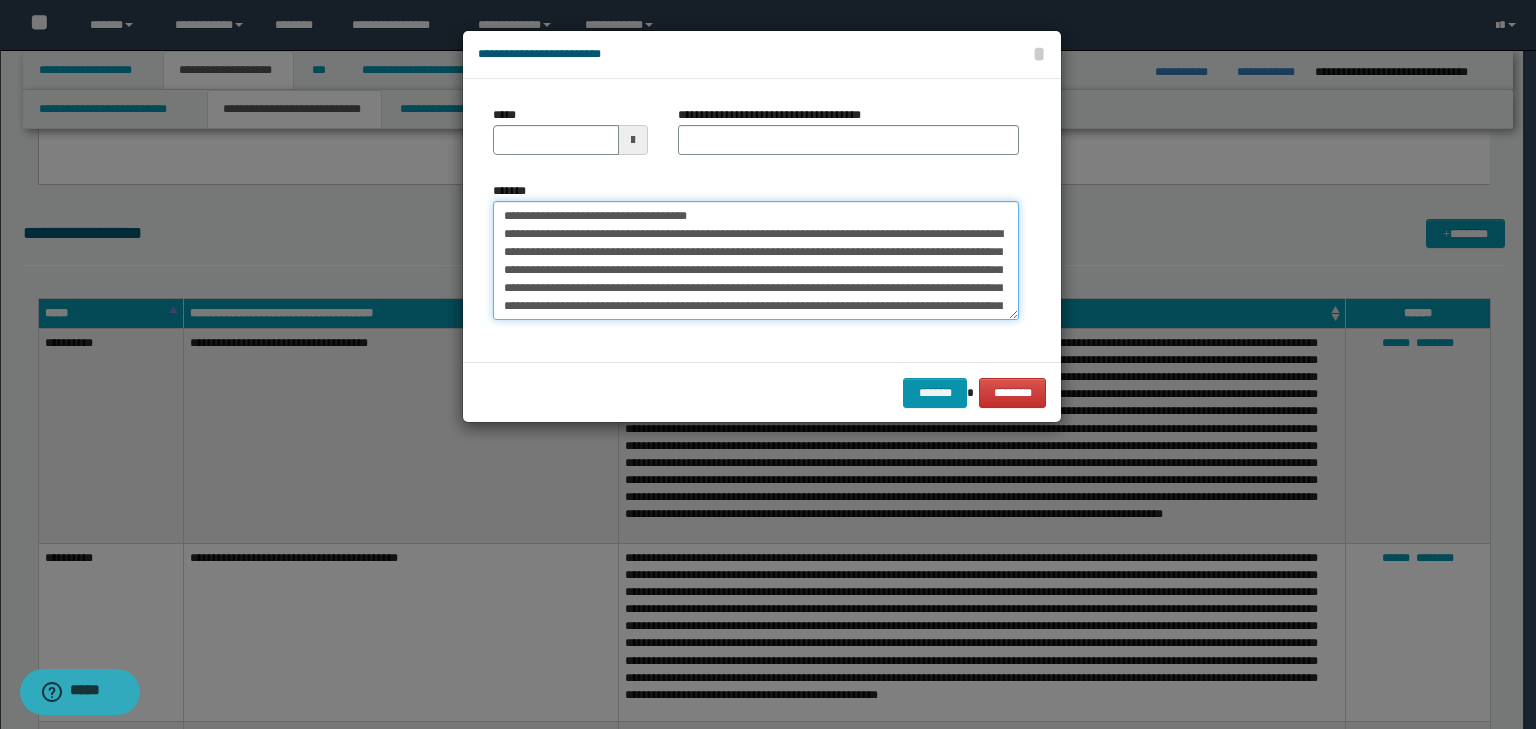 type 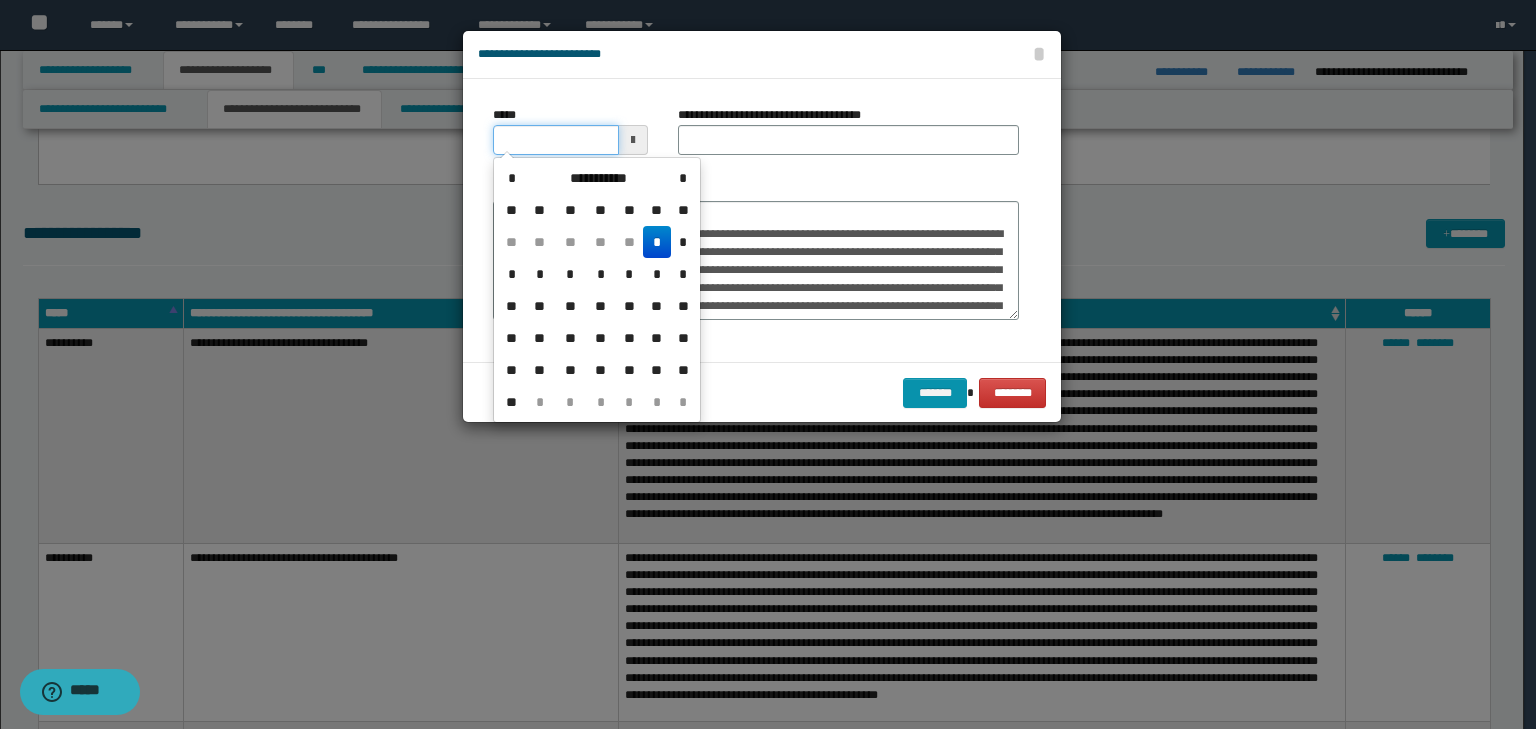 click on "*****" at bounding box center [556, 140] 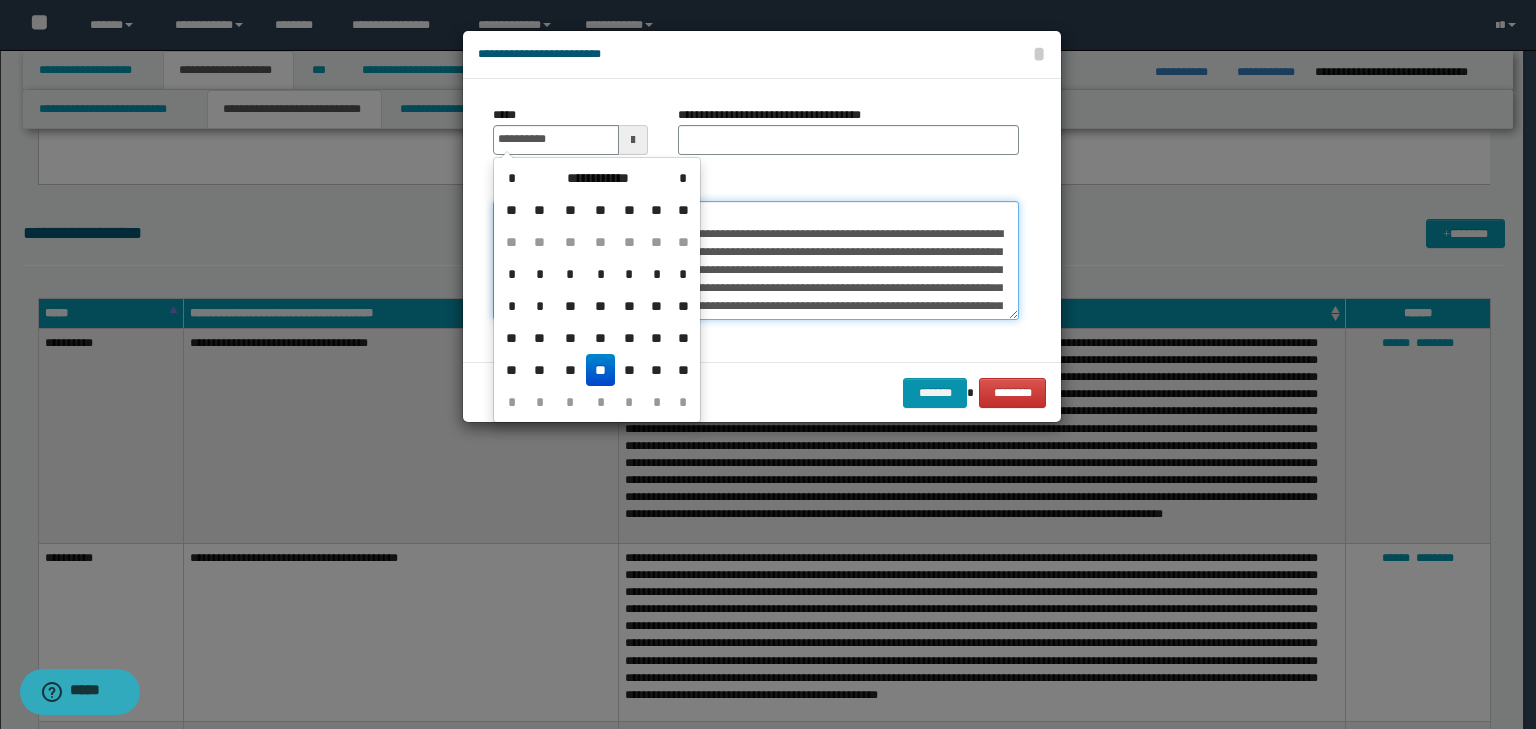 type on "**********" 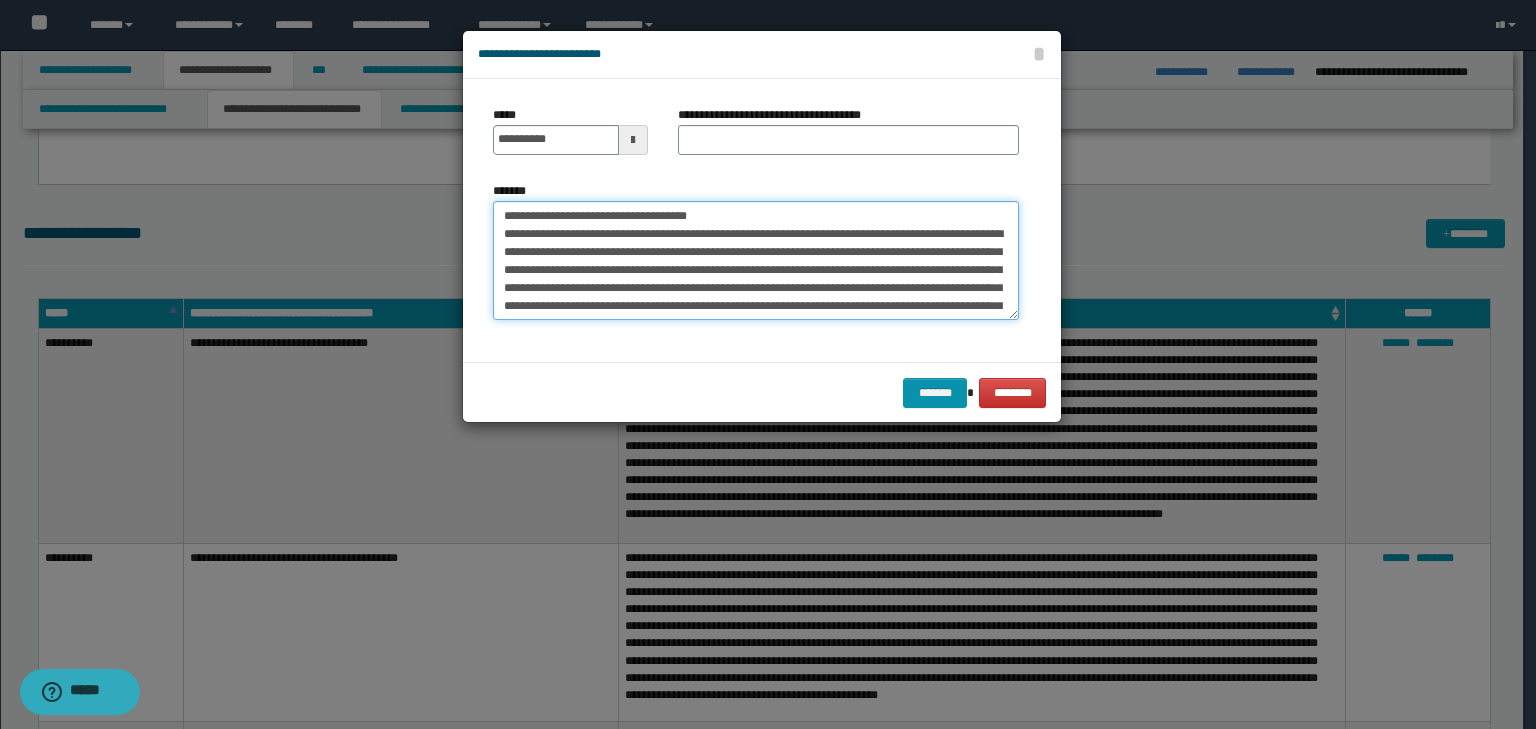 drag, startPoint x: 747, startPoint y: 211, endPoint x: 397, endPoint y: 204, distance: 350.07 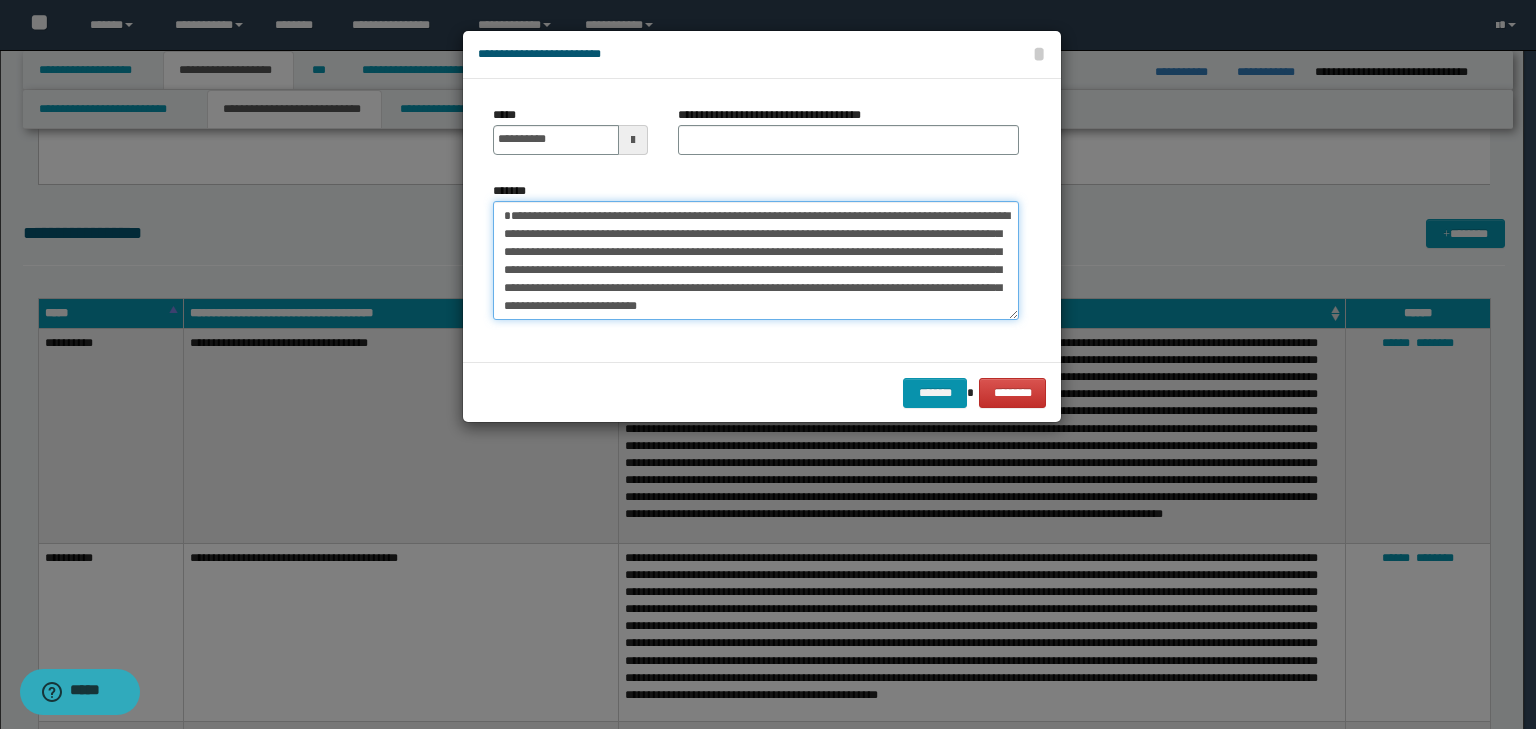 type on "**********" 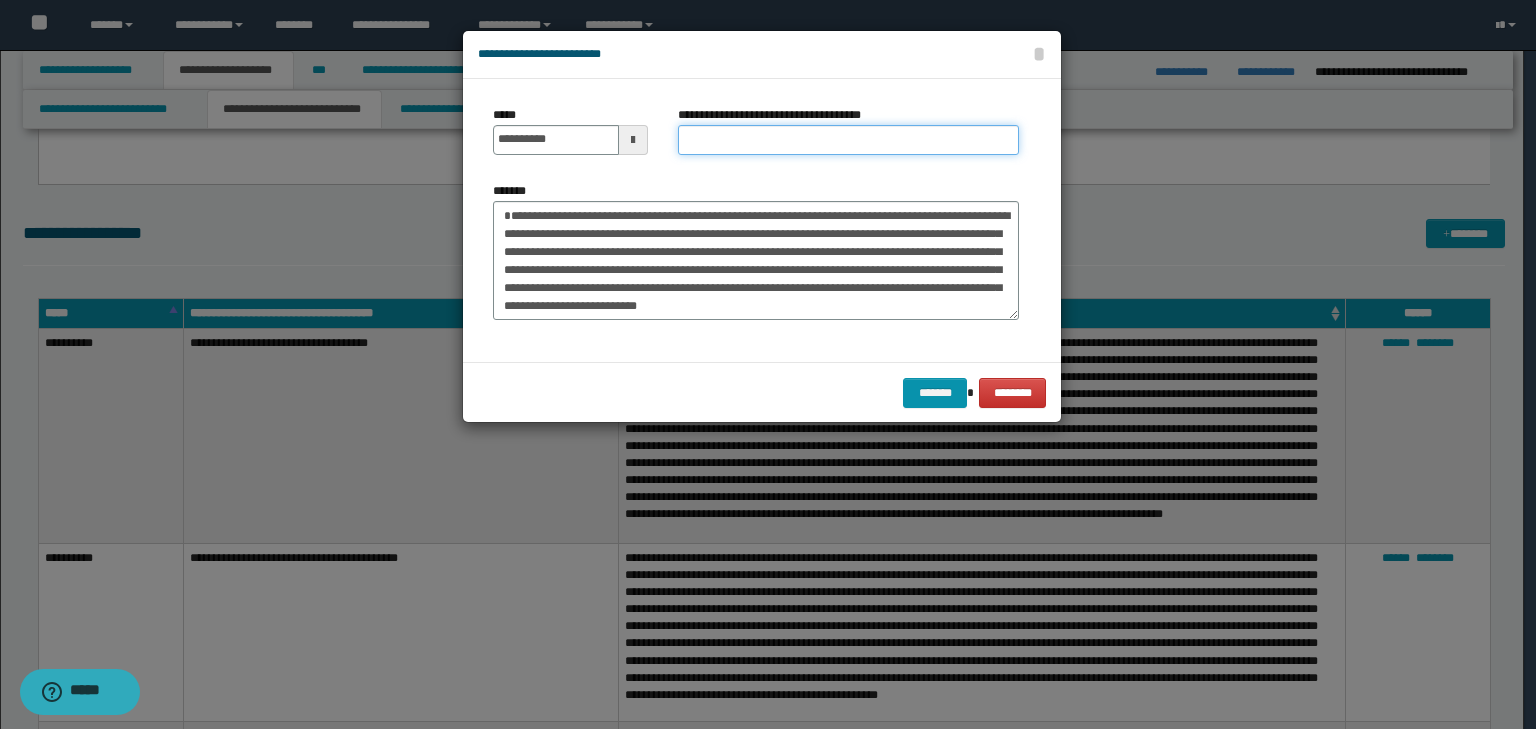 click on "**********" at bounding box center [848, 140] 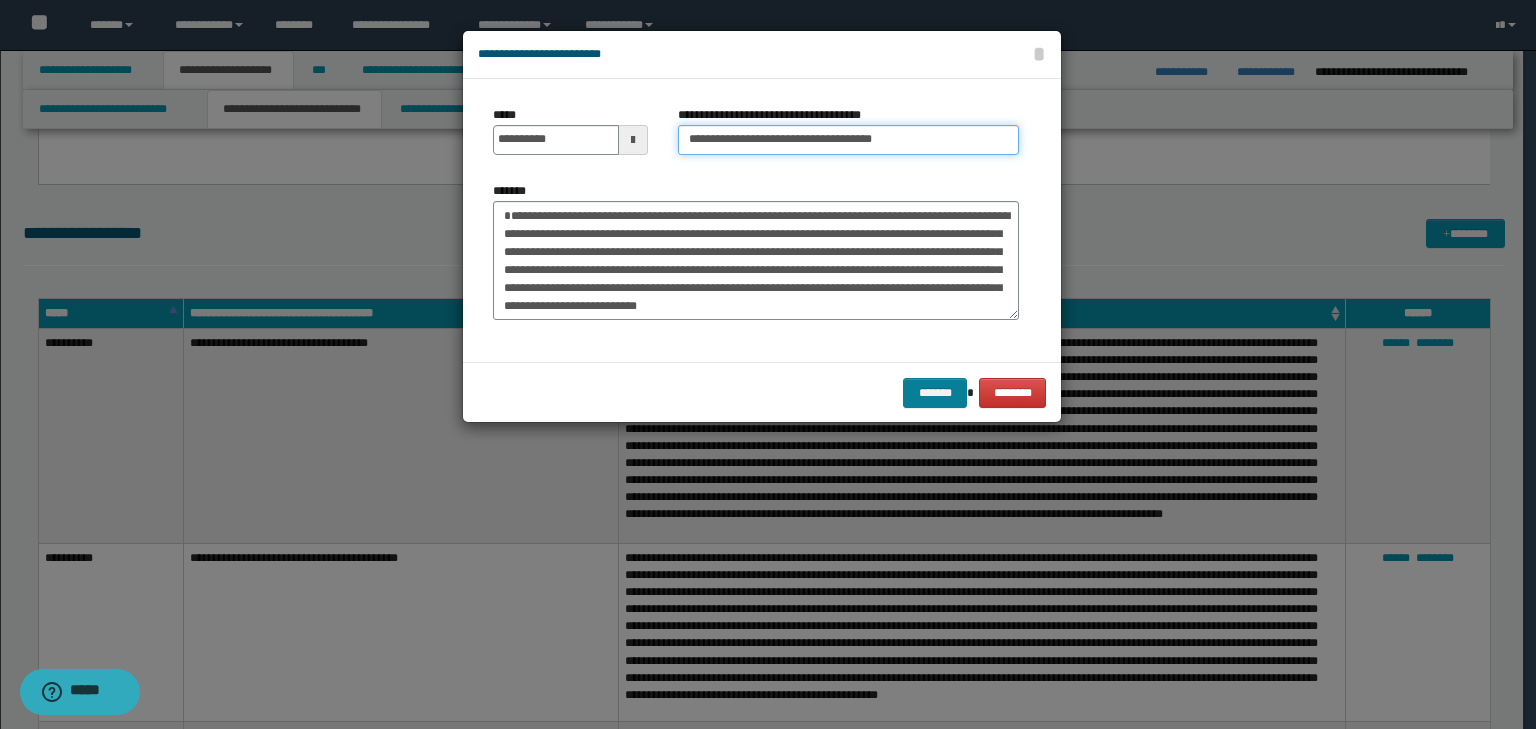 type on "**********" 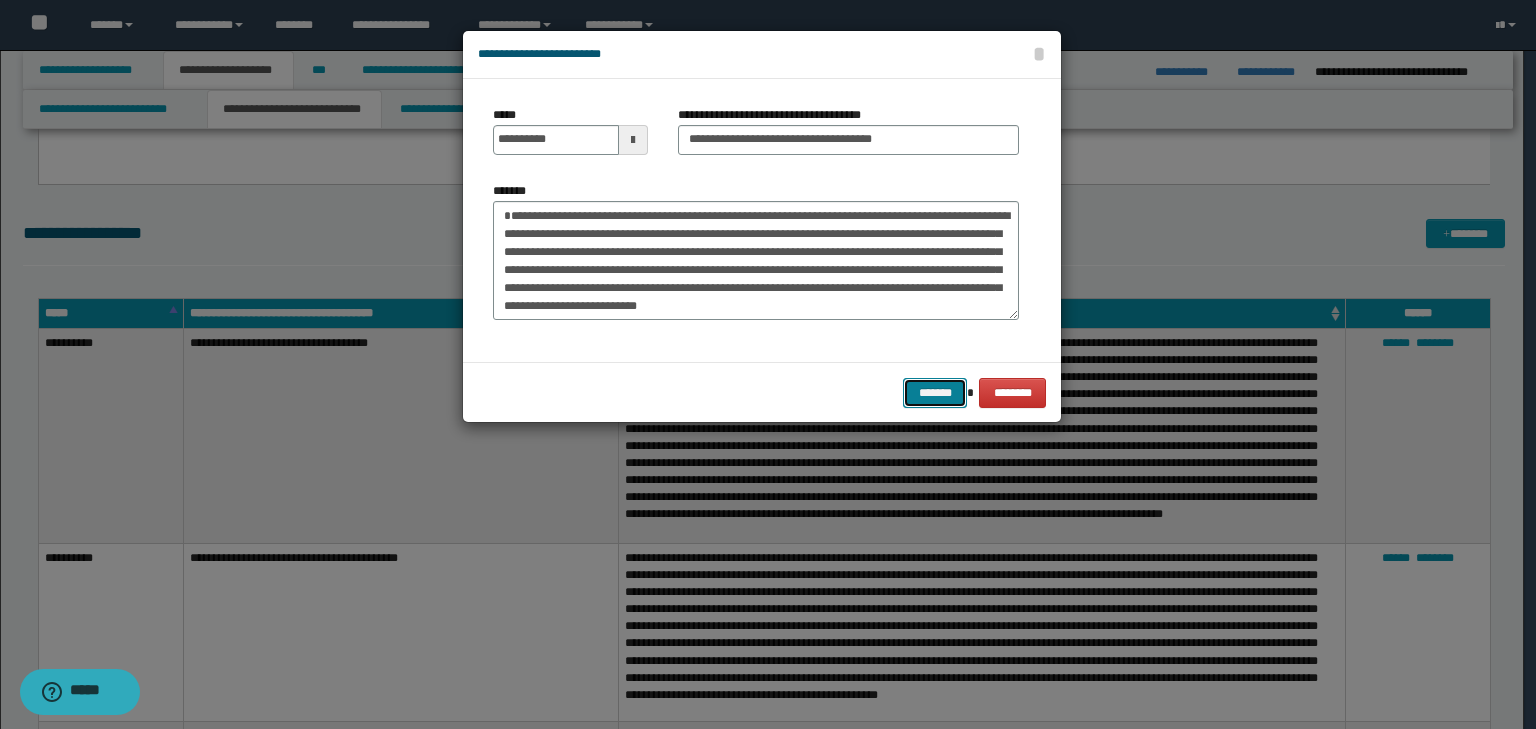 click on "*******" at bounding box center (935, 393) 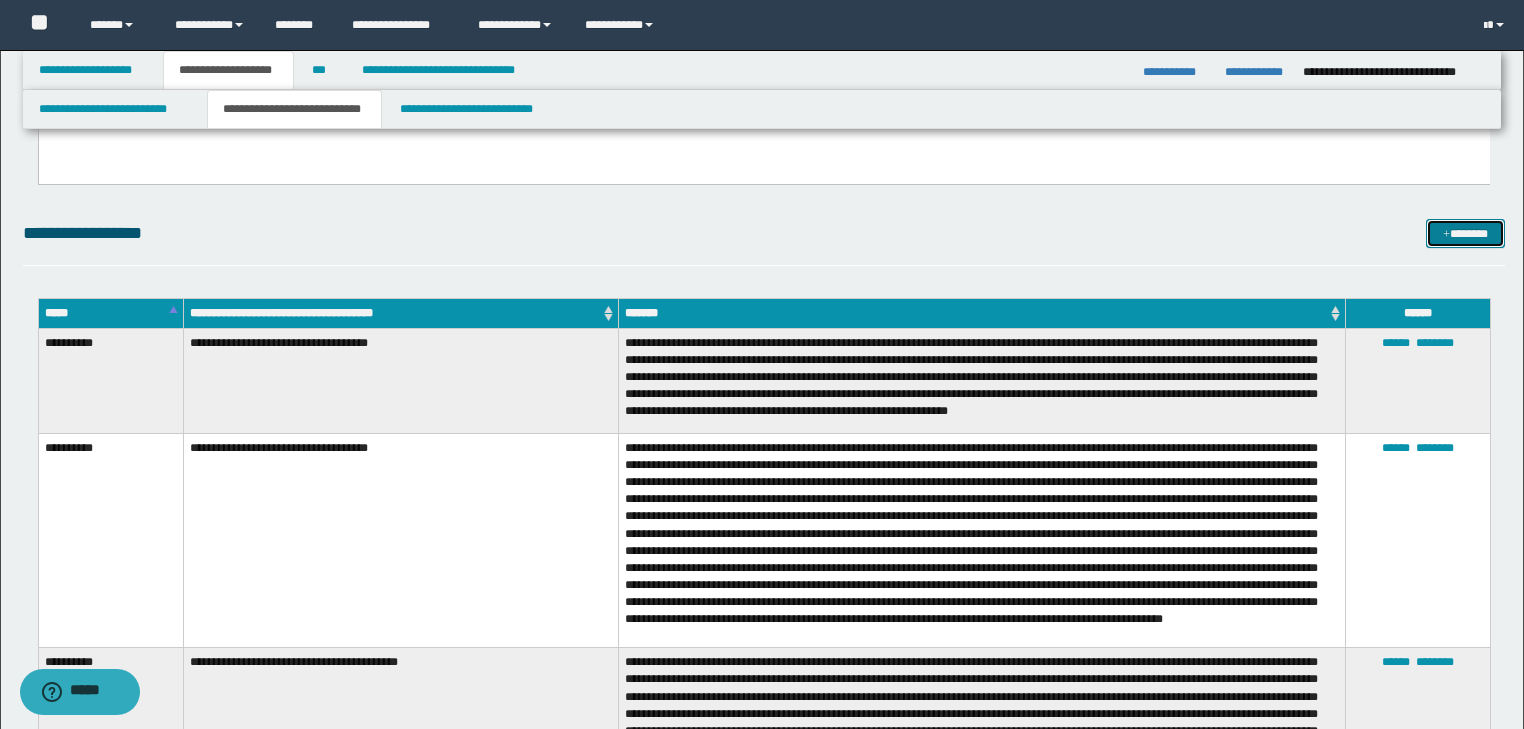 click on "*******" at bounding box center (1465, 234) 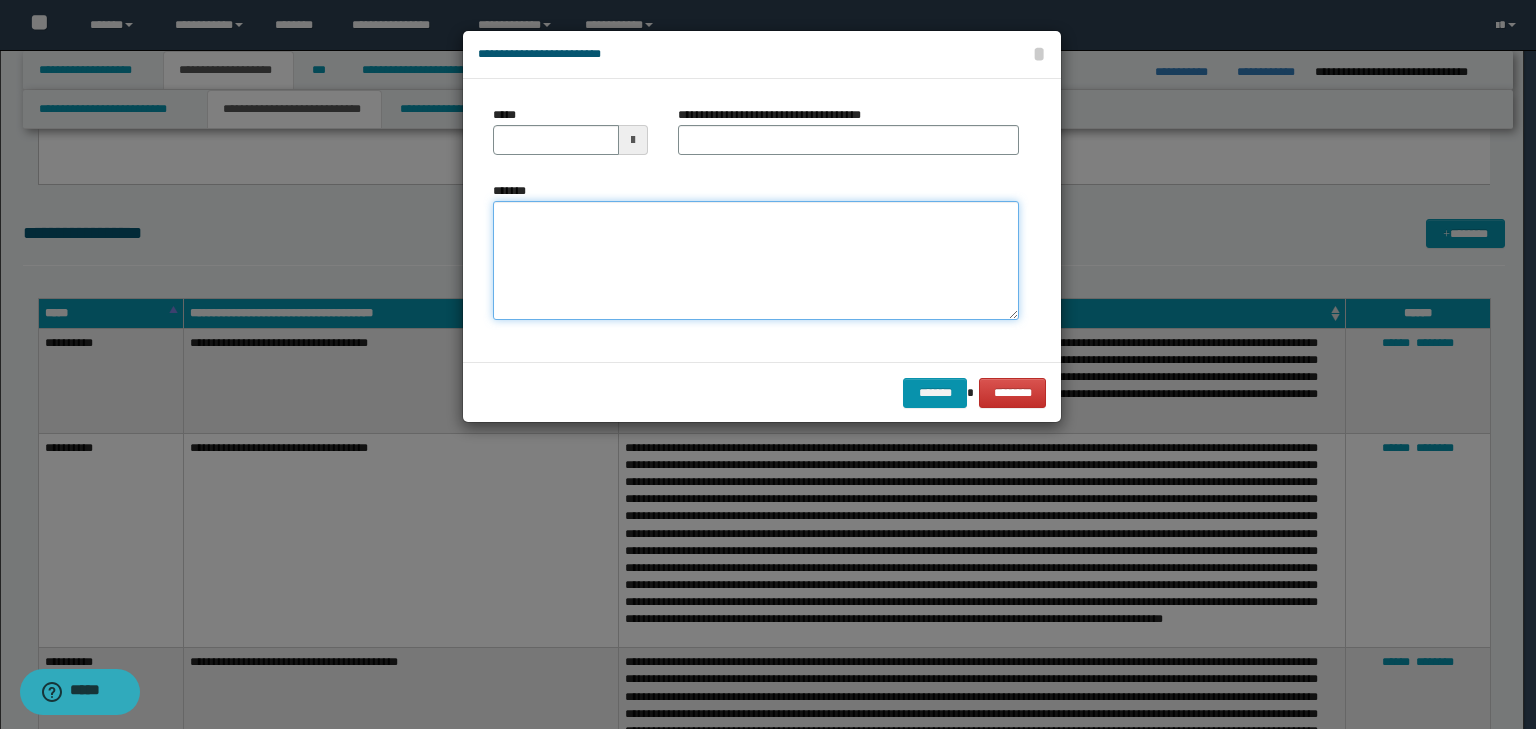 click on "*******" at bounding box center [756, 261] 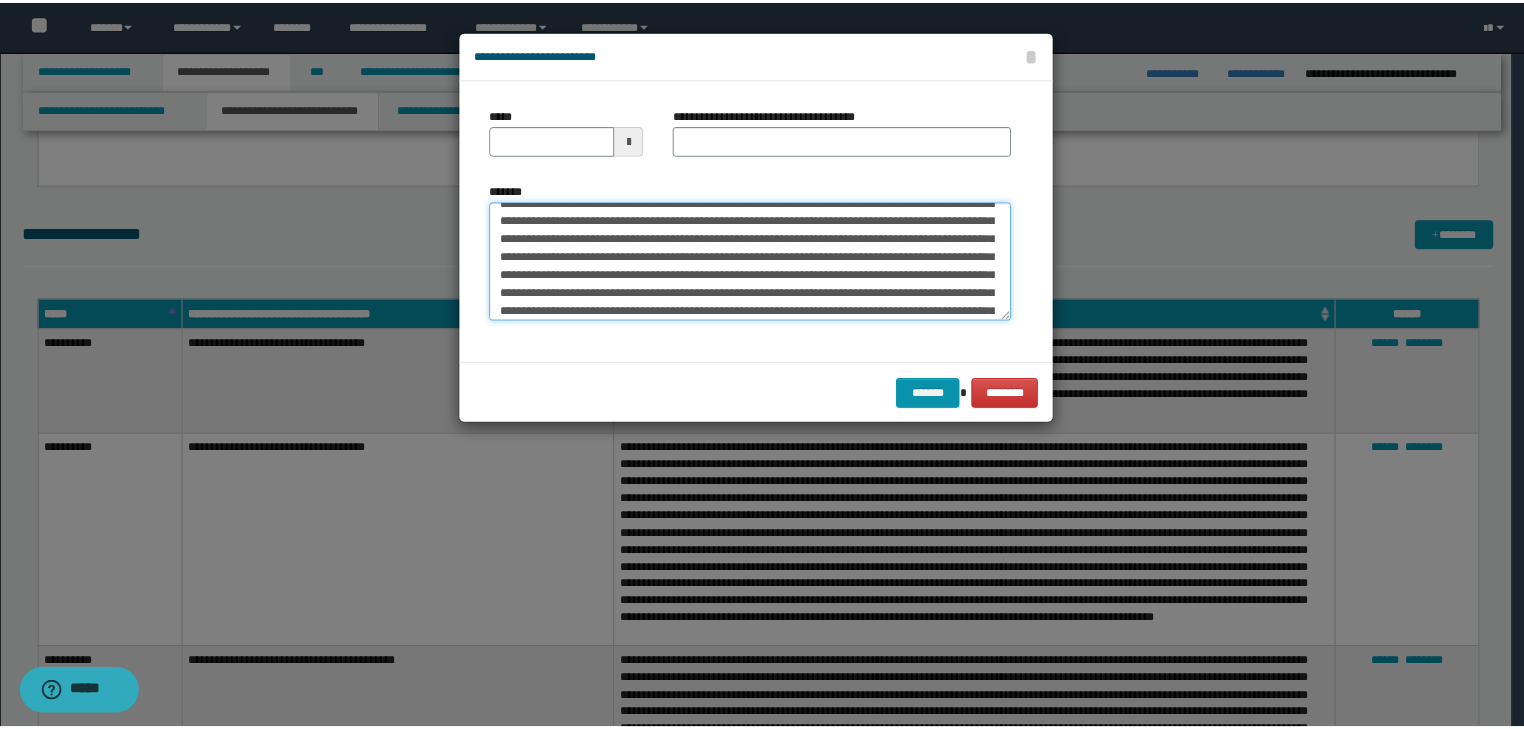 scroll, scrollTop: 0, scrollLeft: 0, axis: both 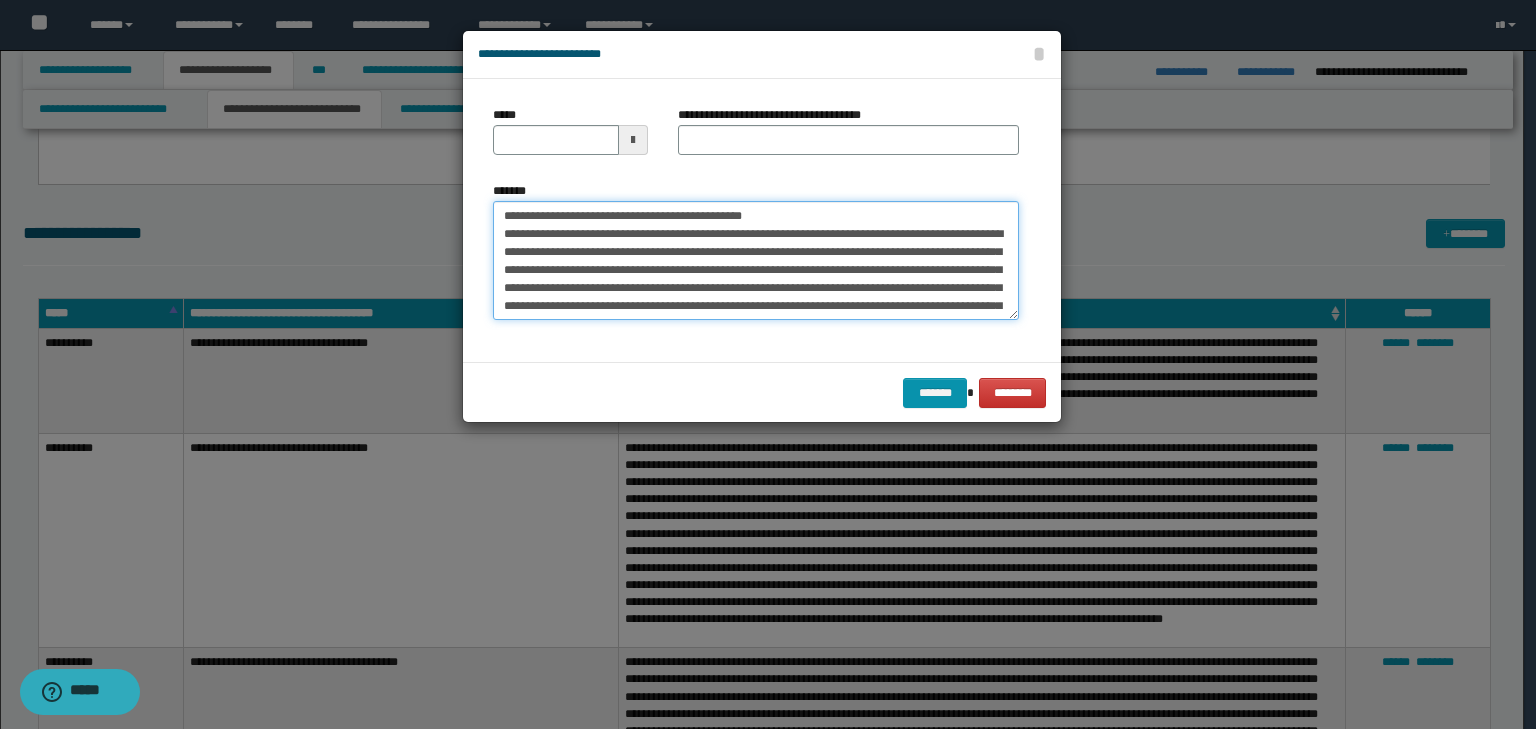 drag, startPoint x: 564, startPoint y: 214, endPoint x: 480, endPoint y: 213, distance: 84.00595 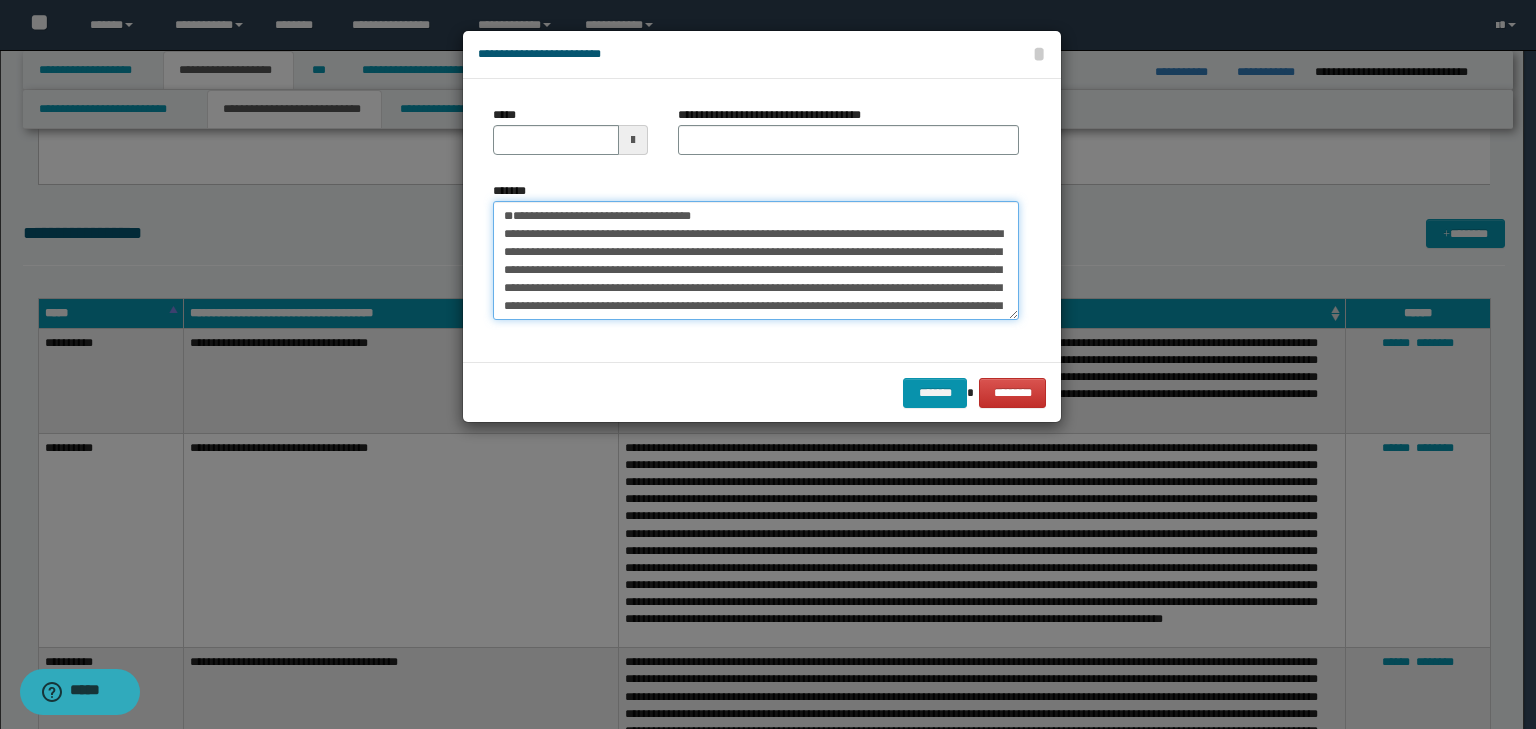type 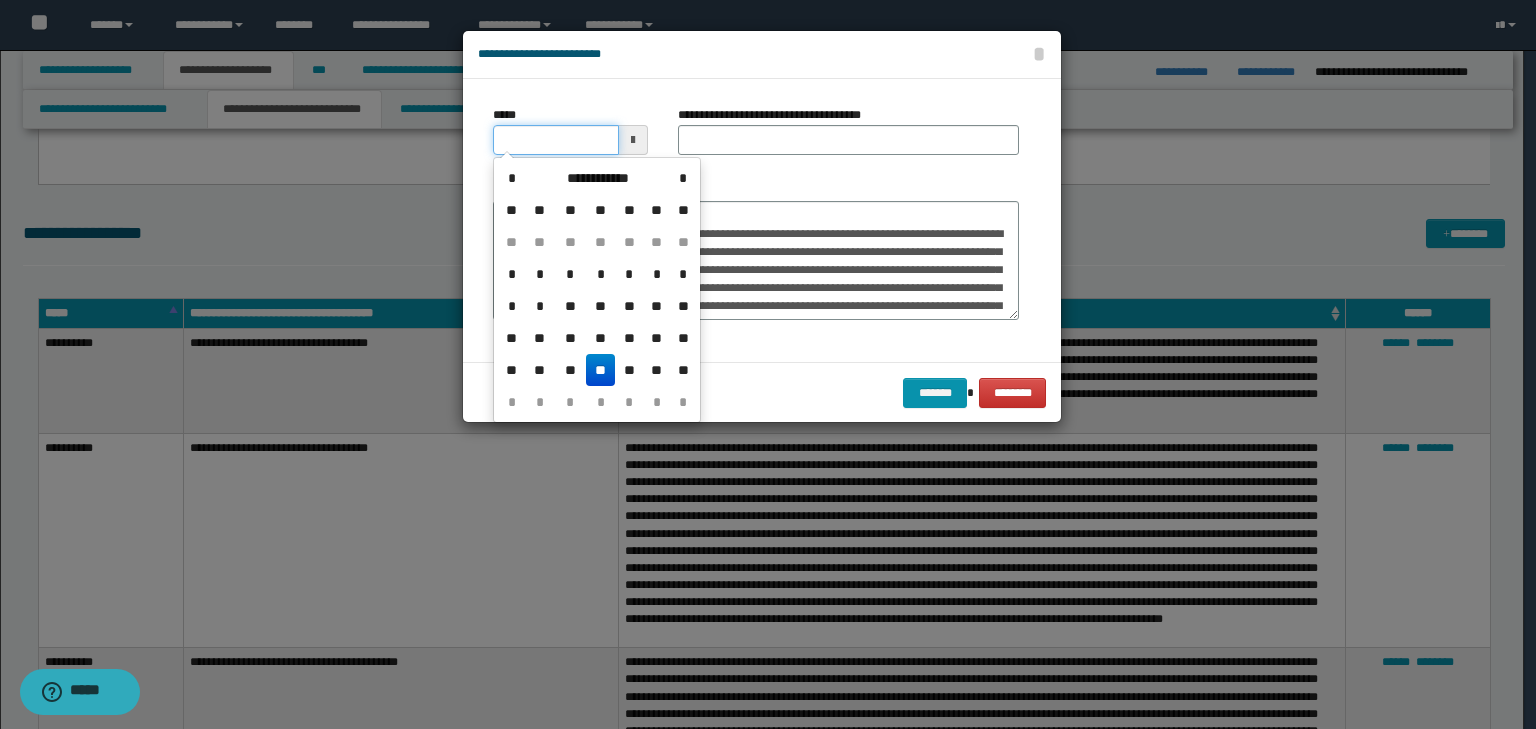 click on "*****" at bounding box center [556, 140] 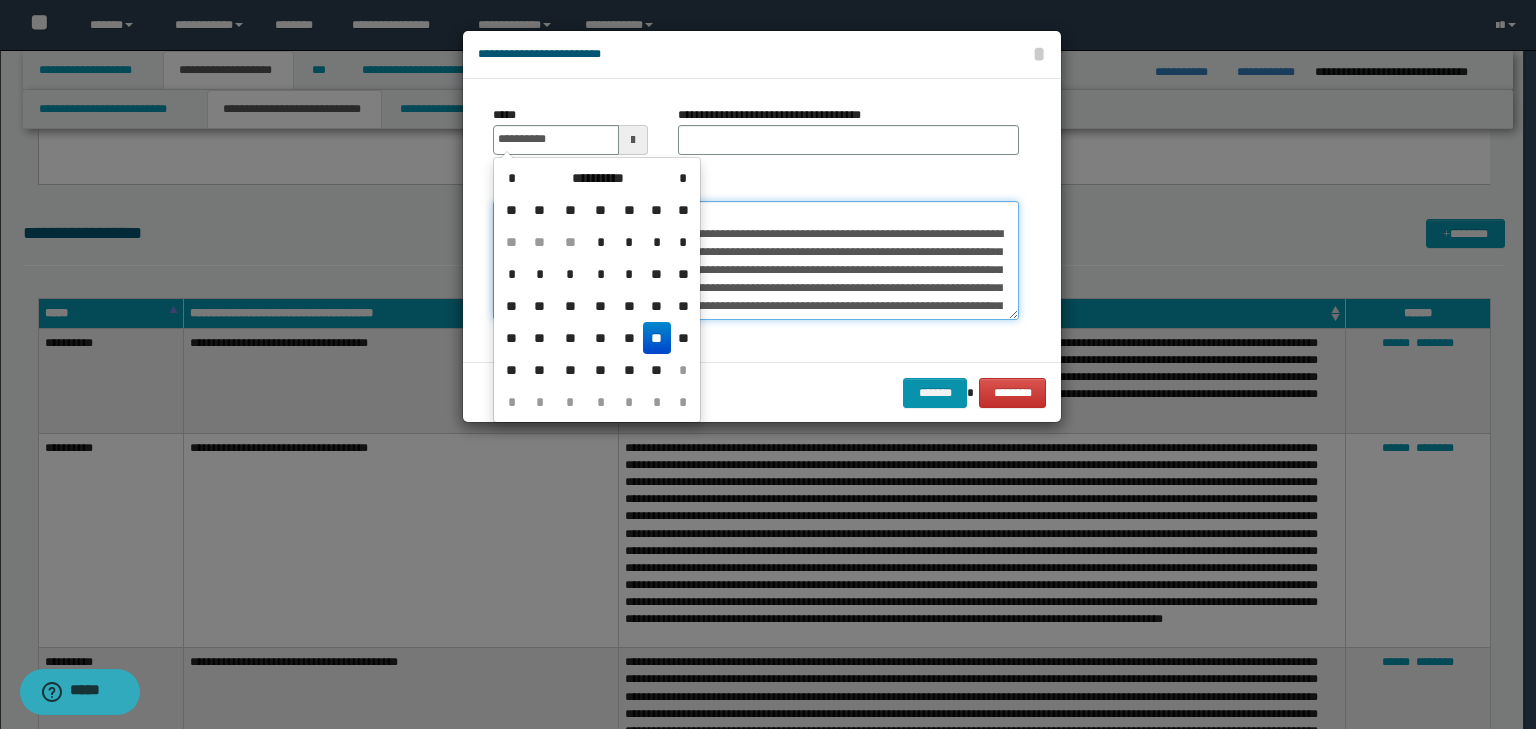 type on "**********" 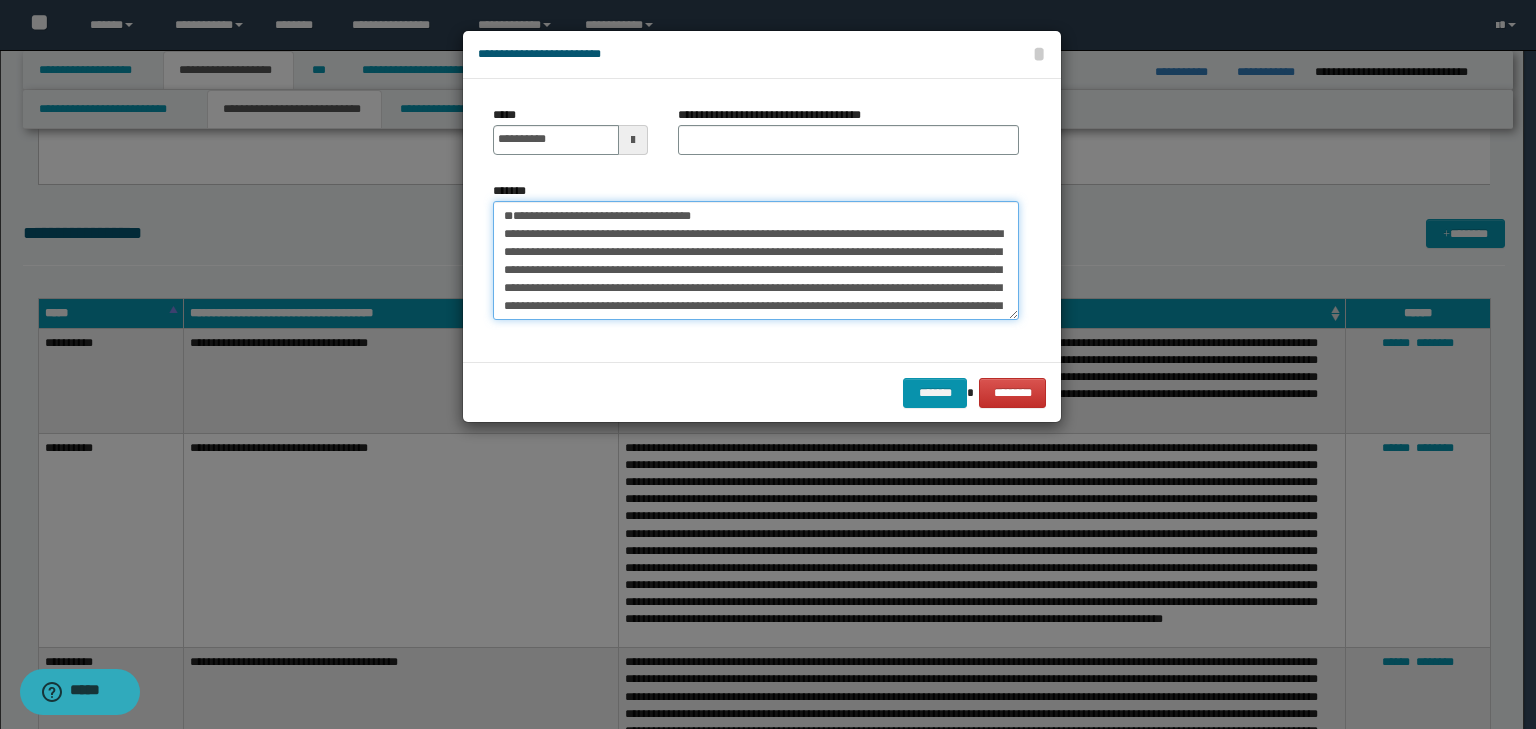 drag, startPoint x: 710, startPoint y: 216, endPoint x: 297, endPoint y: 190, distance: 413.8176 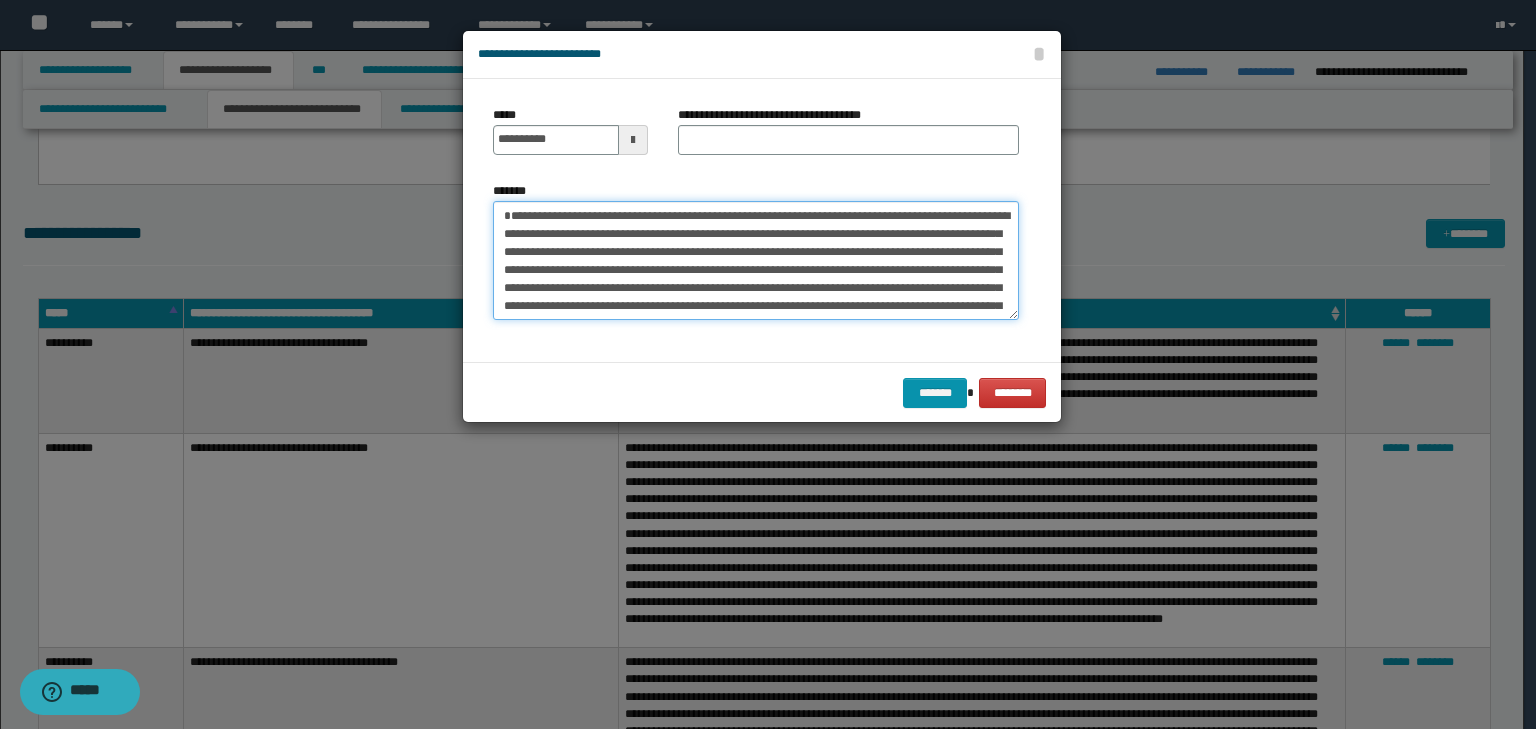 type on "**********" 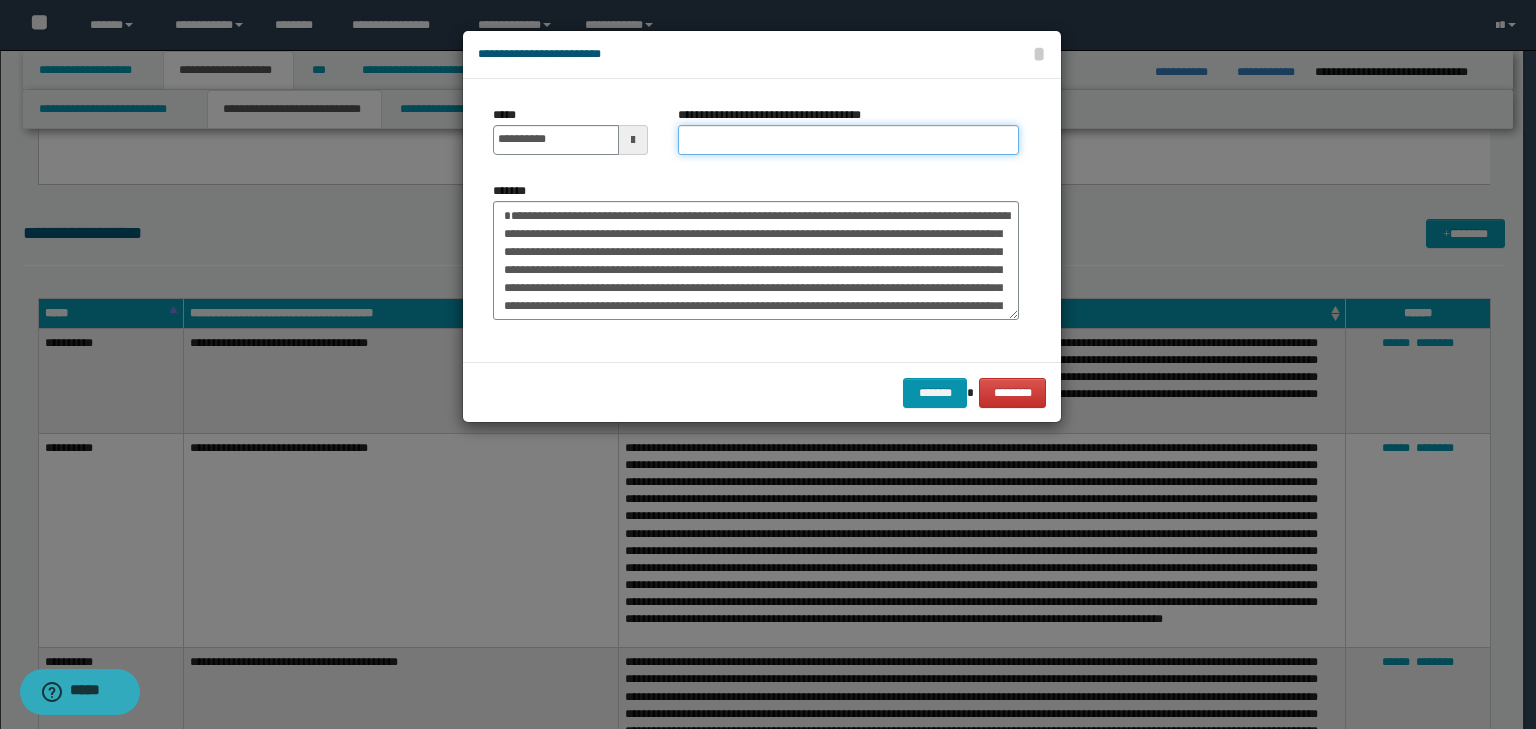 click on "**********" at bounding box center (848, 140) 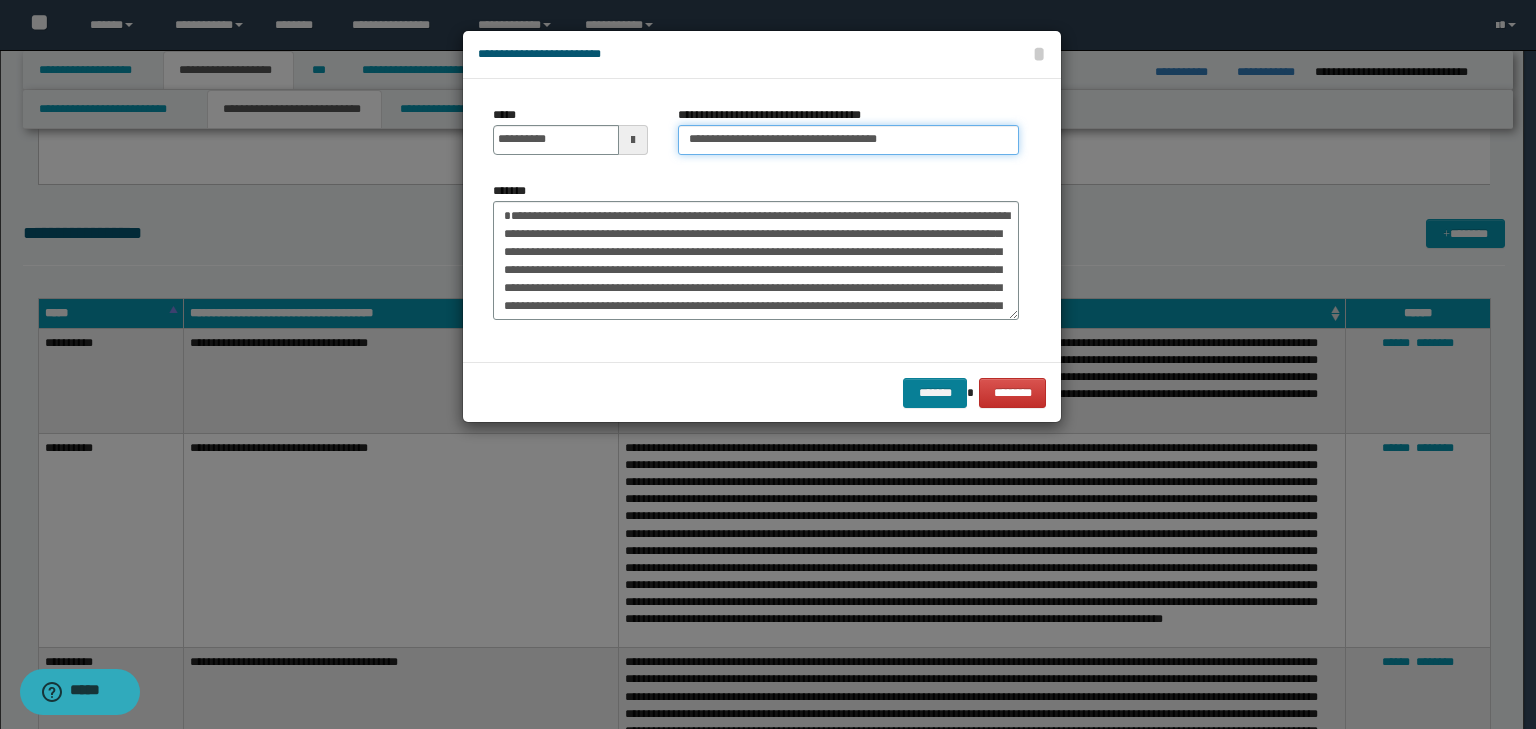 type on "**********" 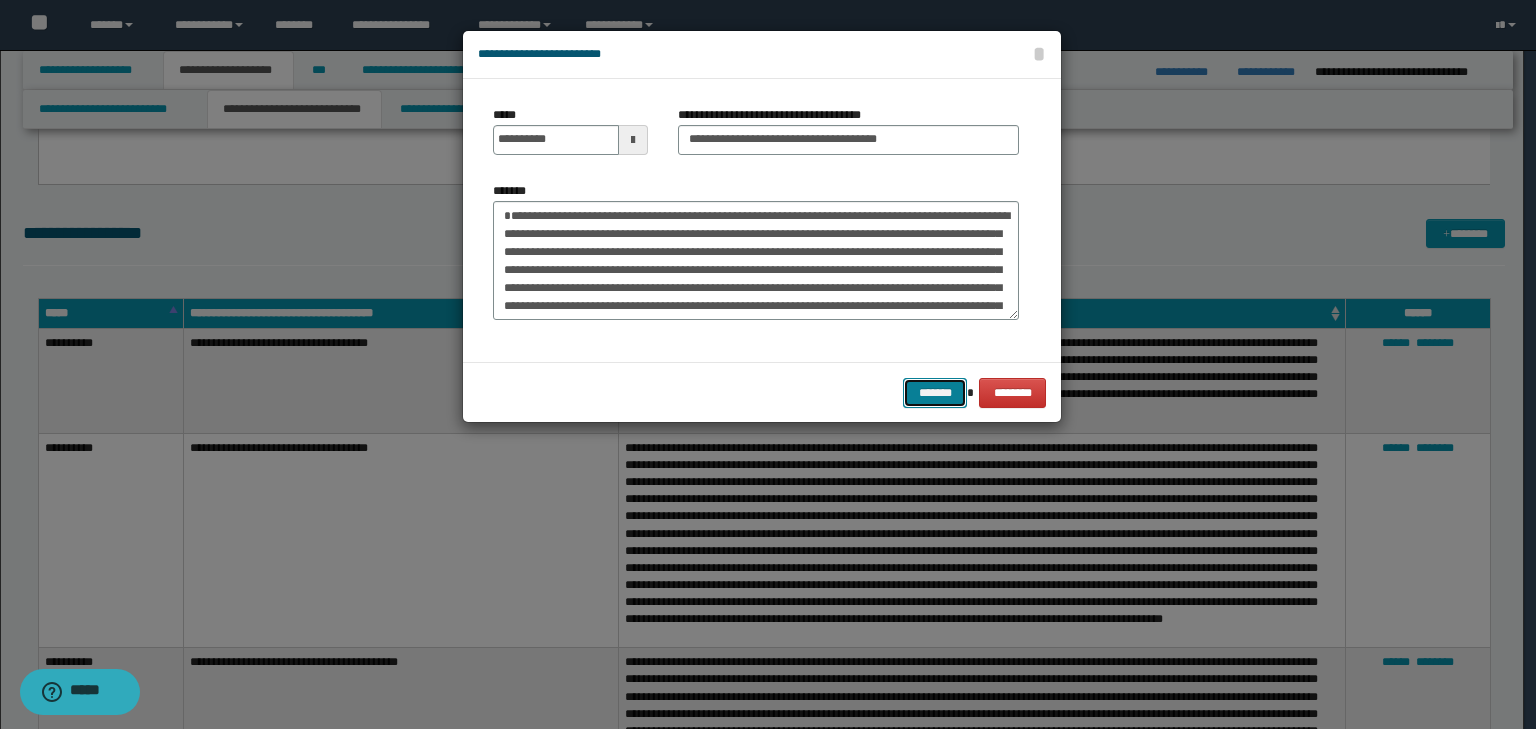 click on "*******" at bounding box center [935, 393] 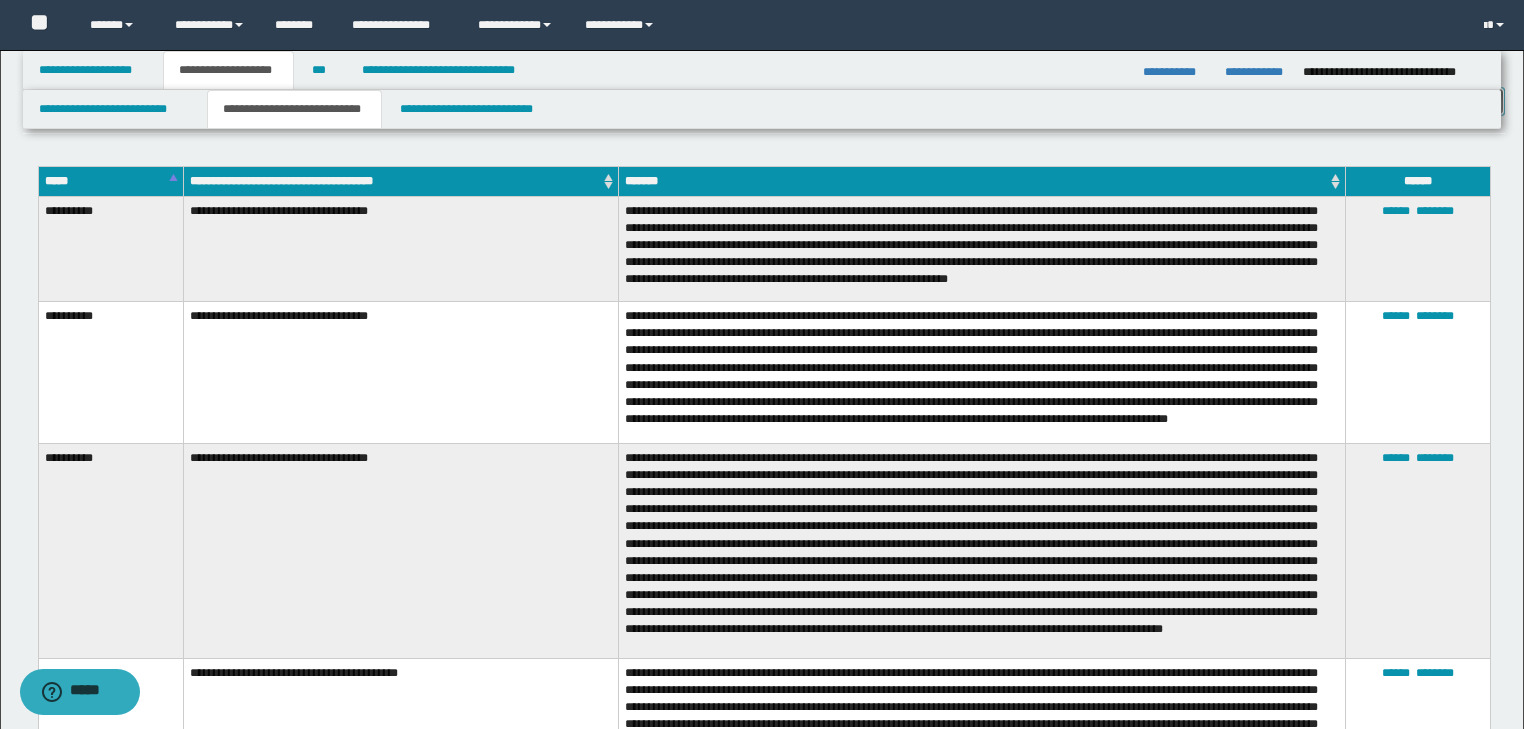 scroll, scrollTop: 1920, scrollLeft: 0, axis: vertical 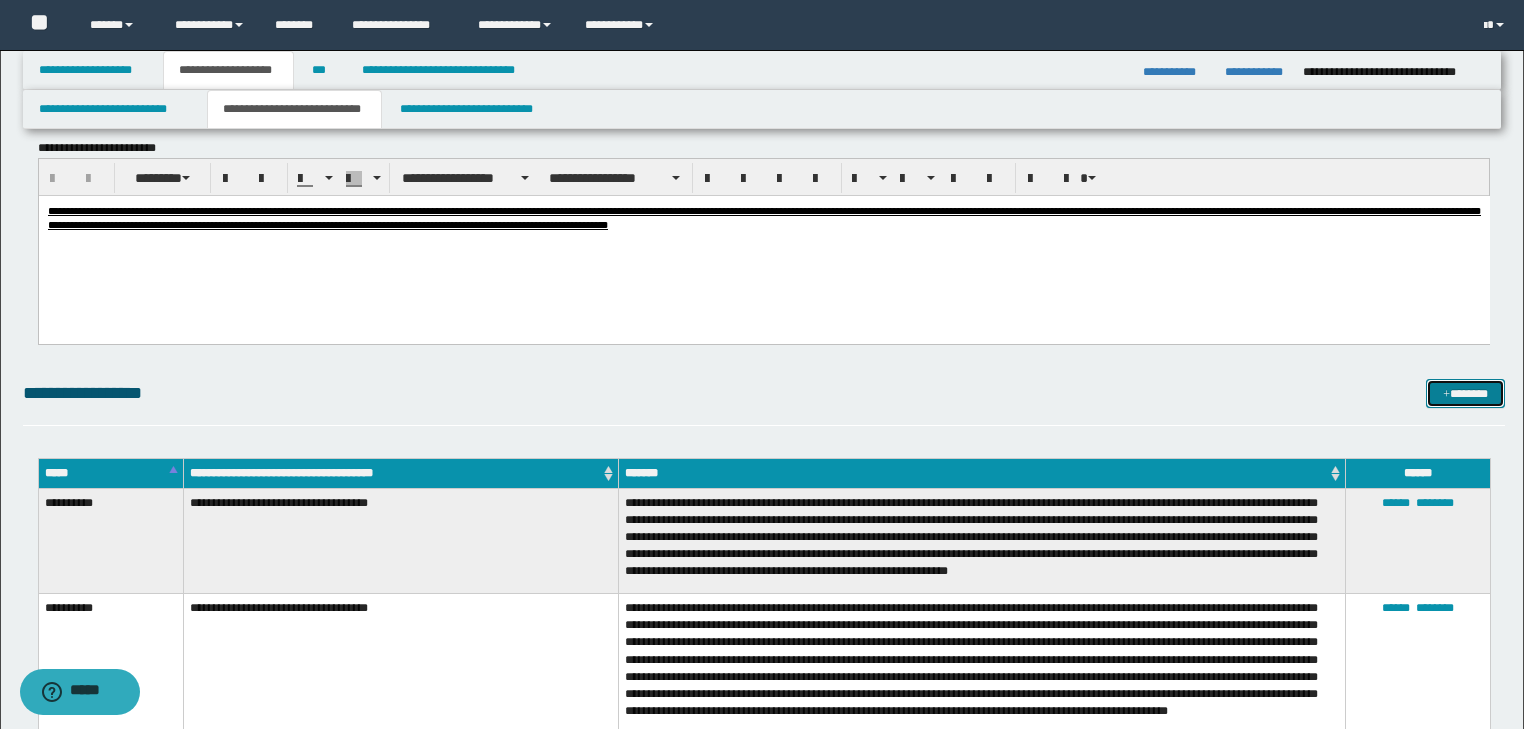 click at bounding box center (1446, 395) 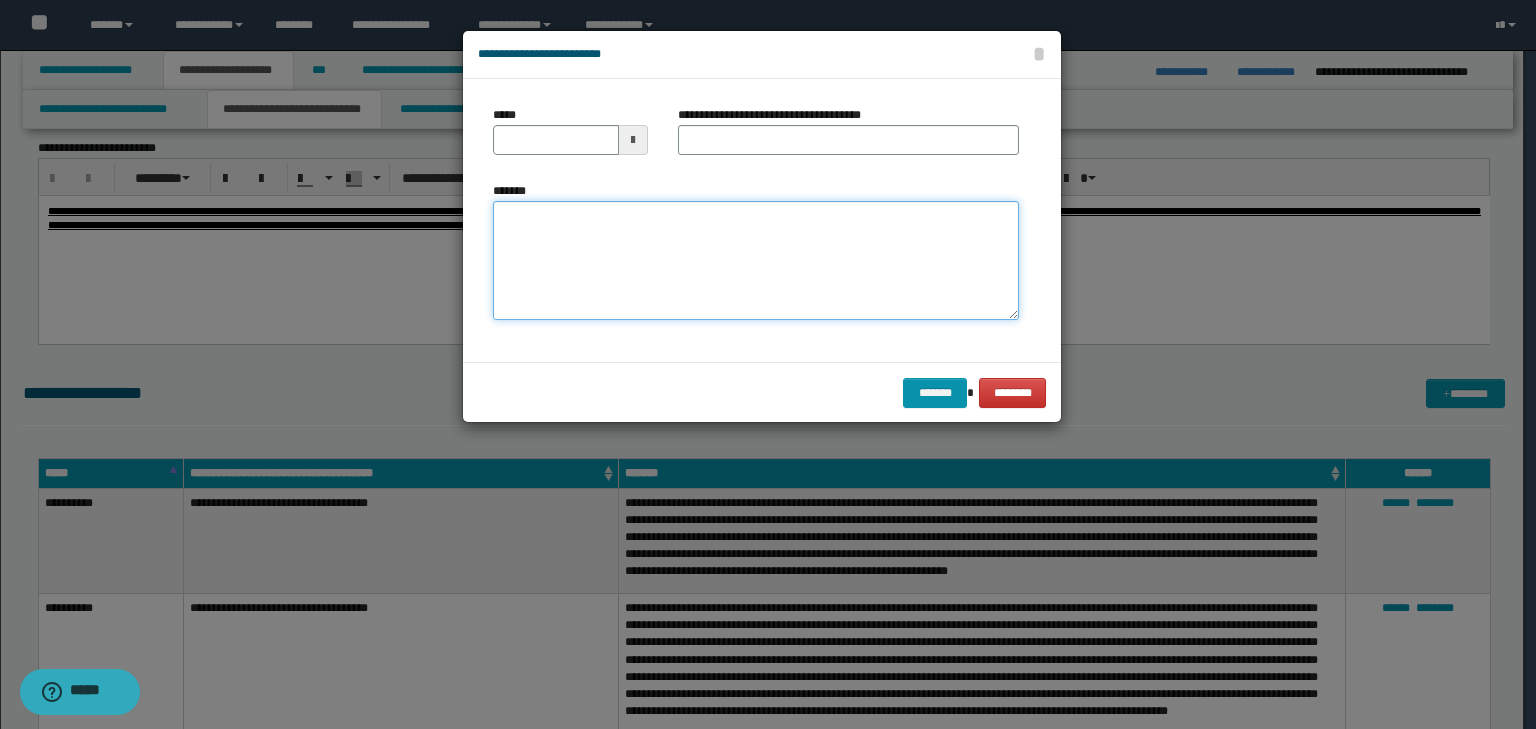 click on "*******" at bounding box center [756, 261] 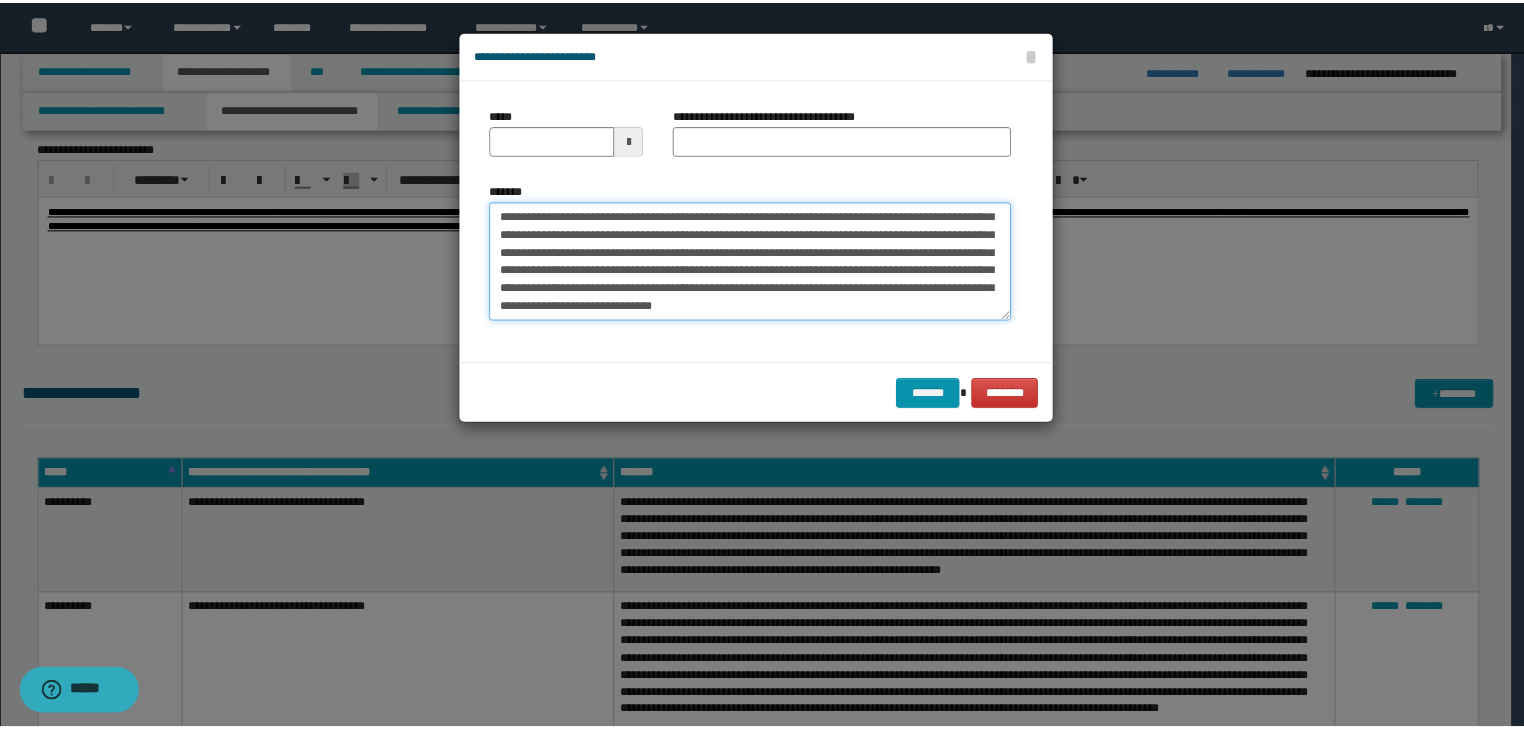 scroll, scrollTop: 0, scrollLeft: 0, axis: both 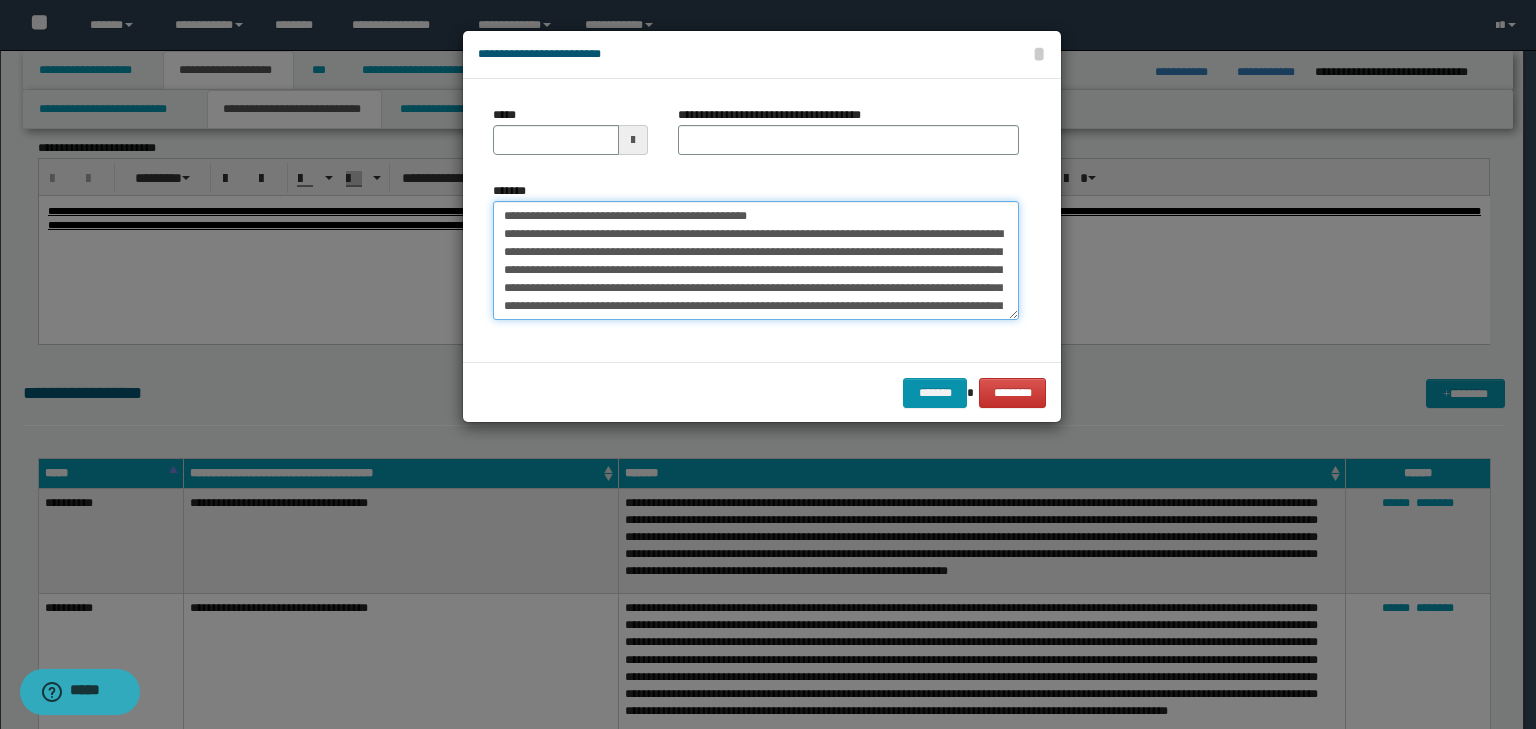 drag, startPoint x: 569, startPoint y: 215, endPoint x: 420, endPoint y: 209, distance: 149.12076 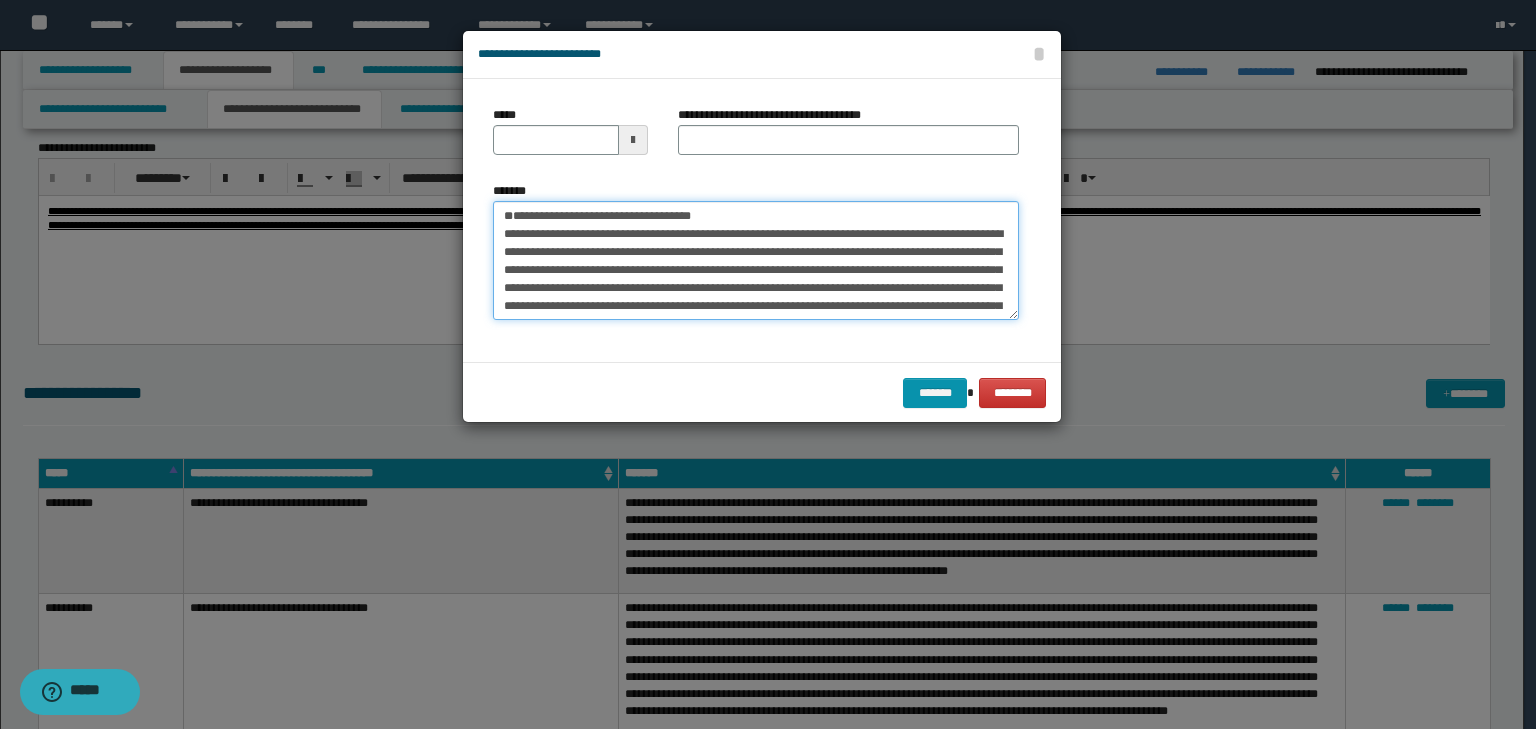 type 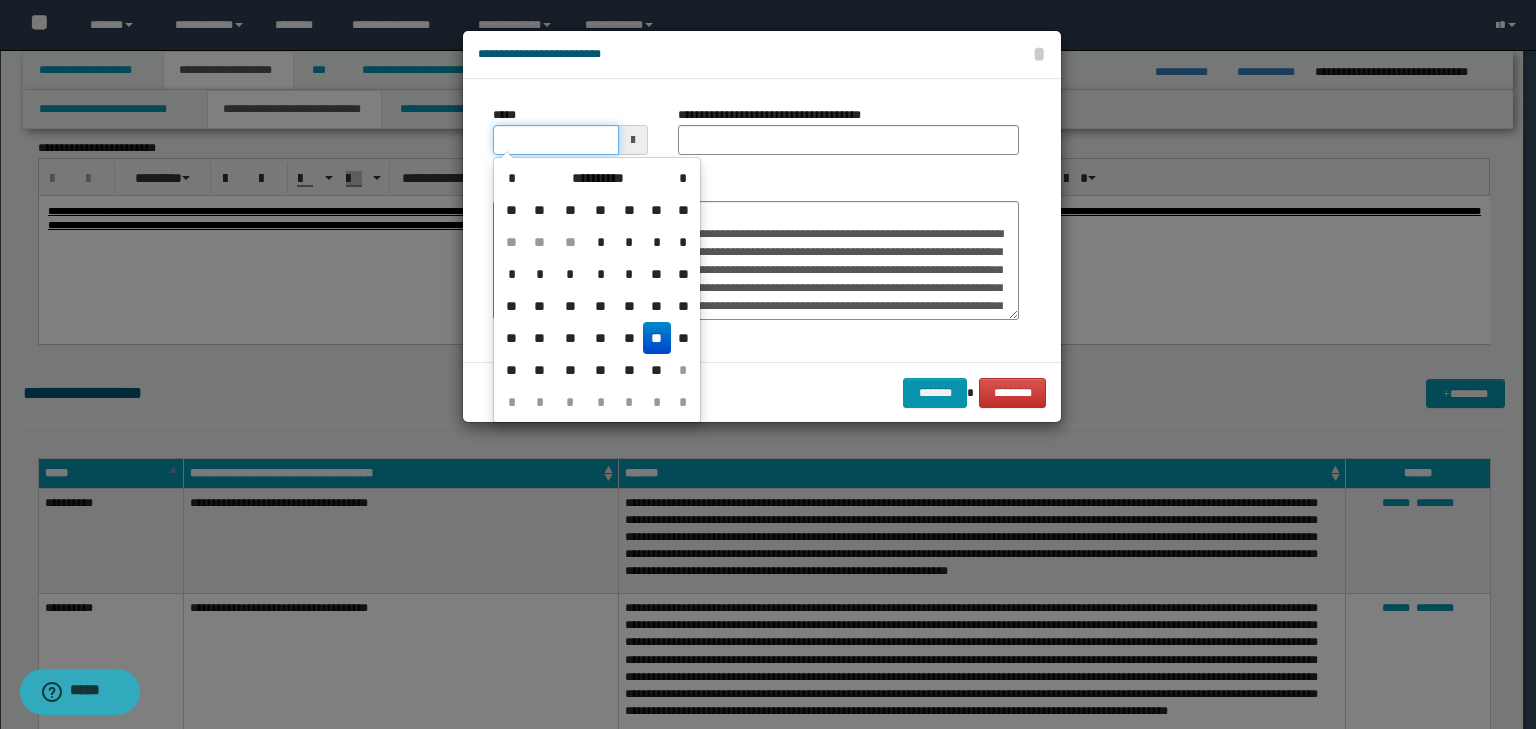 click on "*****" at bounding box center (556, 140) 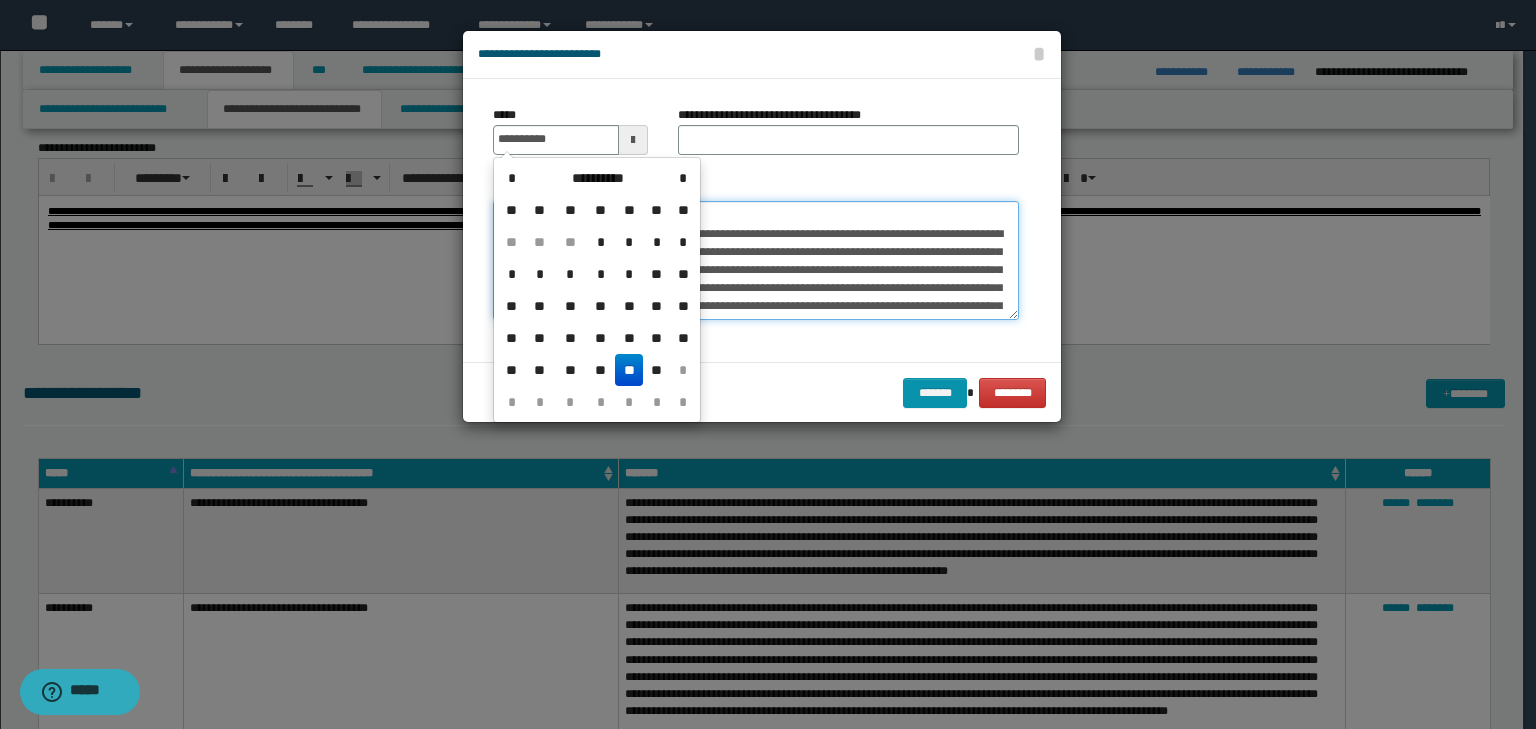 type on "**********" 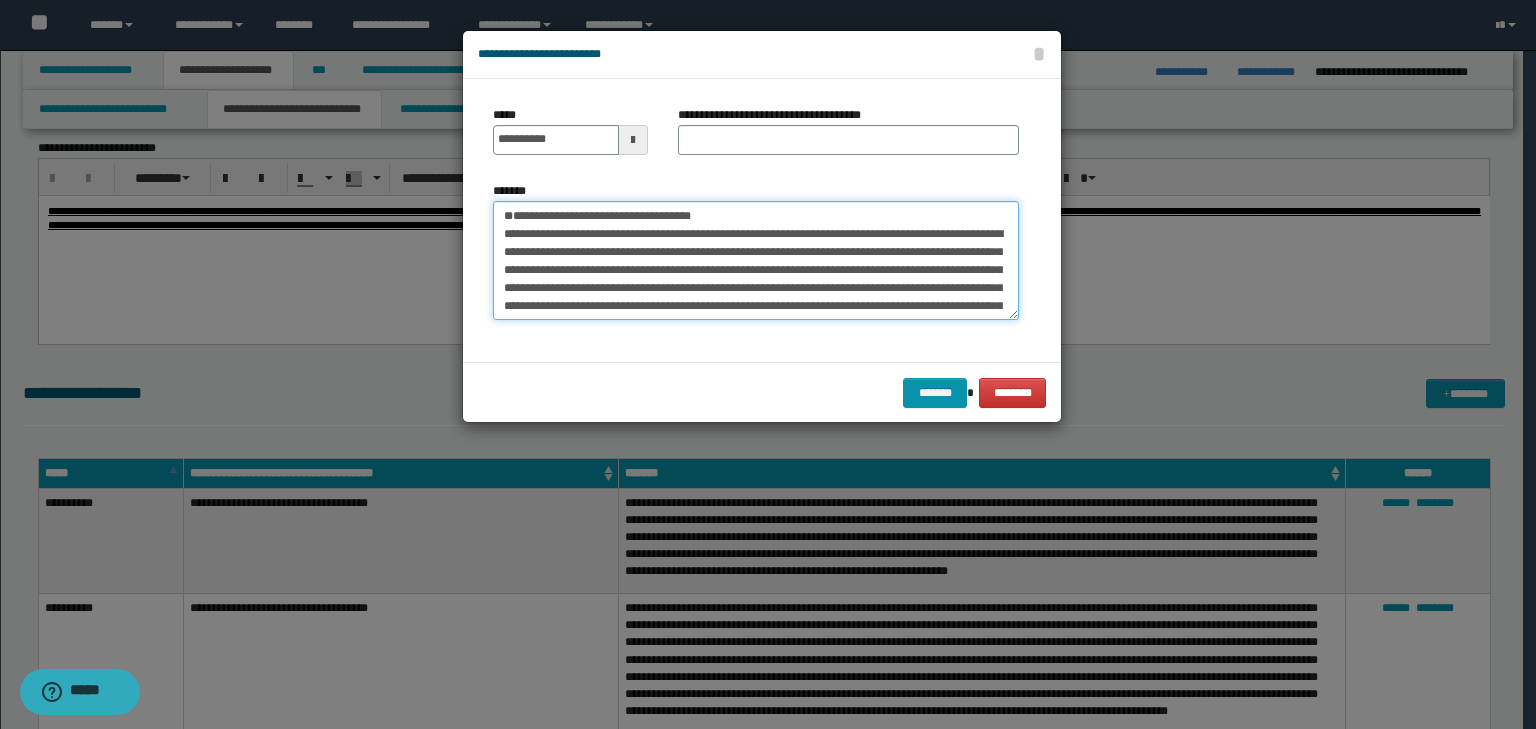 drag, startPoint x: 748, startPoint y: 215, endPoint x: 165, endPoint y: 212, distance: 583.0077 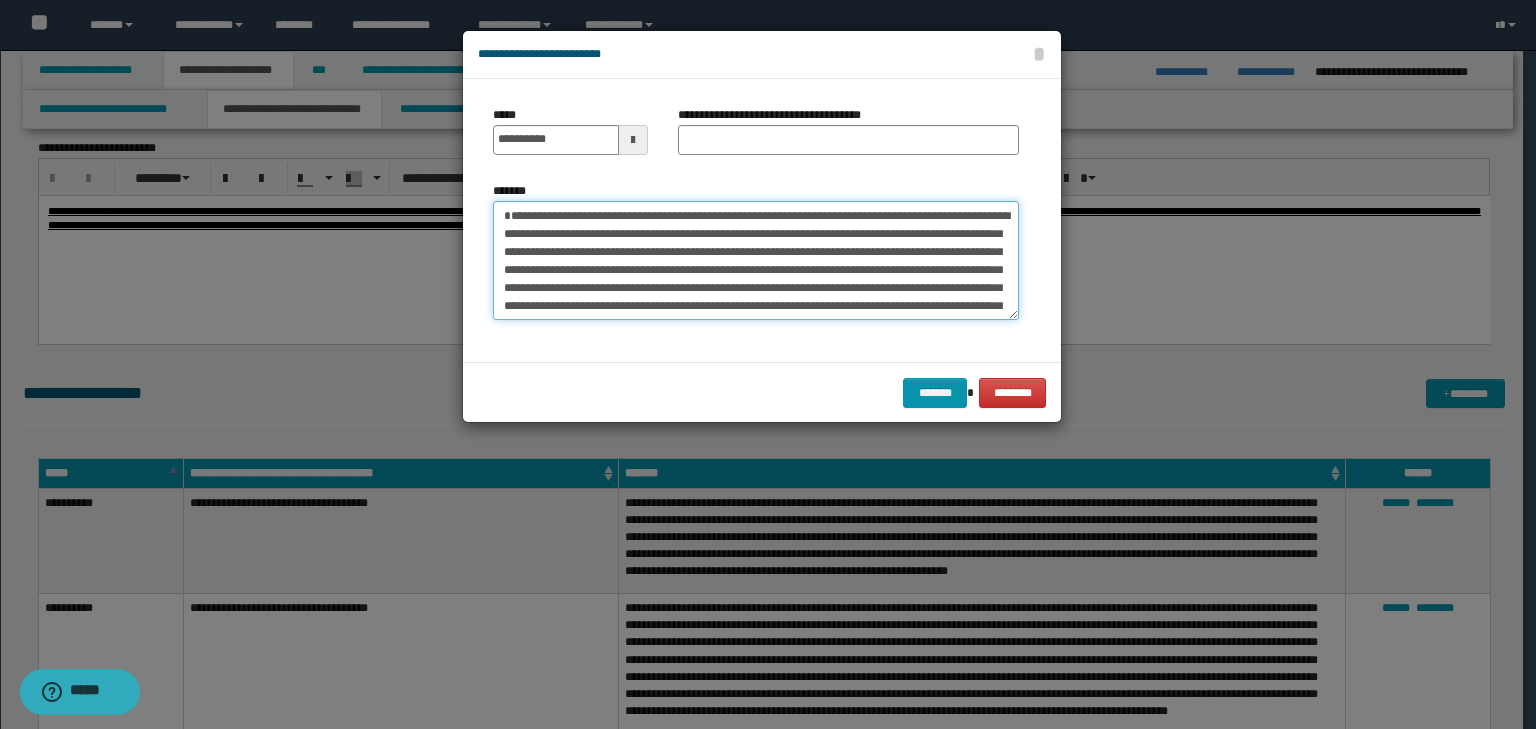 type on "**********" 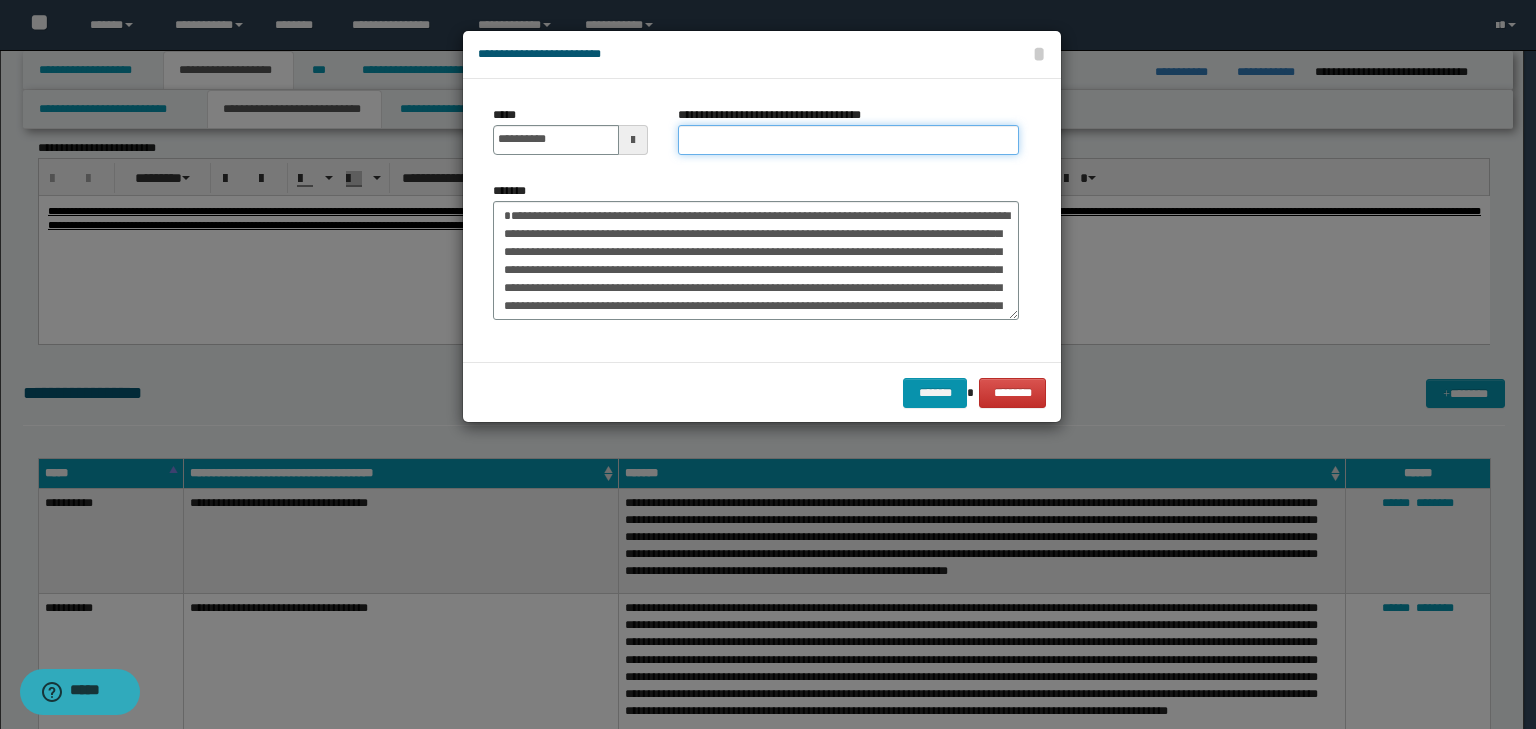 click on "**********" at bounding box center [848, 140] 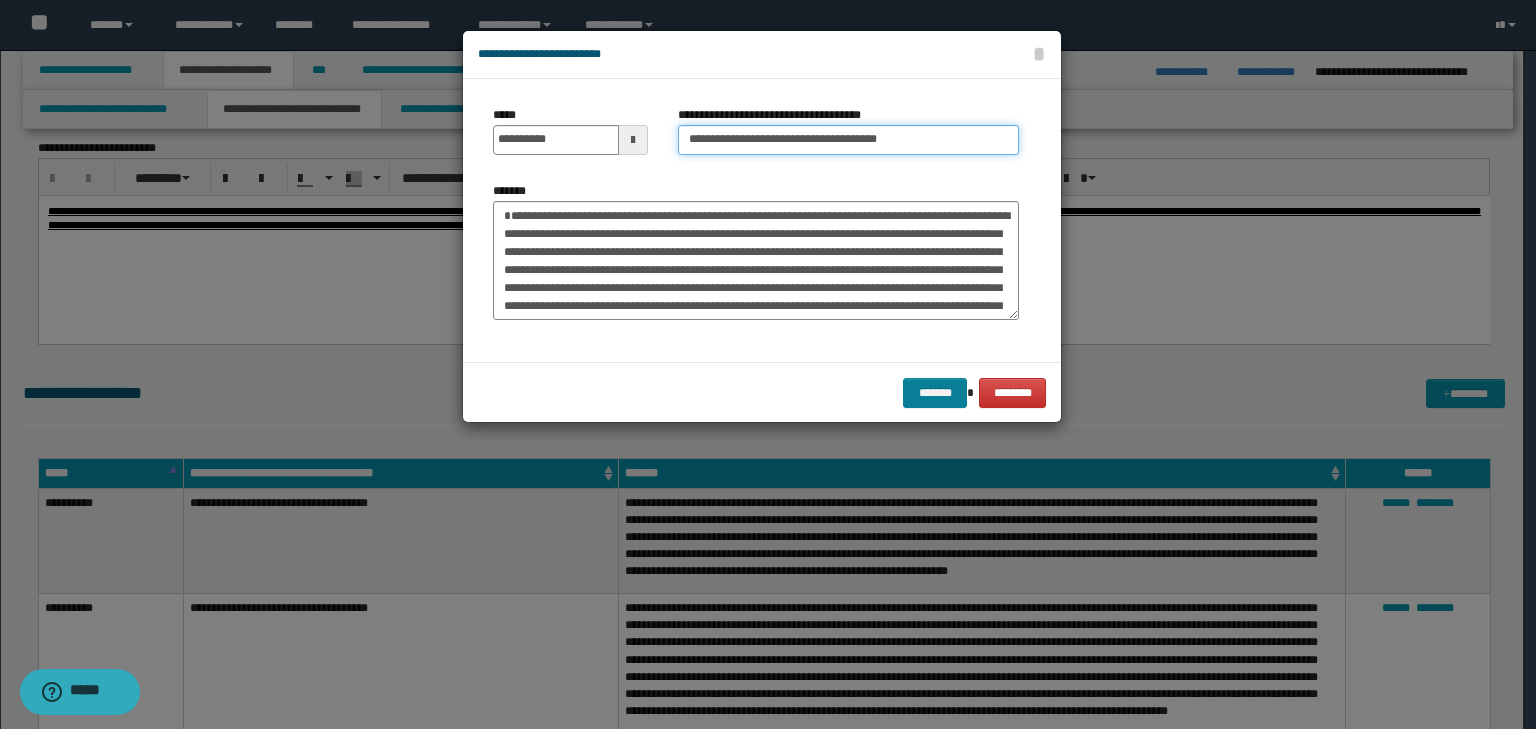 type on "**********" 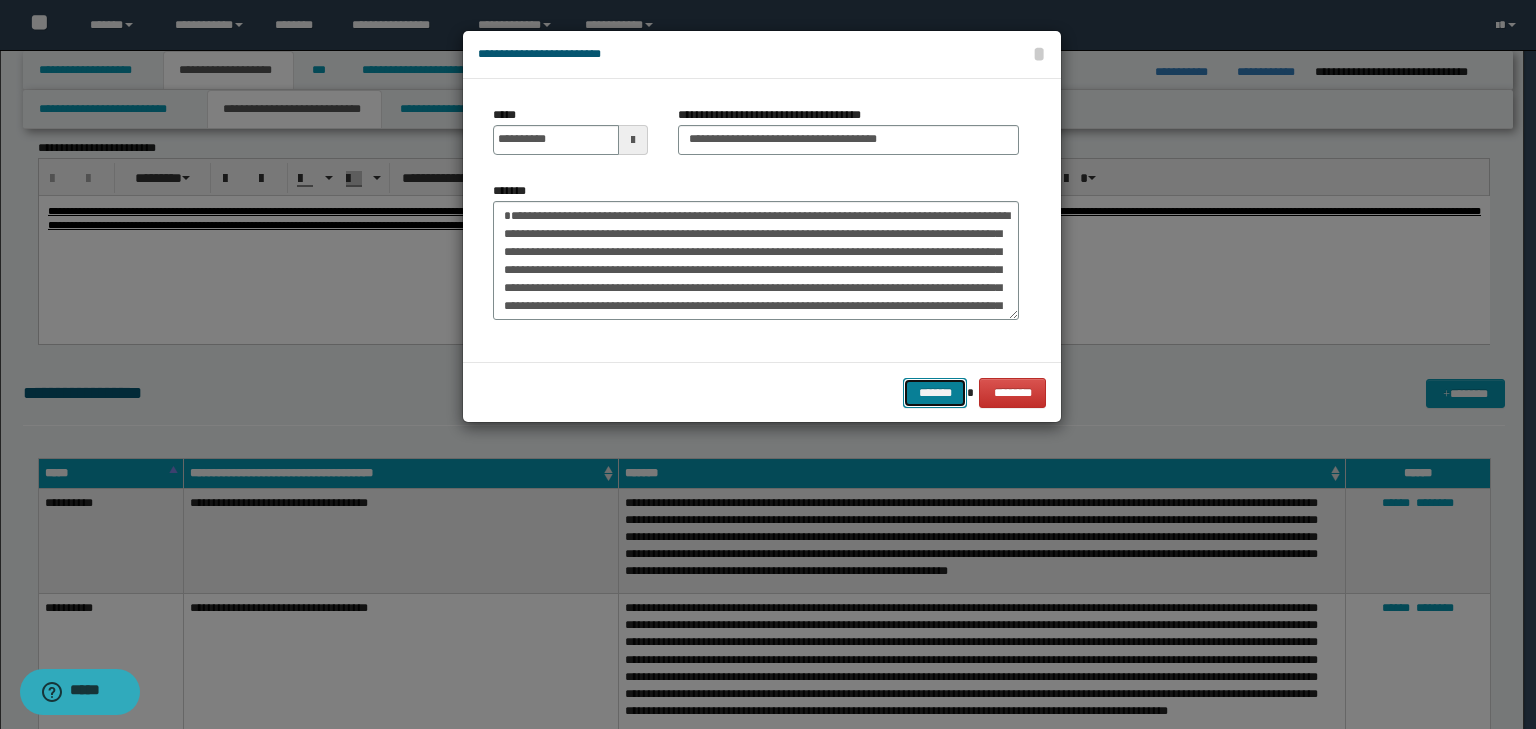 click on "*******" at bounding box center [935, 393] 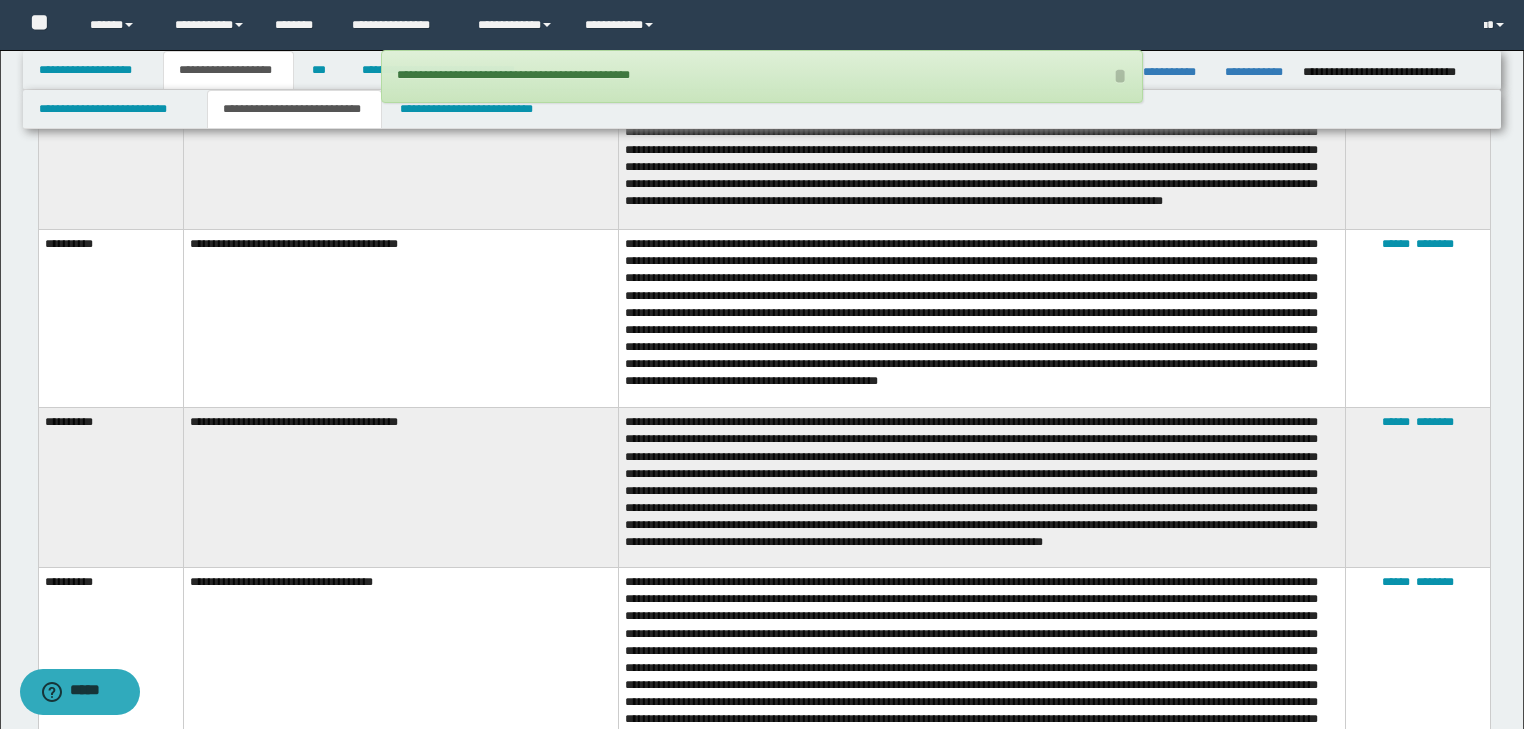 scroll, scrollTop: 2400, scrollLeft: 0, axis: vertical 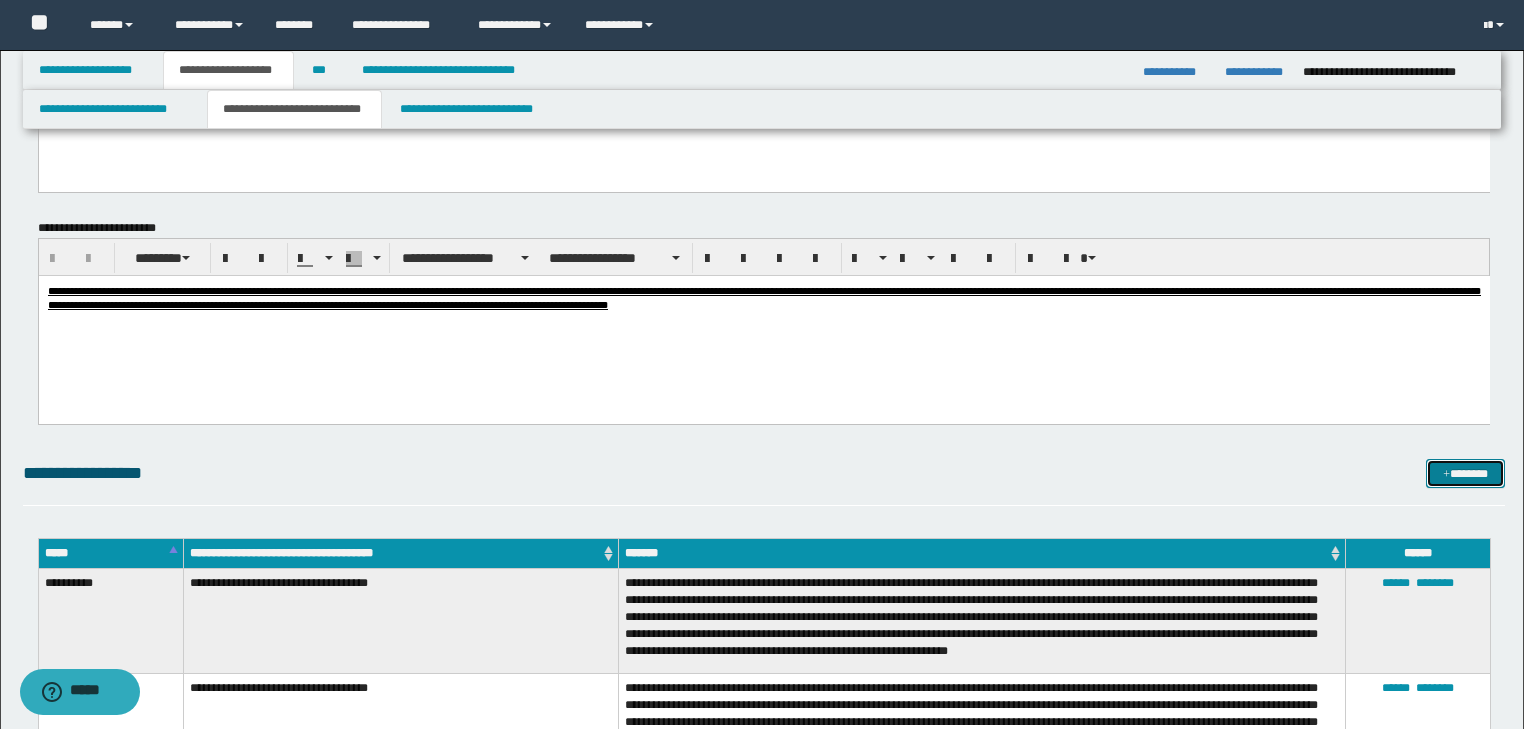 click on "*******" at bounding box center (1465, 474) 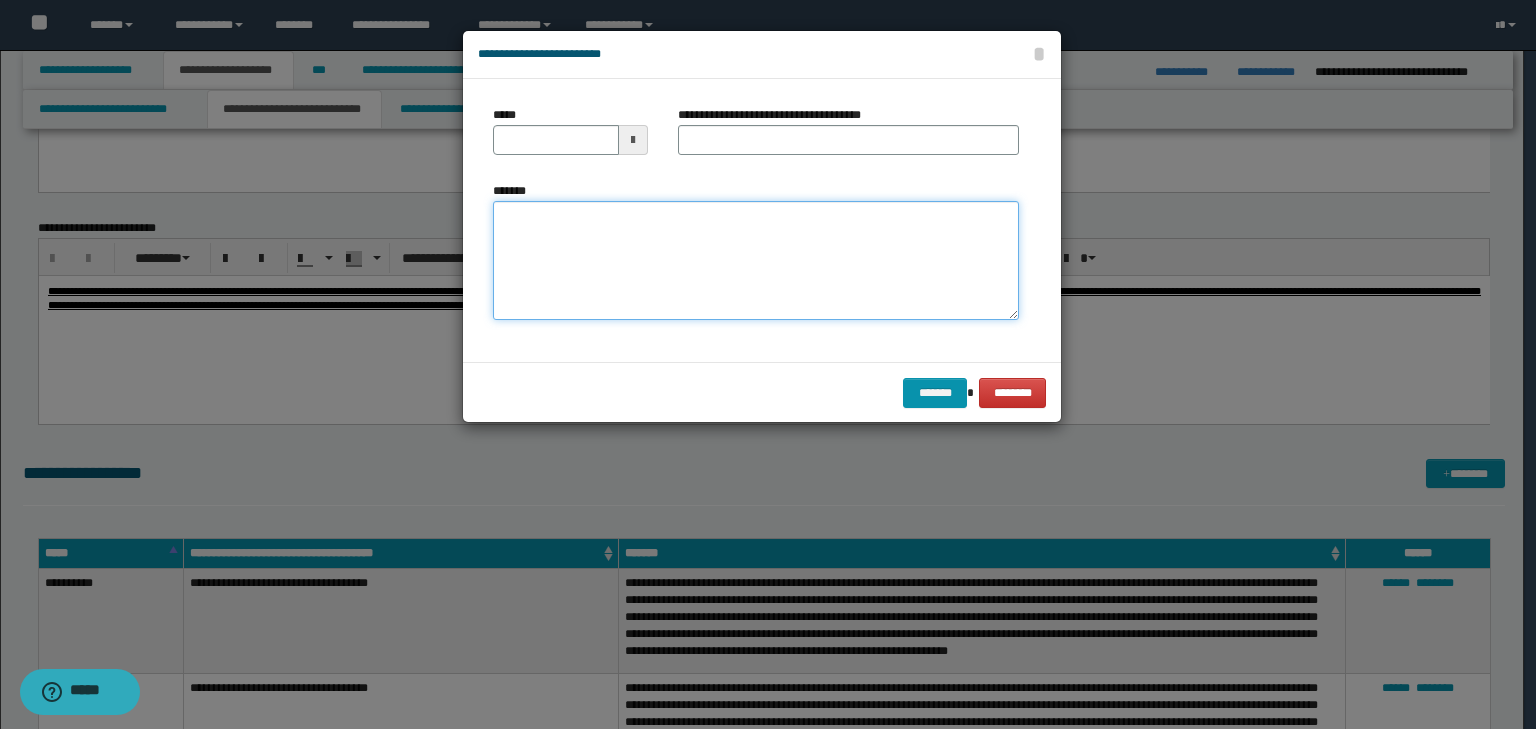 click on "*******" at bounding box center [756, 261] 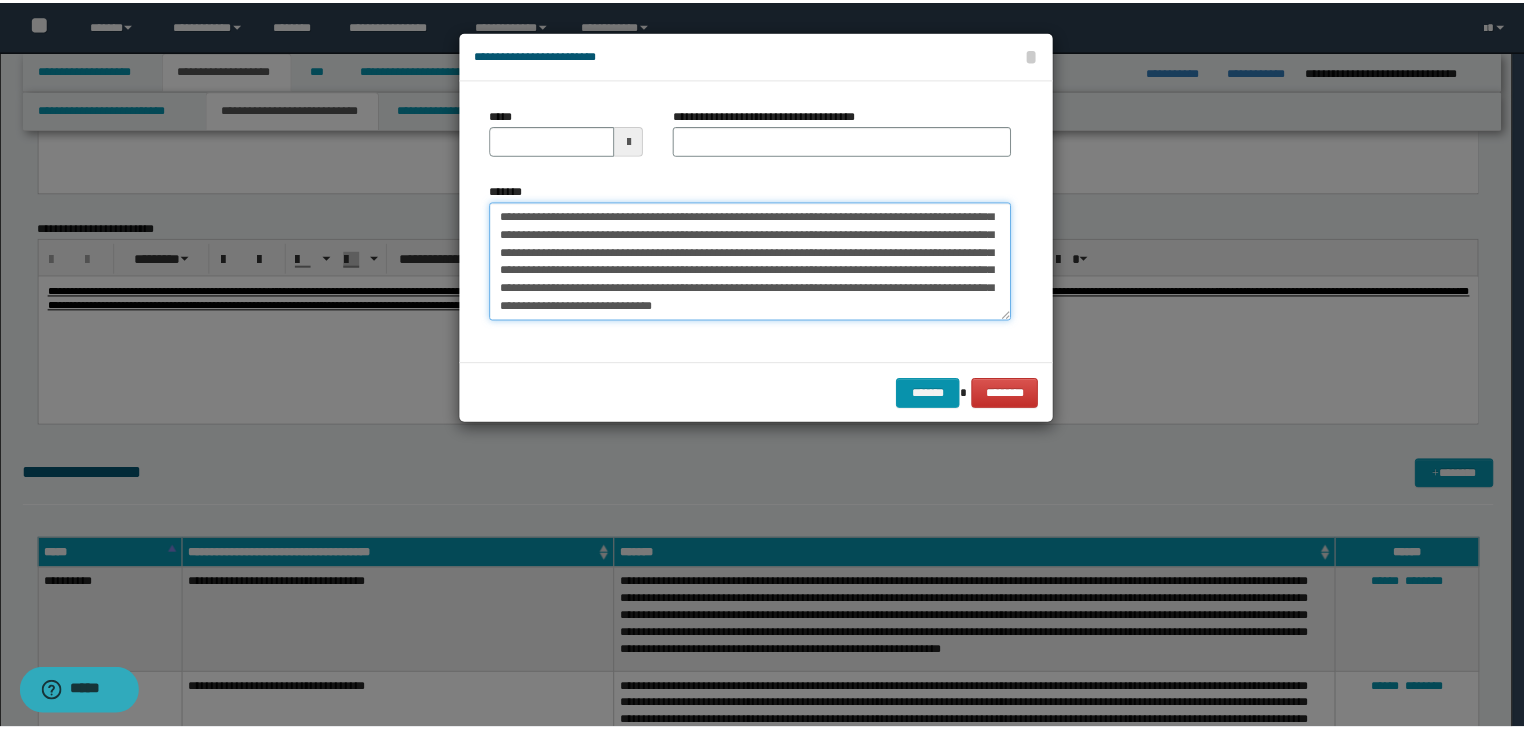 scroll, scrollTop: 0, scrollLeft: 0, axis: both 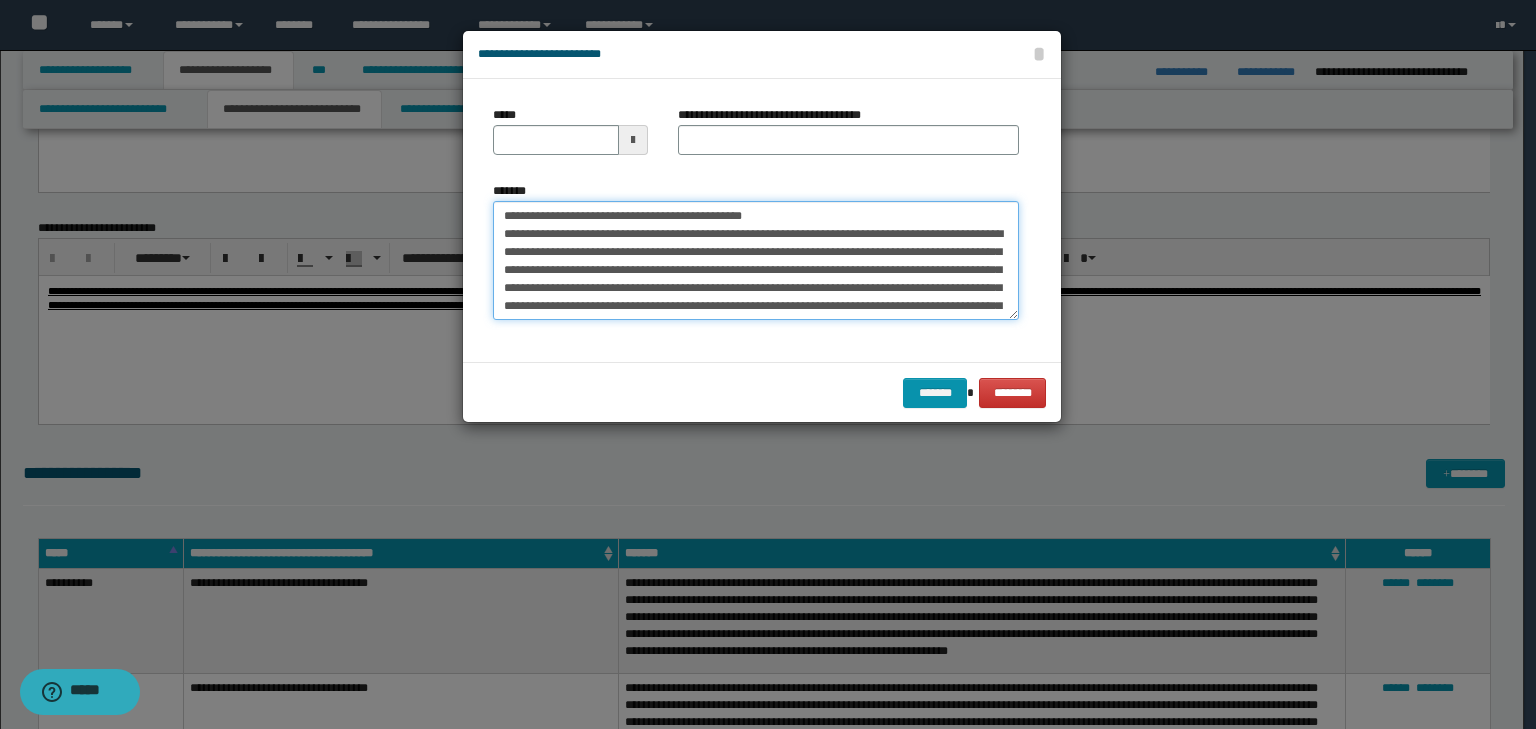 drag, startPoint x: 568, startPoint y: 212, endPoint x: 417, endPoint y: 201, distance: 151.40013 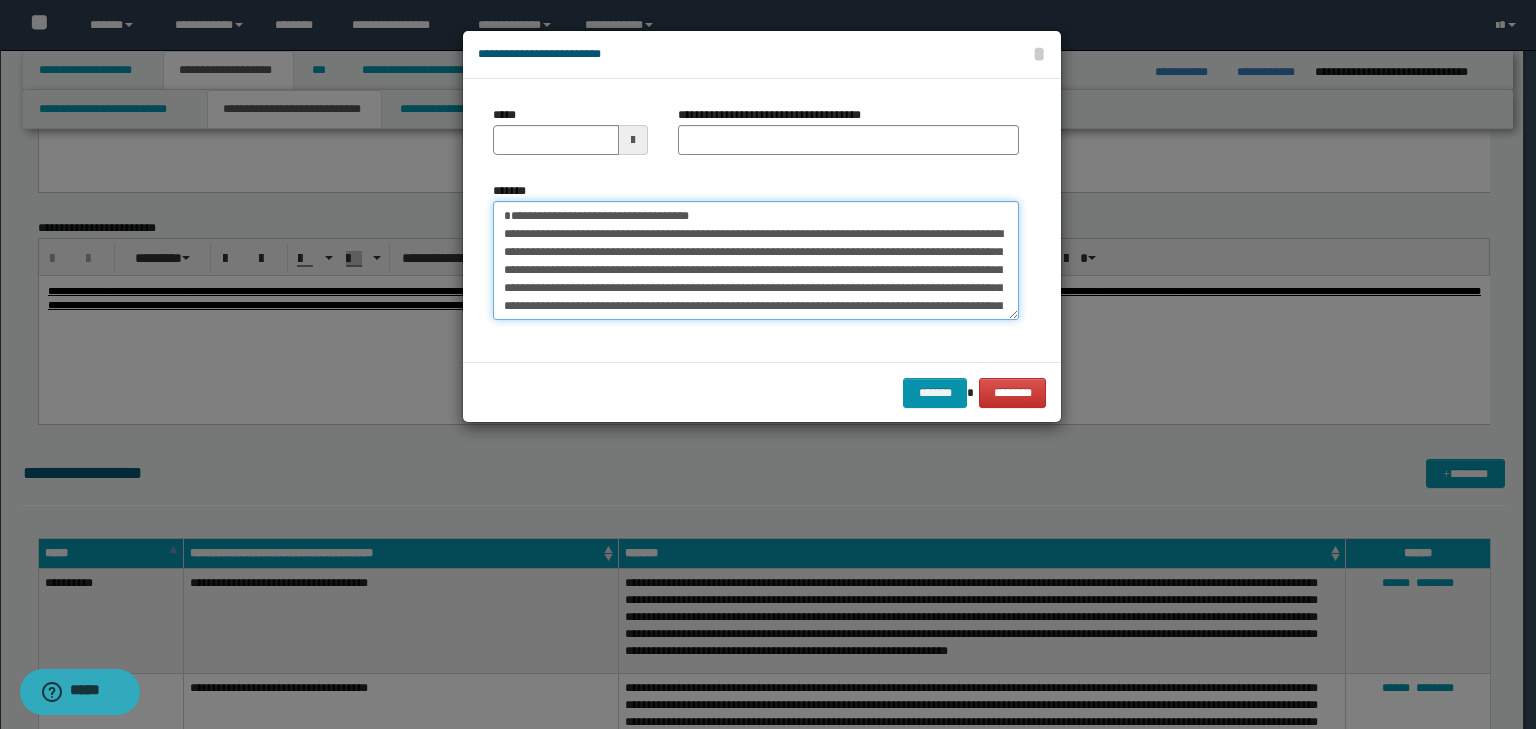 type 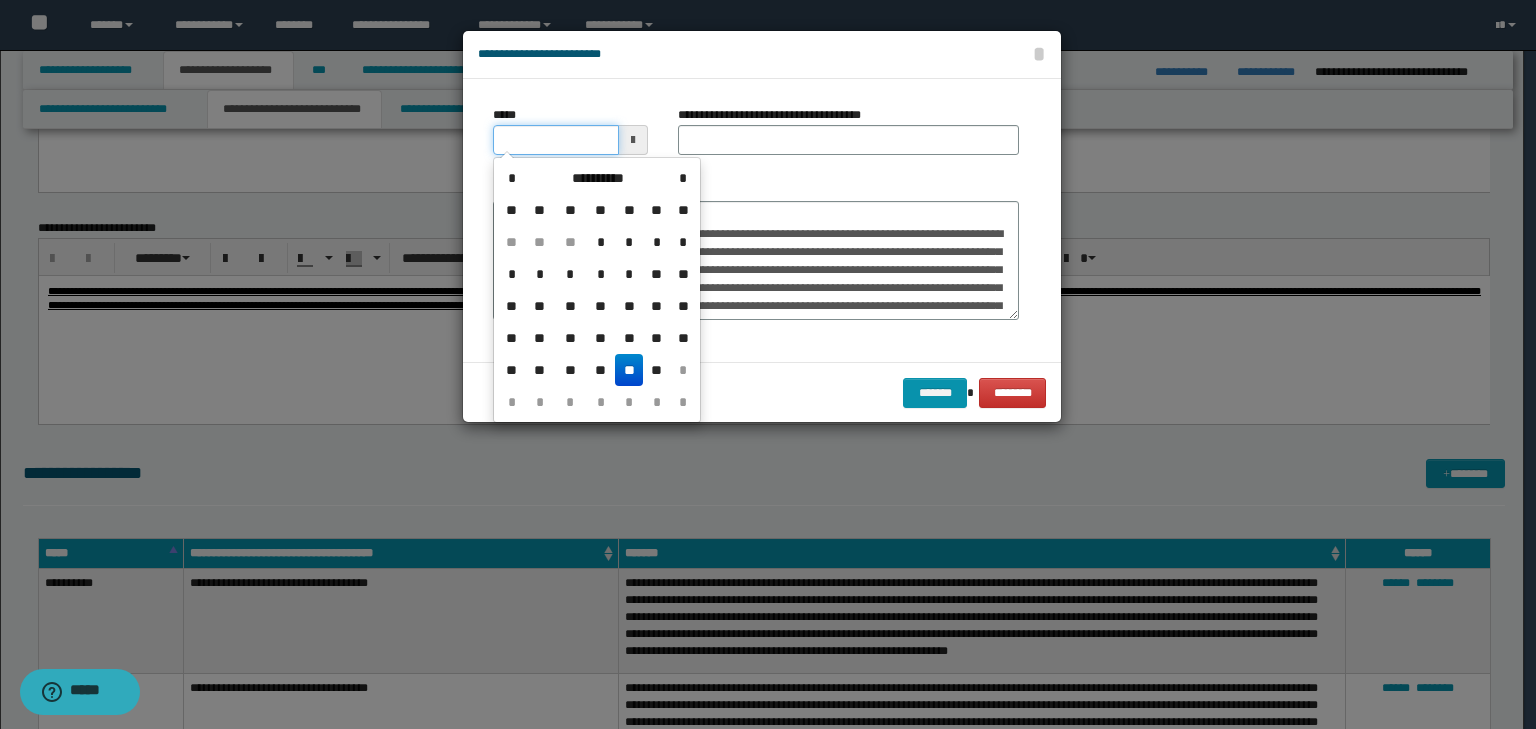 click on "*****" at bounding box center [556, 140] 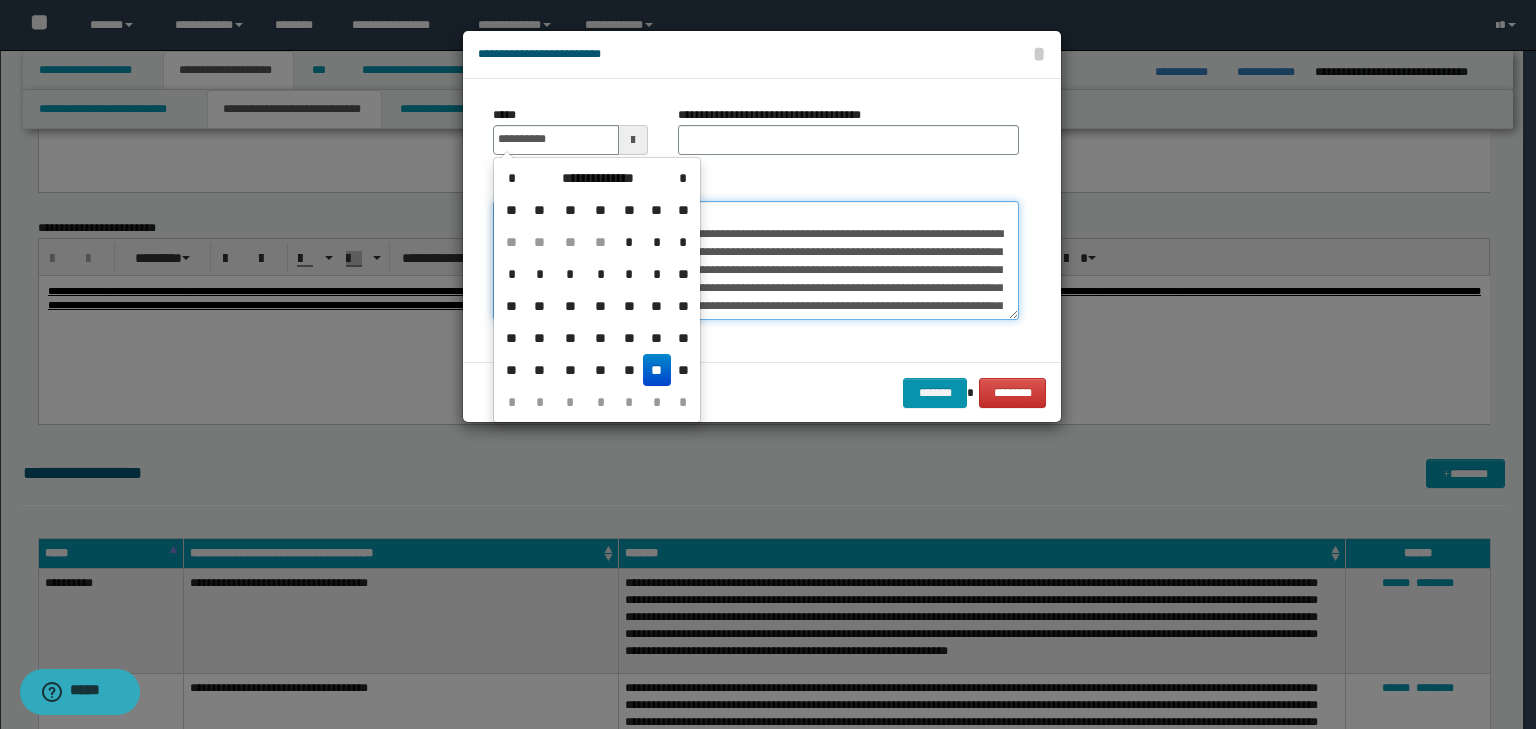 type on "**********" 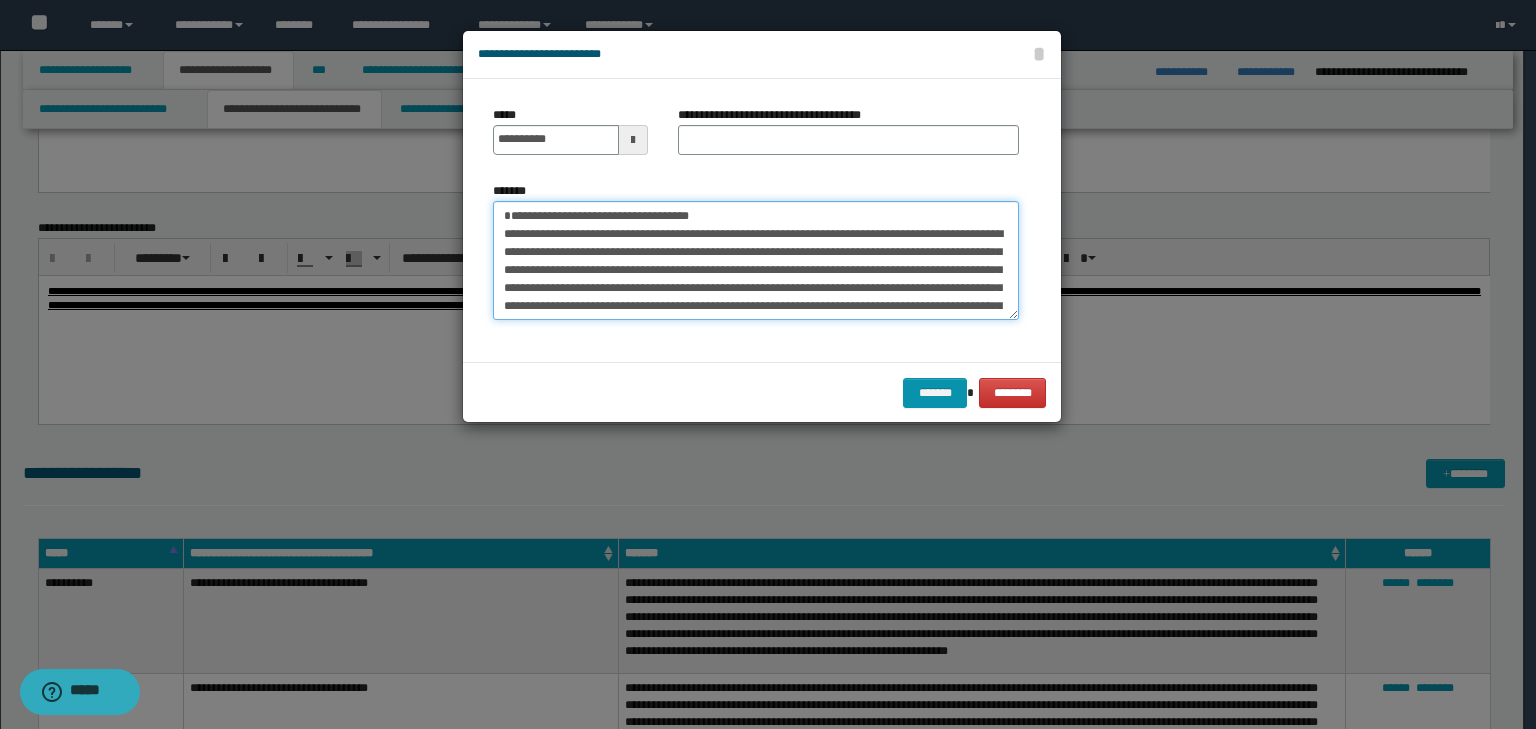 drag, startPoint x: 648, startPoint y: 206, endPoint x: 93, endPoint y: 174, distance: 555.92175 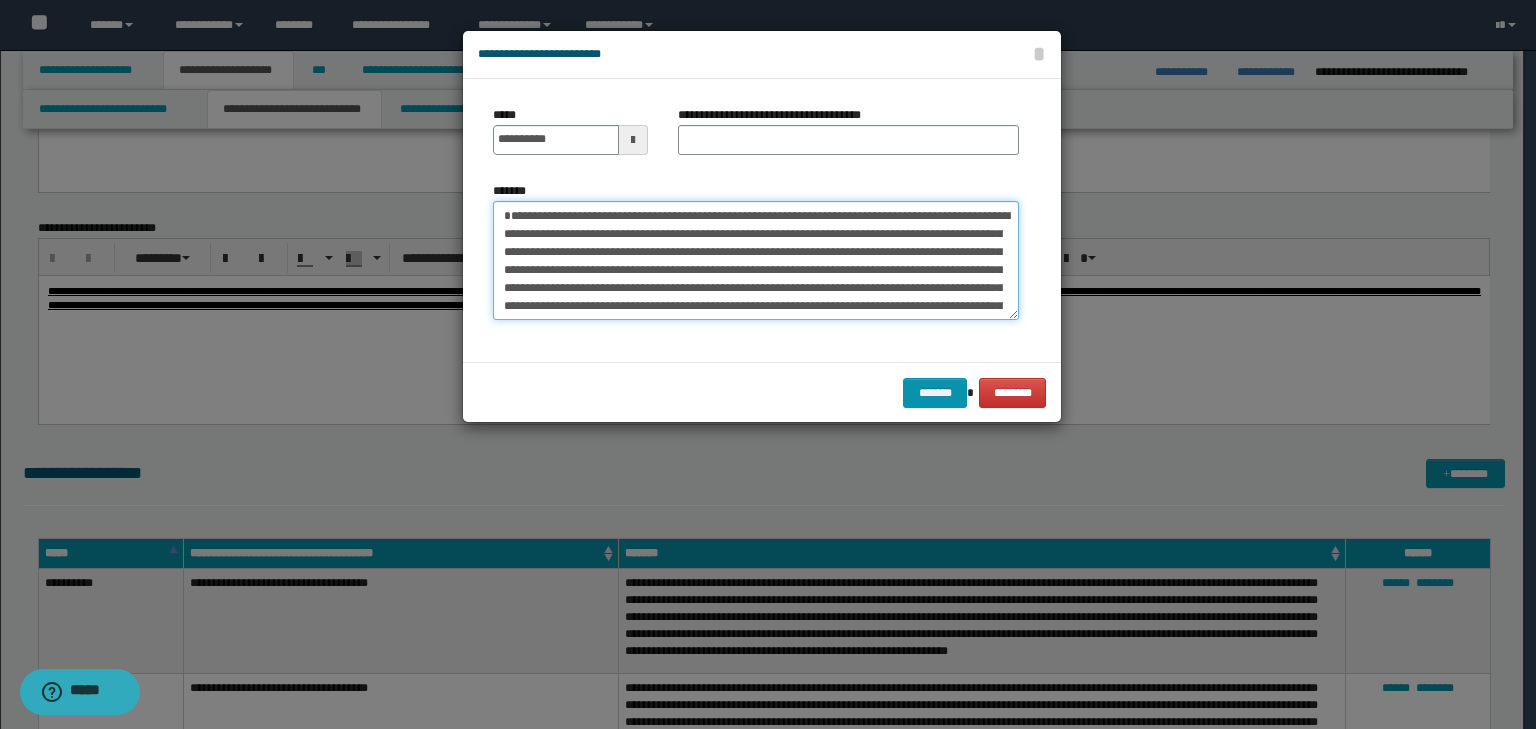 type on "**********" 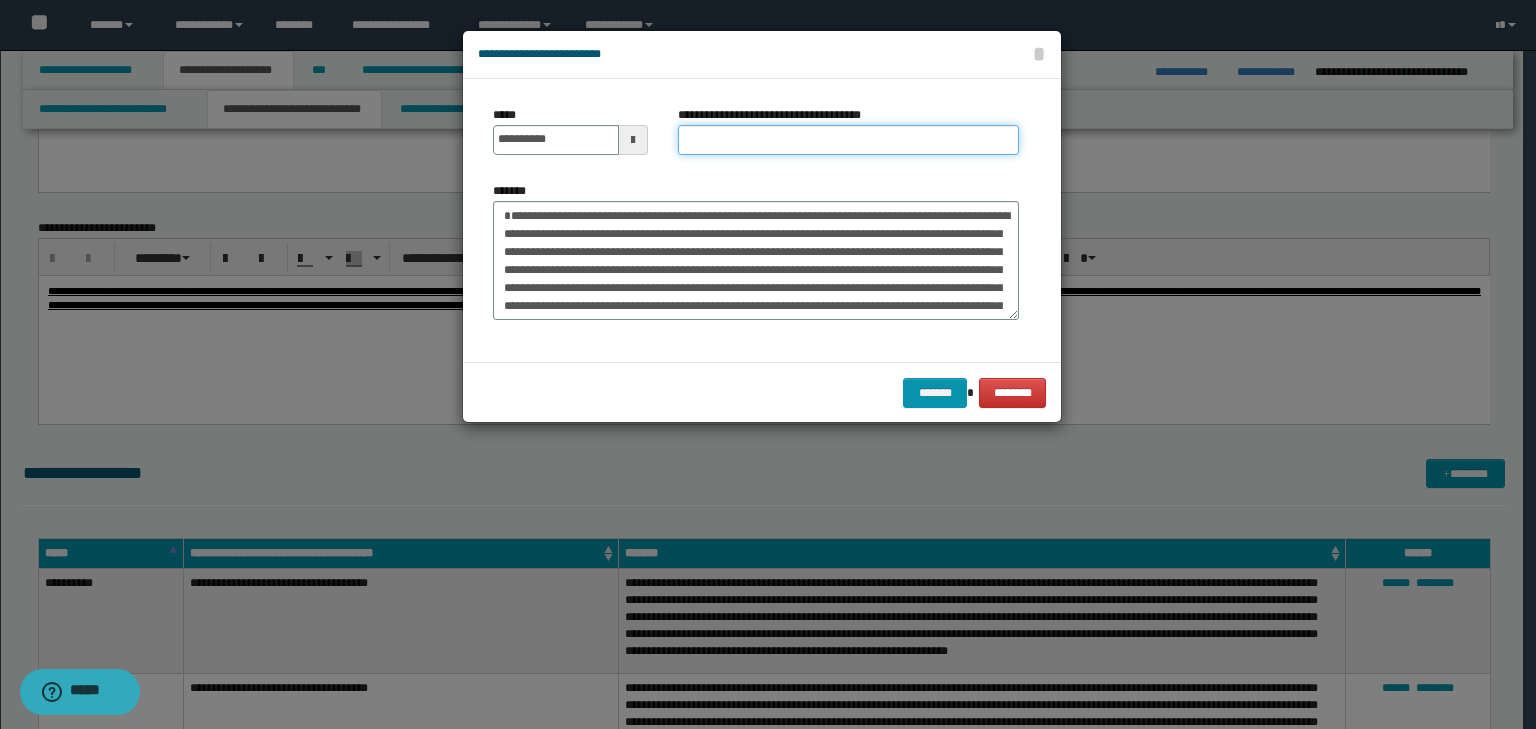 click on "**********" at bounding box center (848, 140) 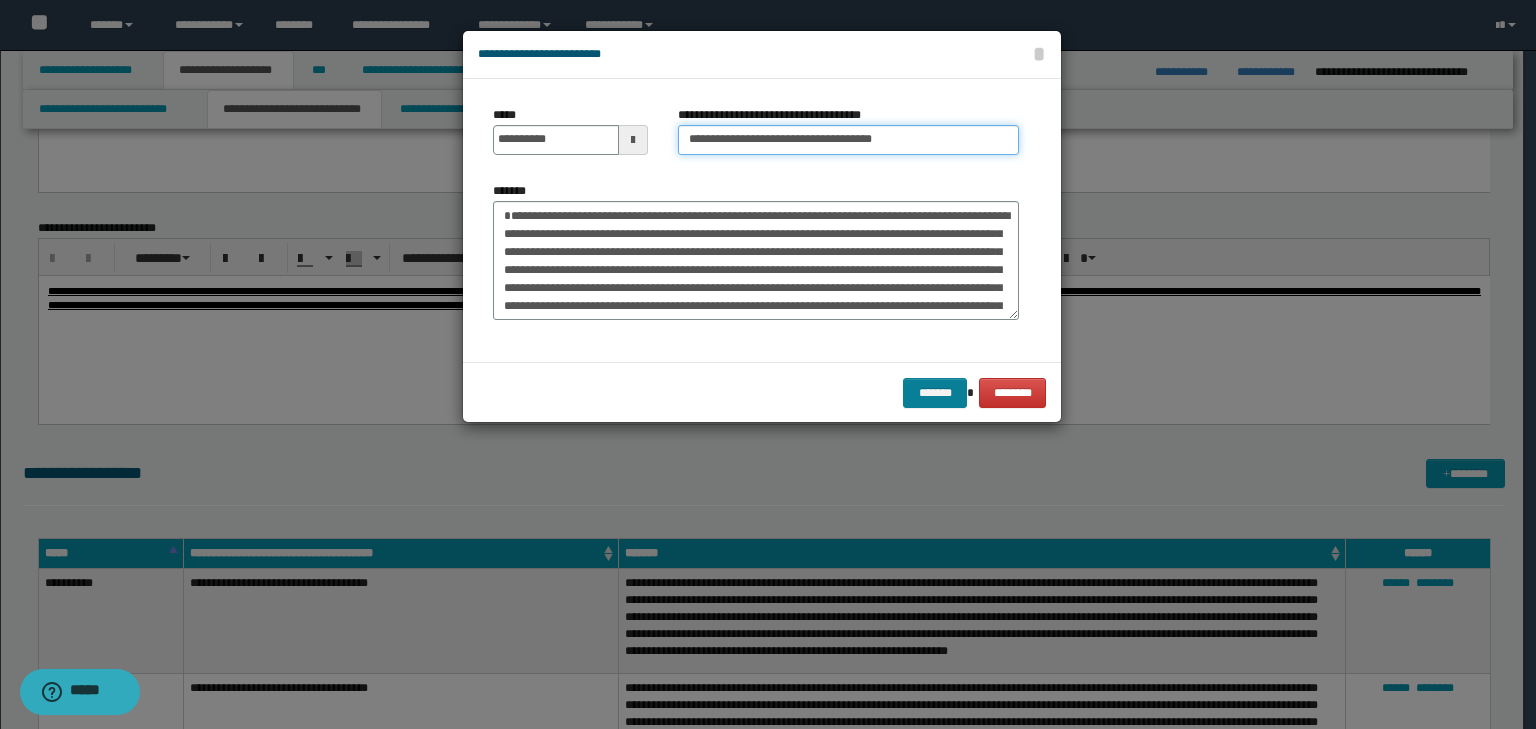 type on "**********" 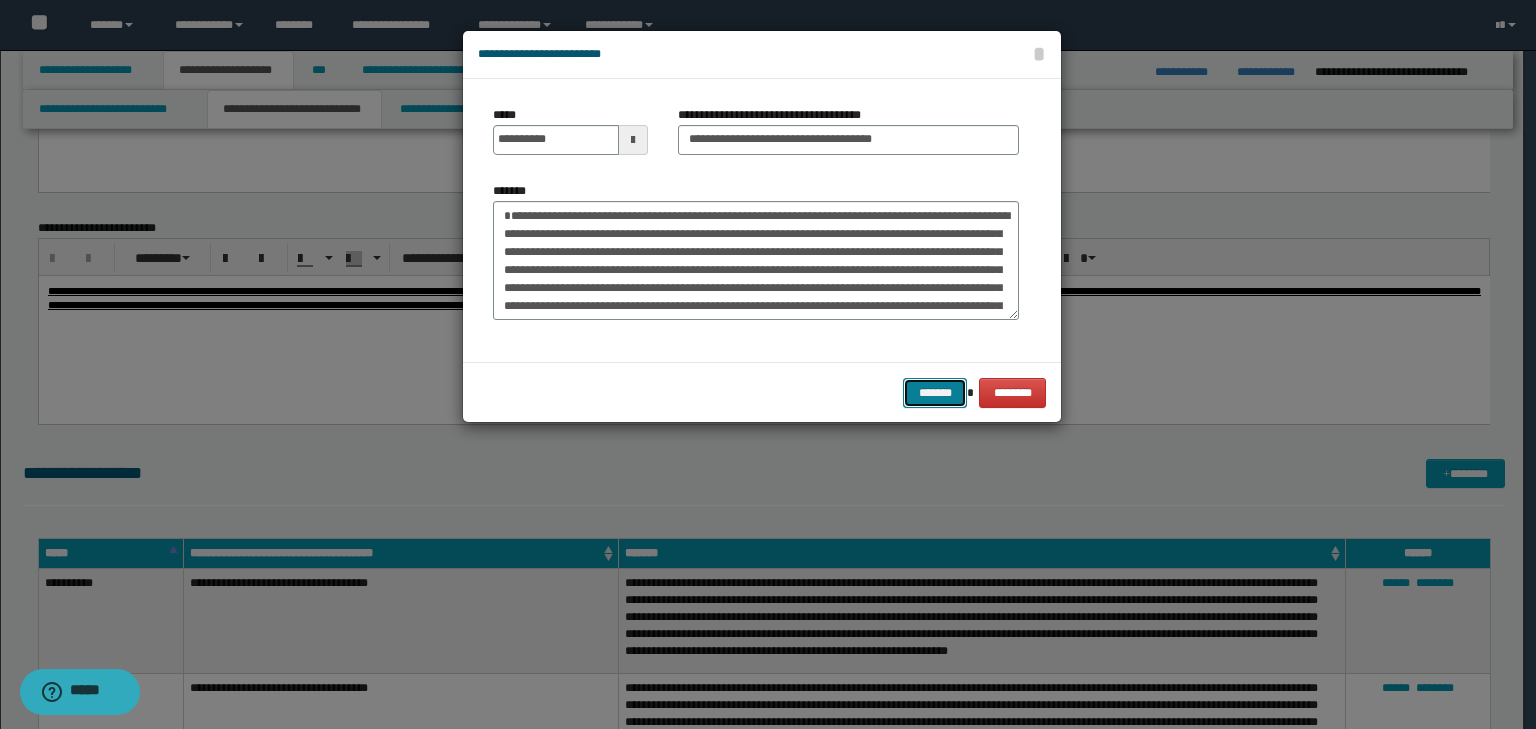 click on "*******" at bounding box center [935, 393] 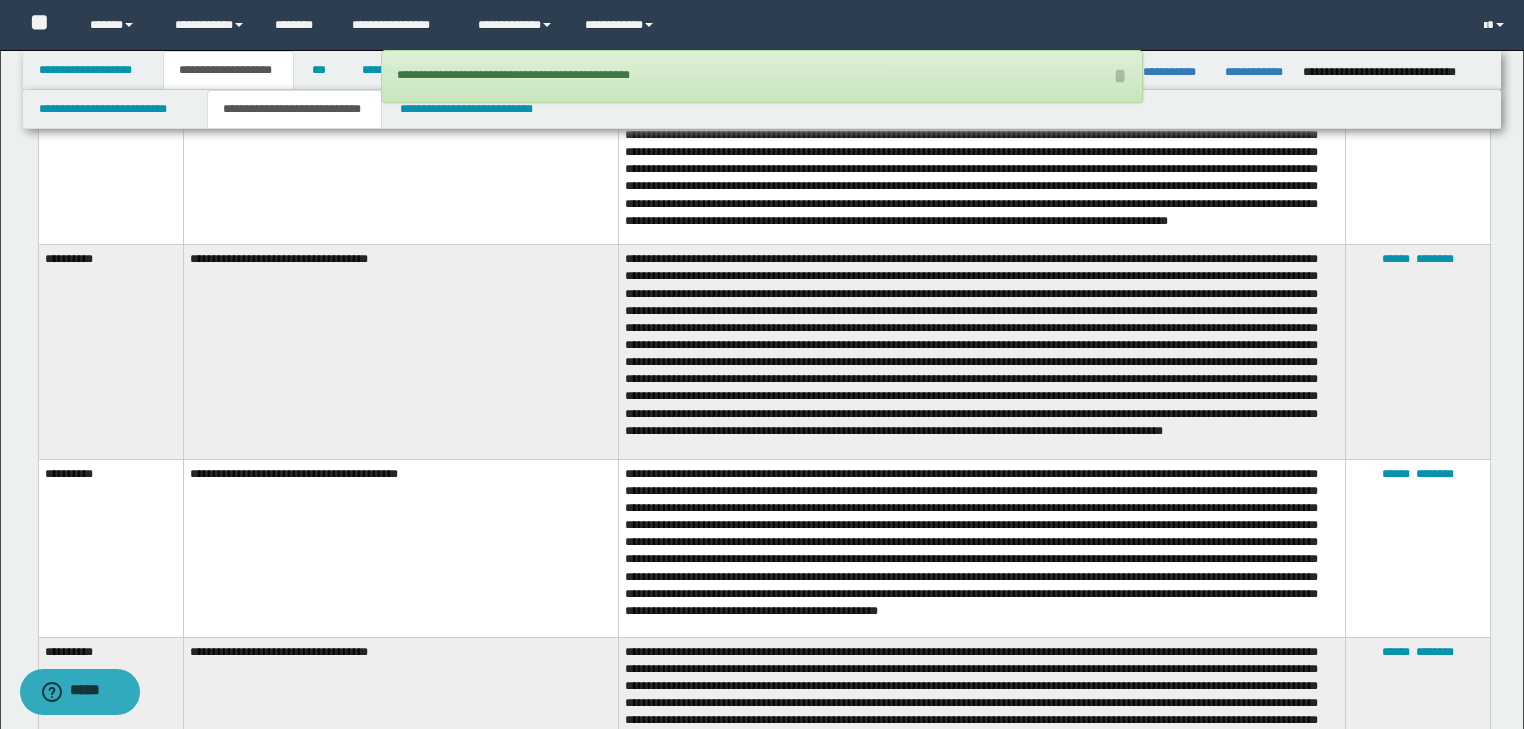 scroll, scrollTop: 2160, scrollLeft: 0, axis: vertical 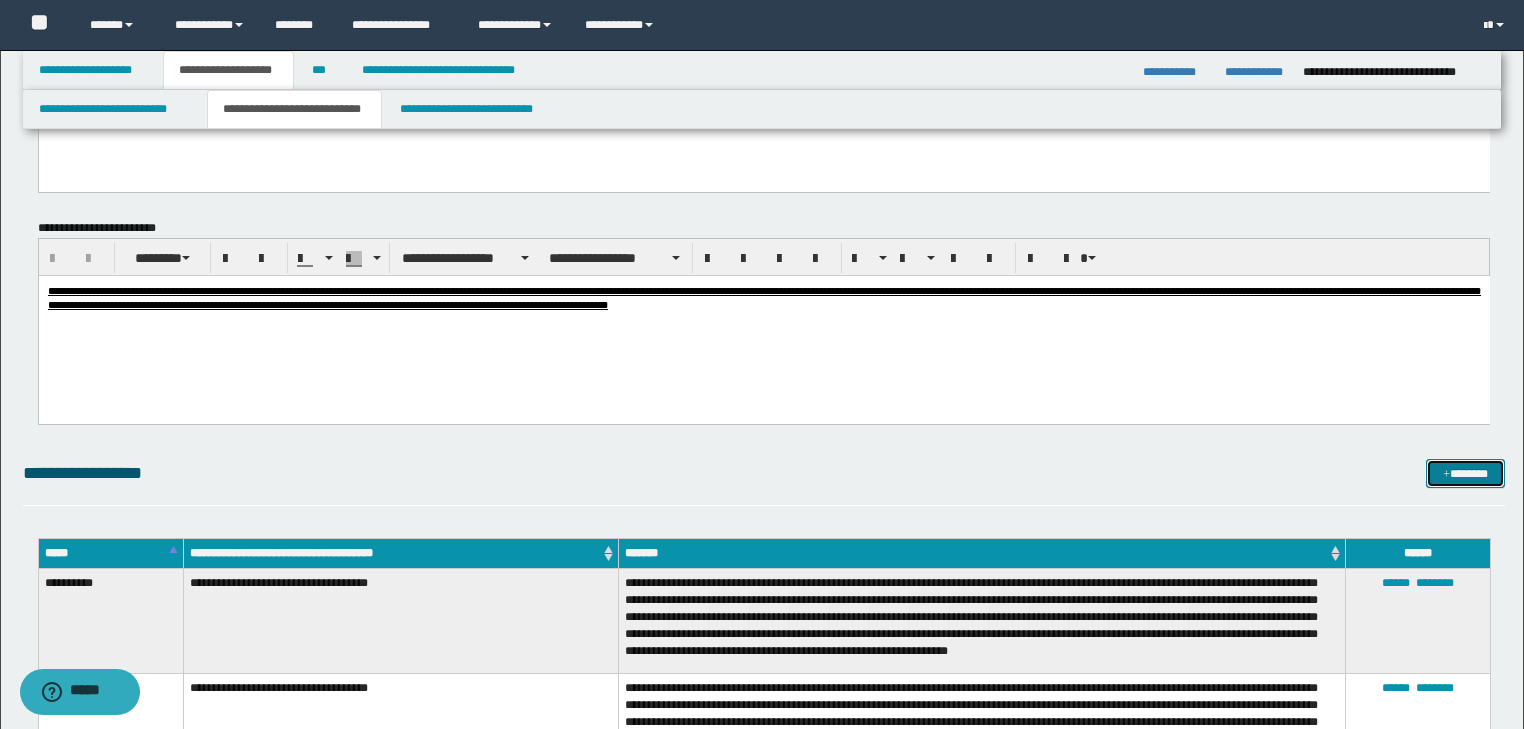 click on "*******" at bounding box center (1465, 474) 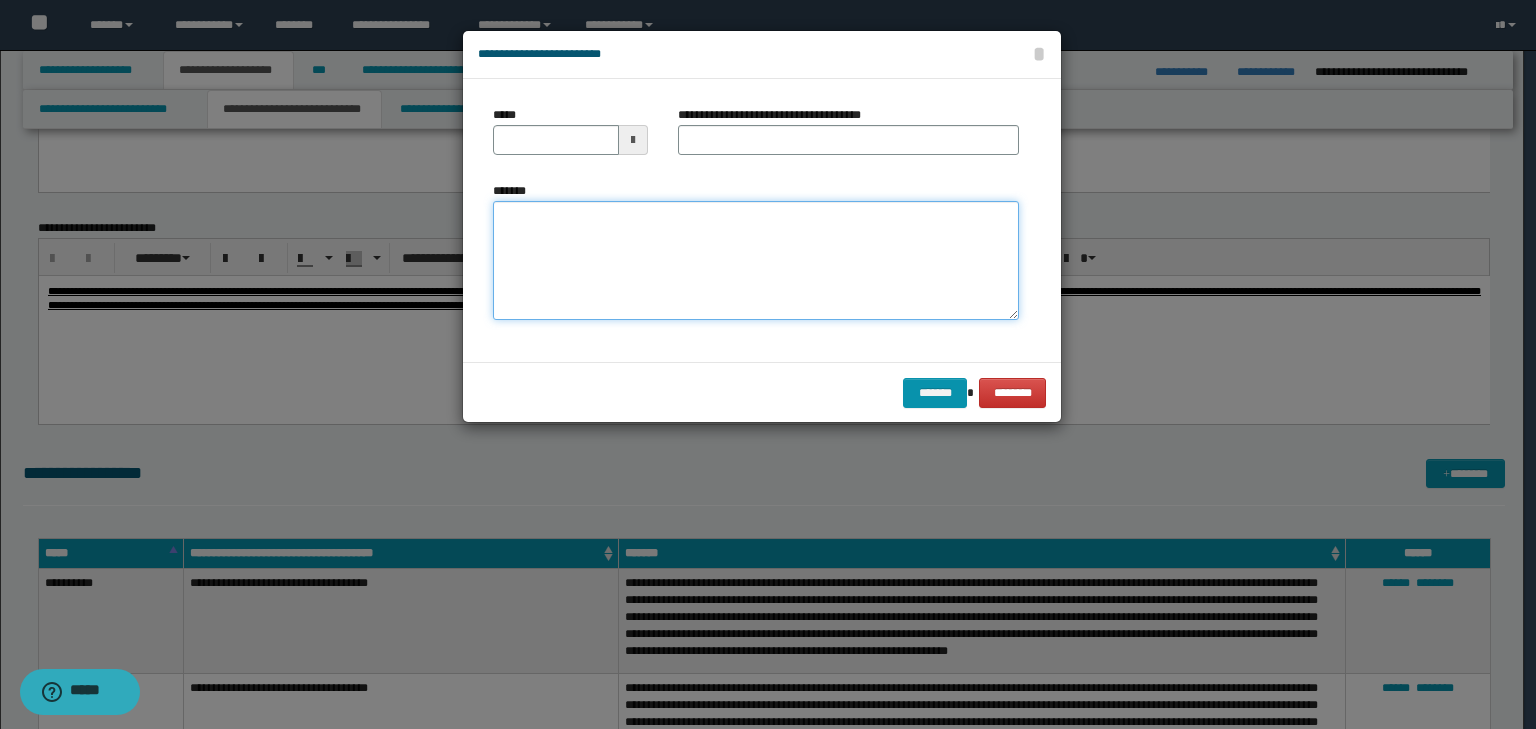 click on "*******" at bounding box center (756, 261) 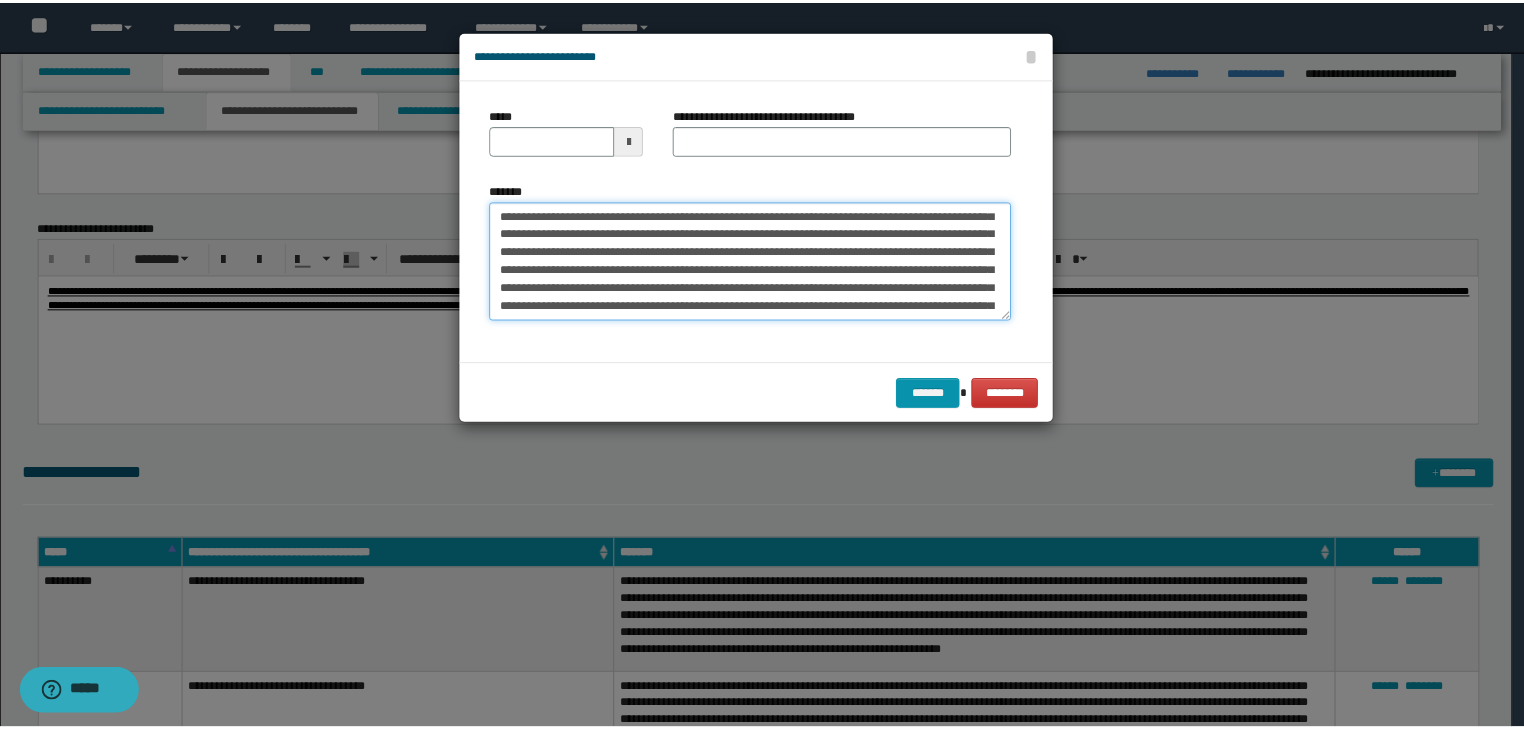 scroll, scrollTop: 0, scrollLeft: 0, axis: both 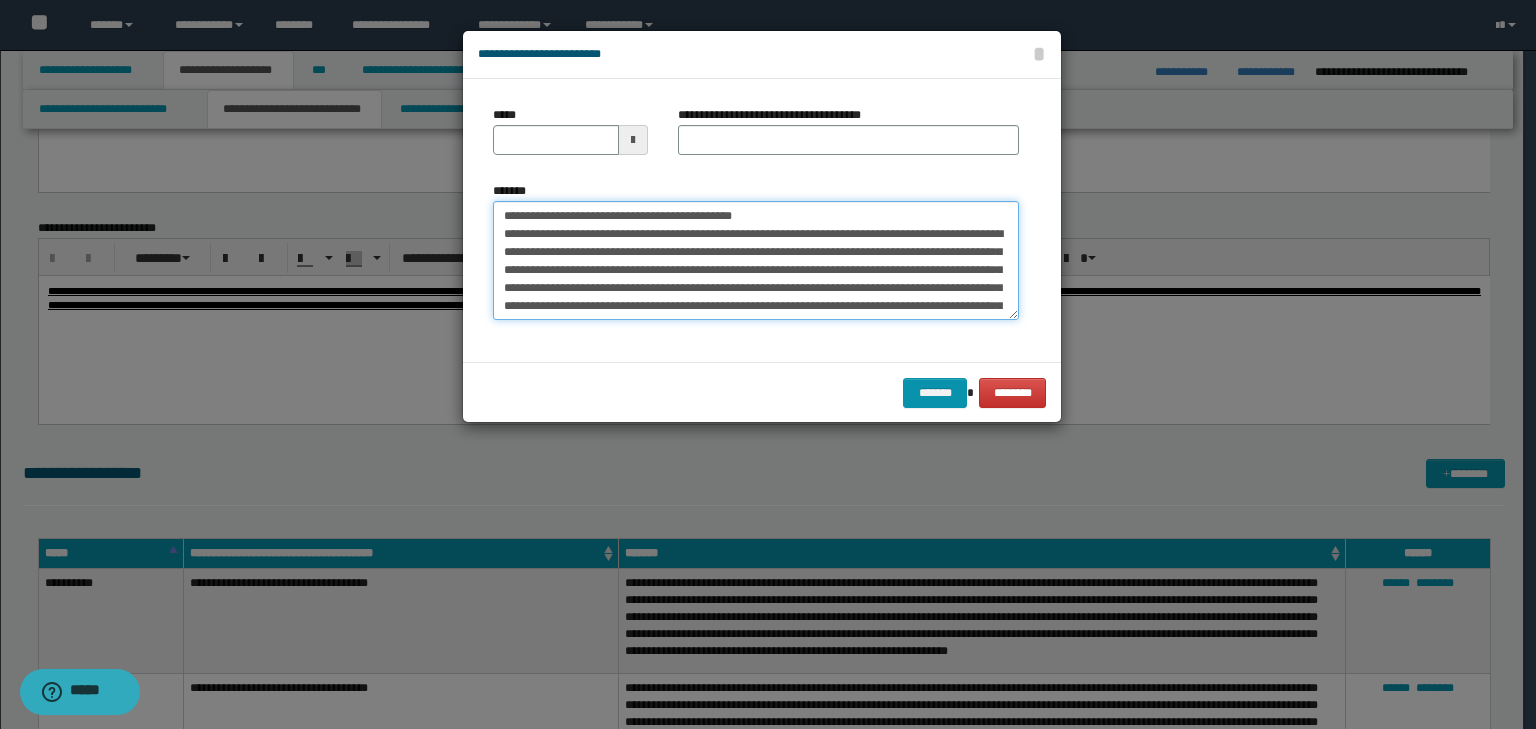 drag, startPoint x: 568, startPoint y: 212, endPoint x: 318, endPoint y: 215, distance: 250.018 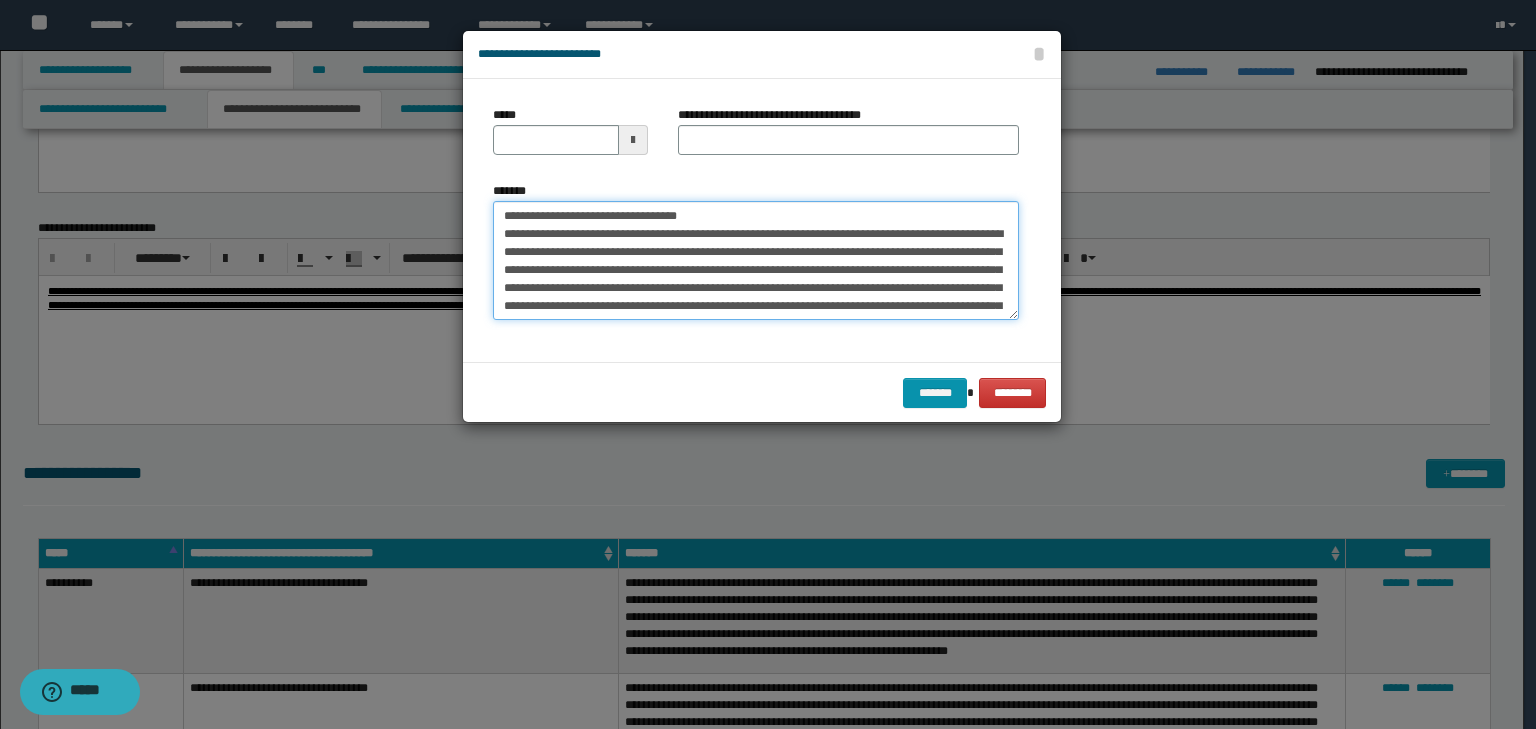 type on "**********" 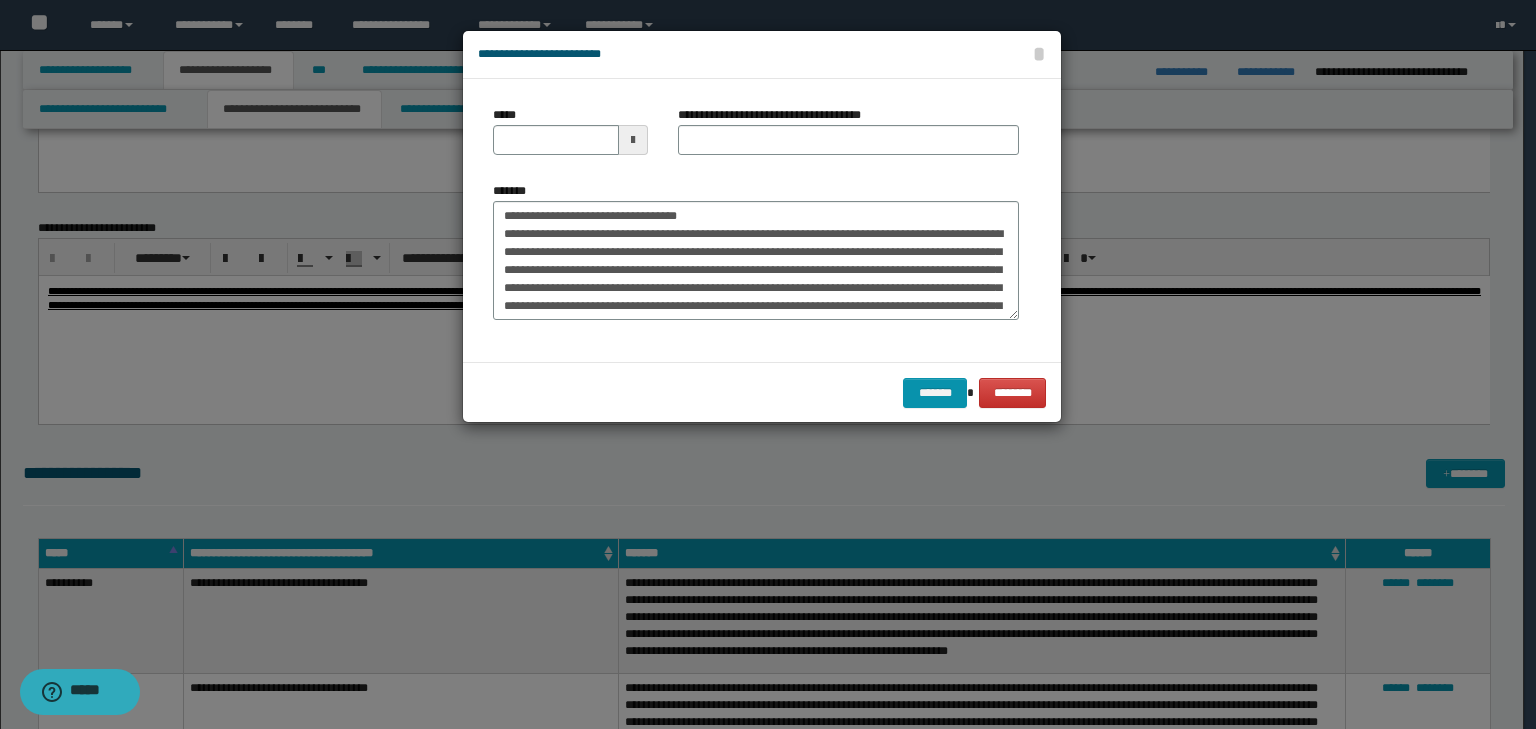 click on "*****" at bounding box center [570, 138] 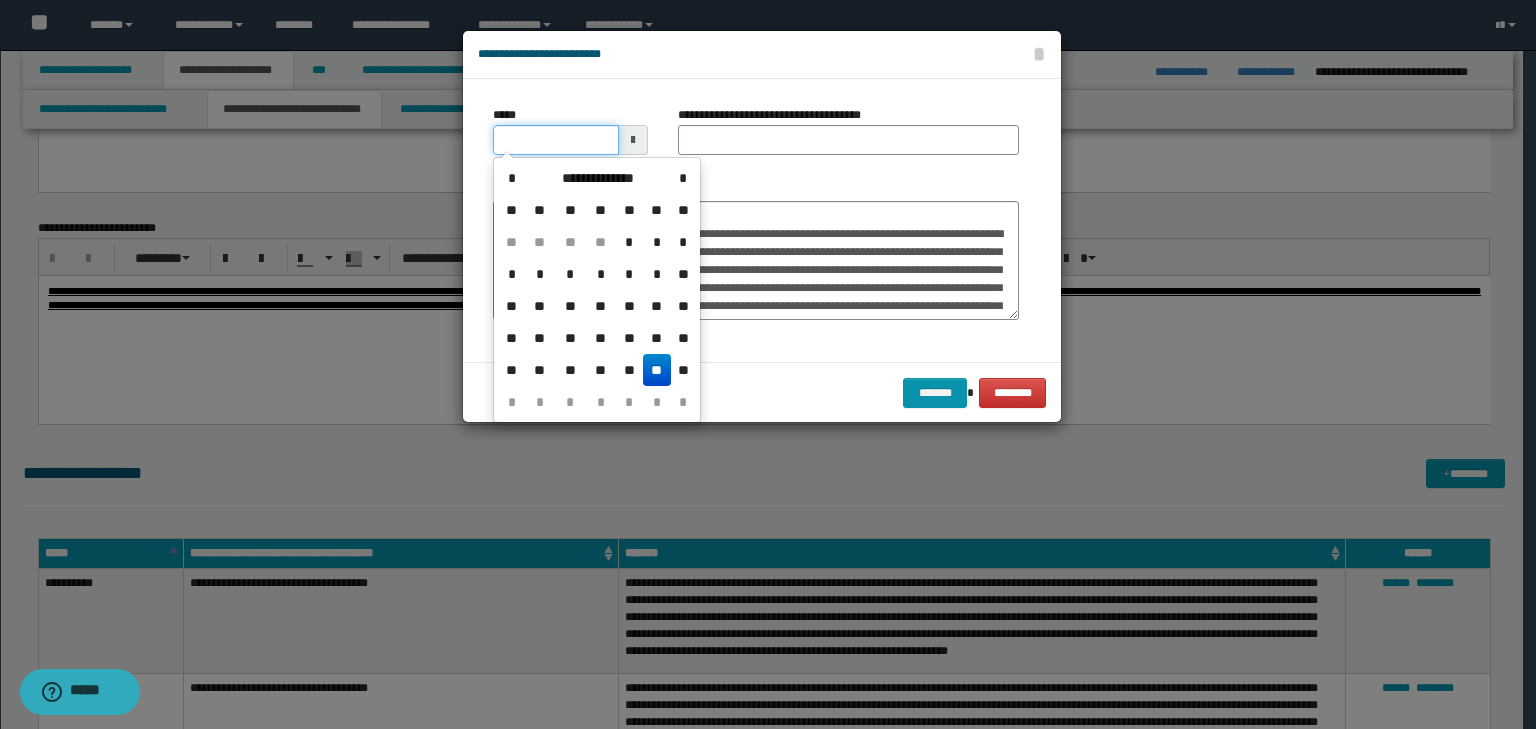 click on "*****" at bounding box center (556, 140) 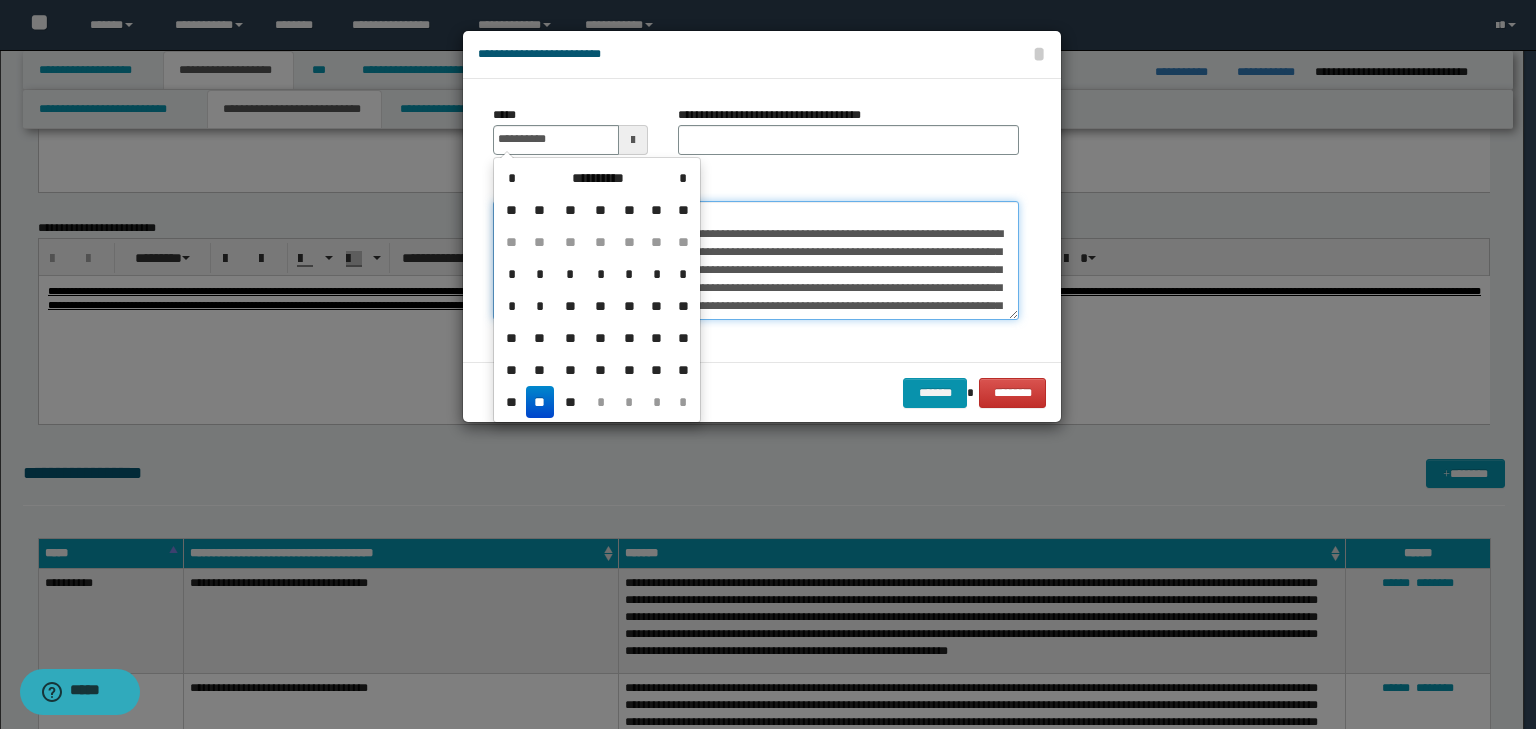 type on "**********" 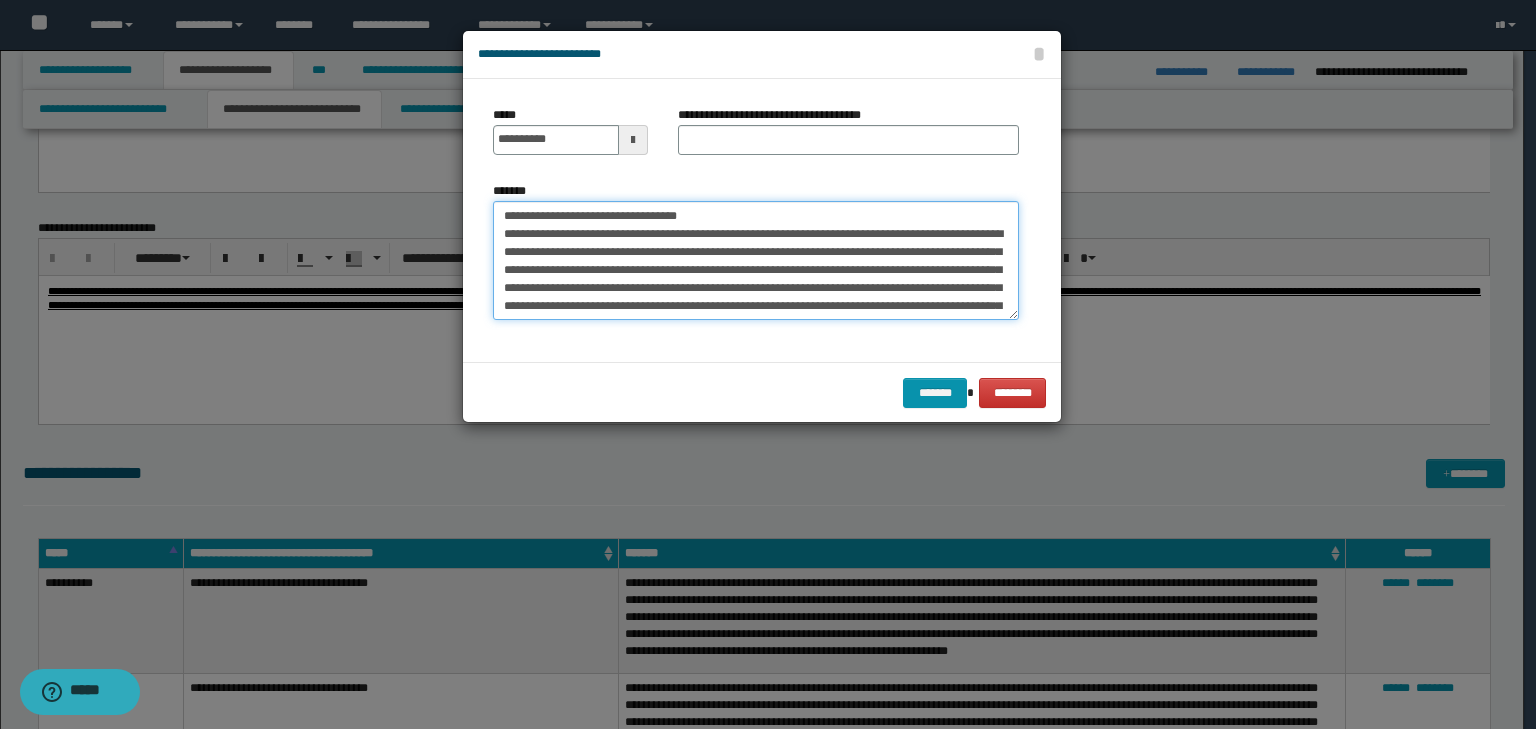 drag, startPoint x: 512, startPoint y: 184, endPoint x: 304, endPoint y: 182, distance: 208.00961 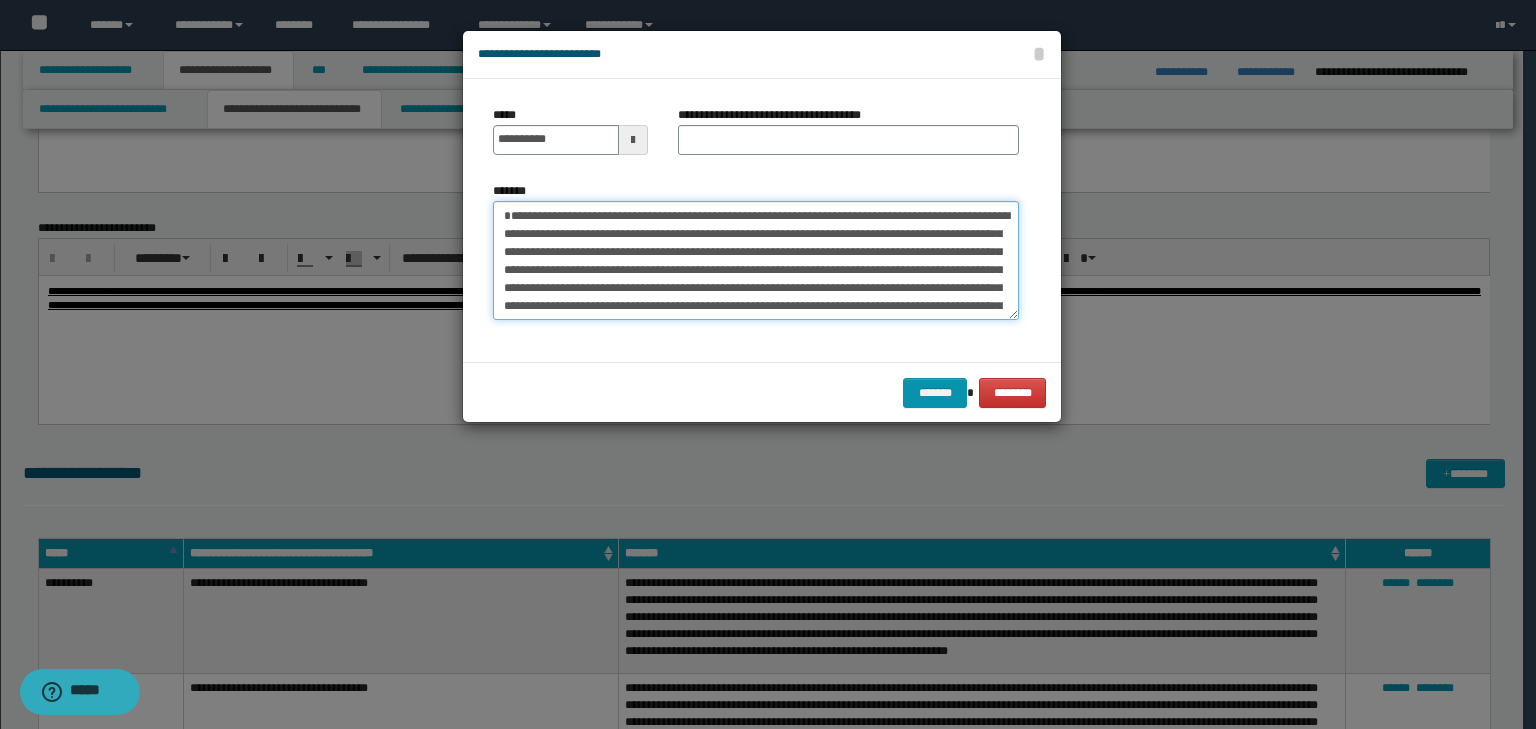 type on "**********" 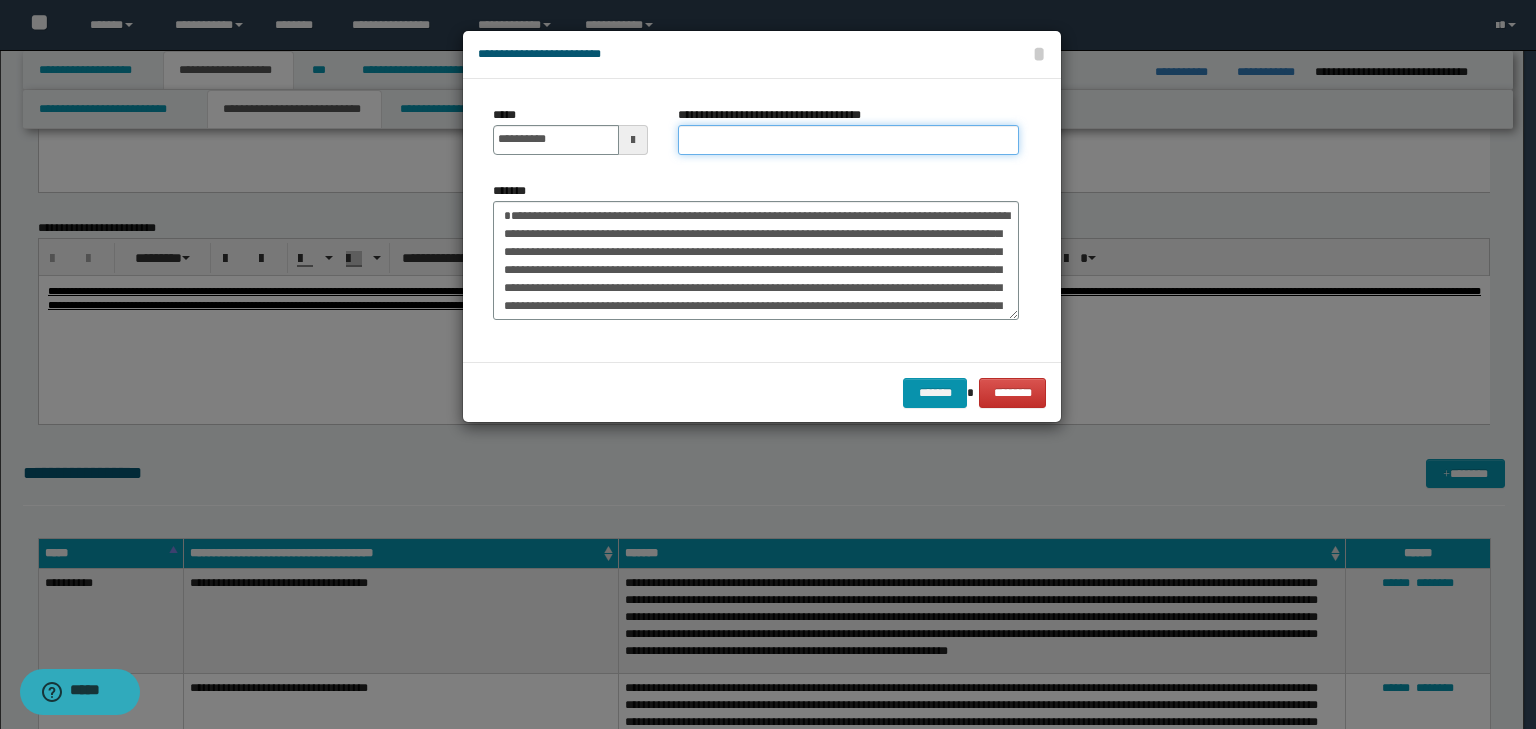 click on "**********" at bounding box center [848, 140] 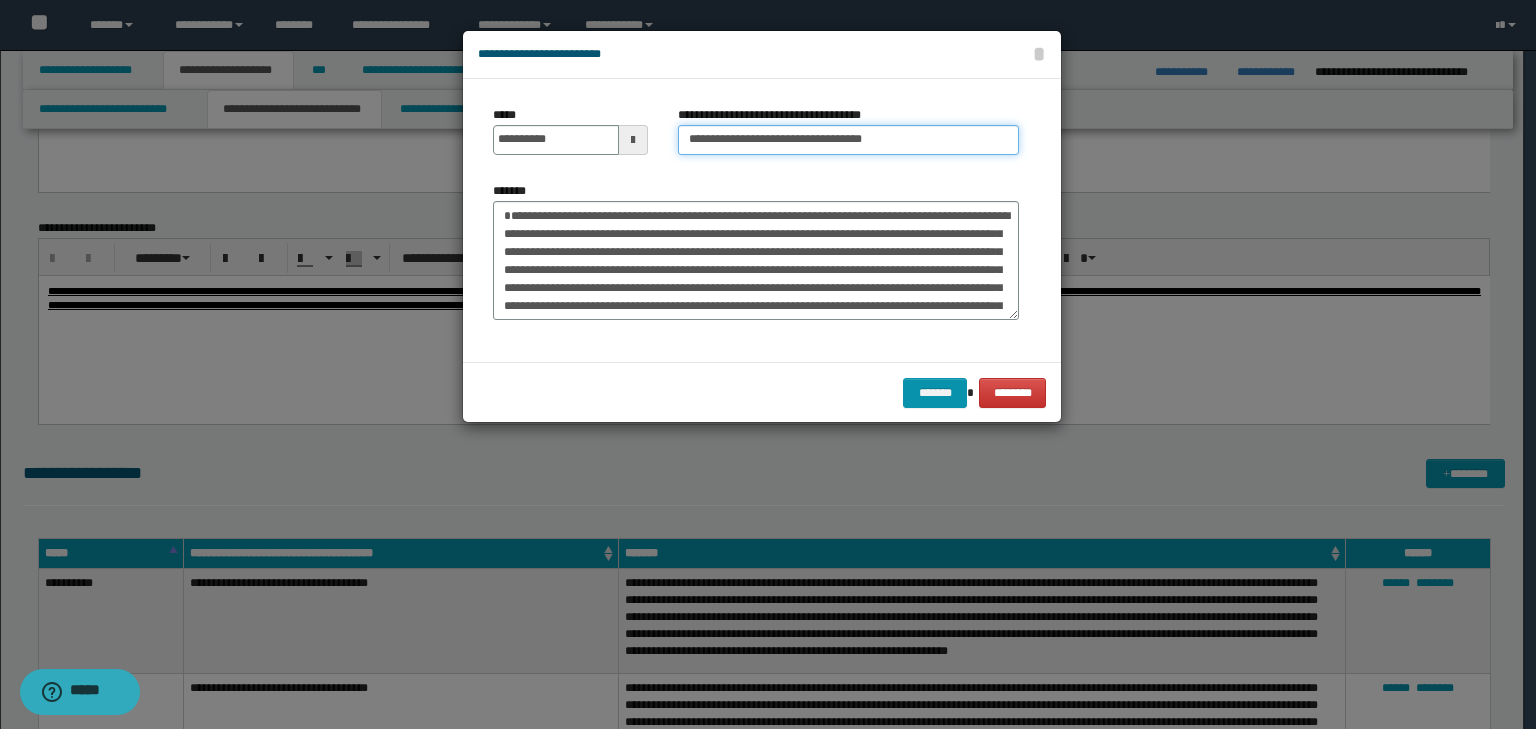 type on "**********" 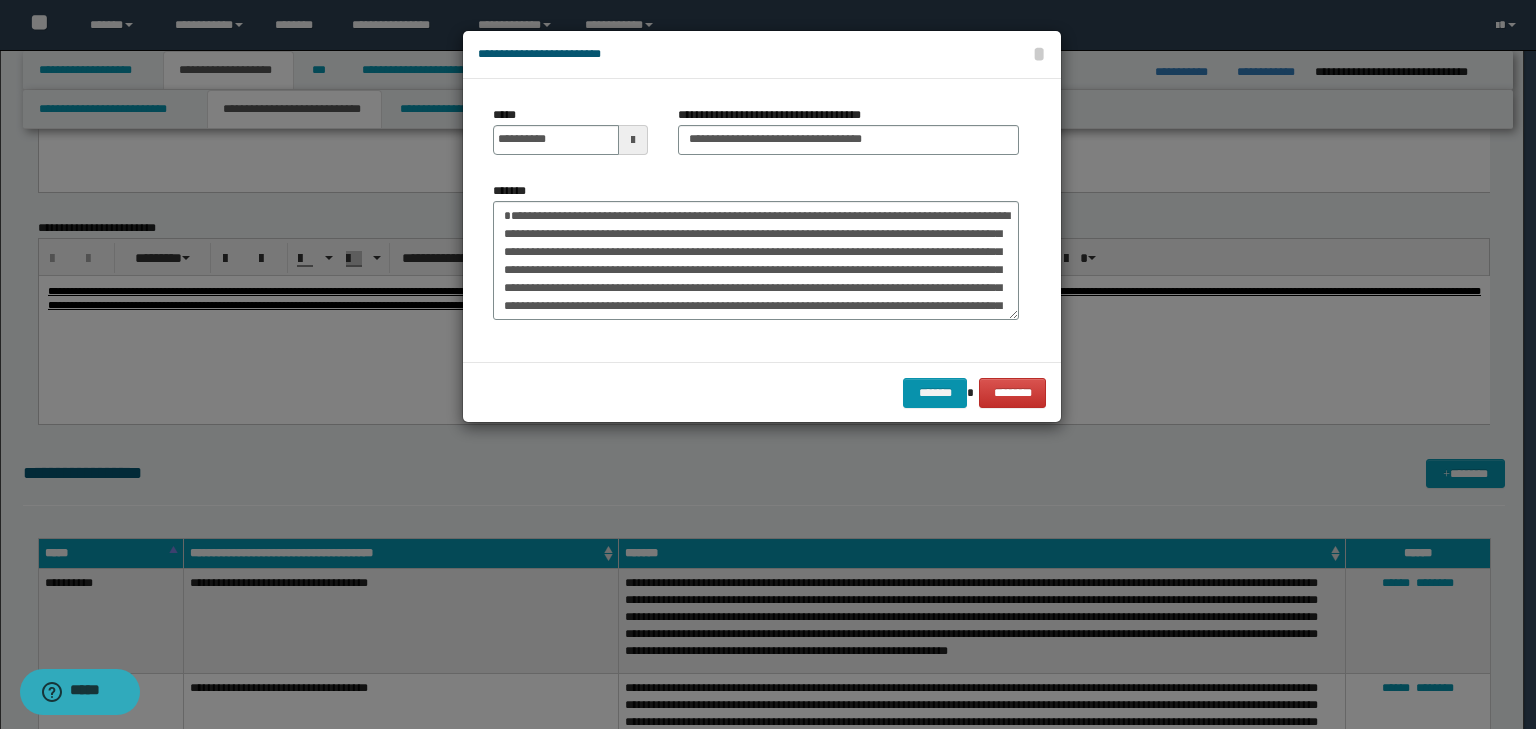 click on "*******
********" at bounding box center [762, 392] 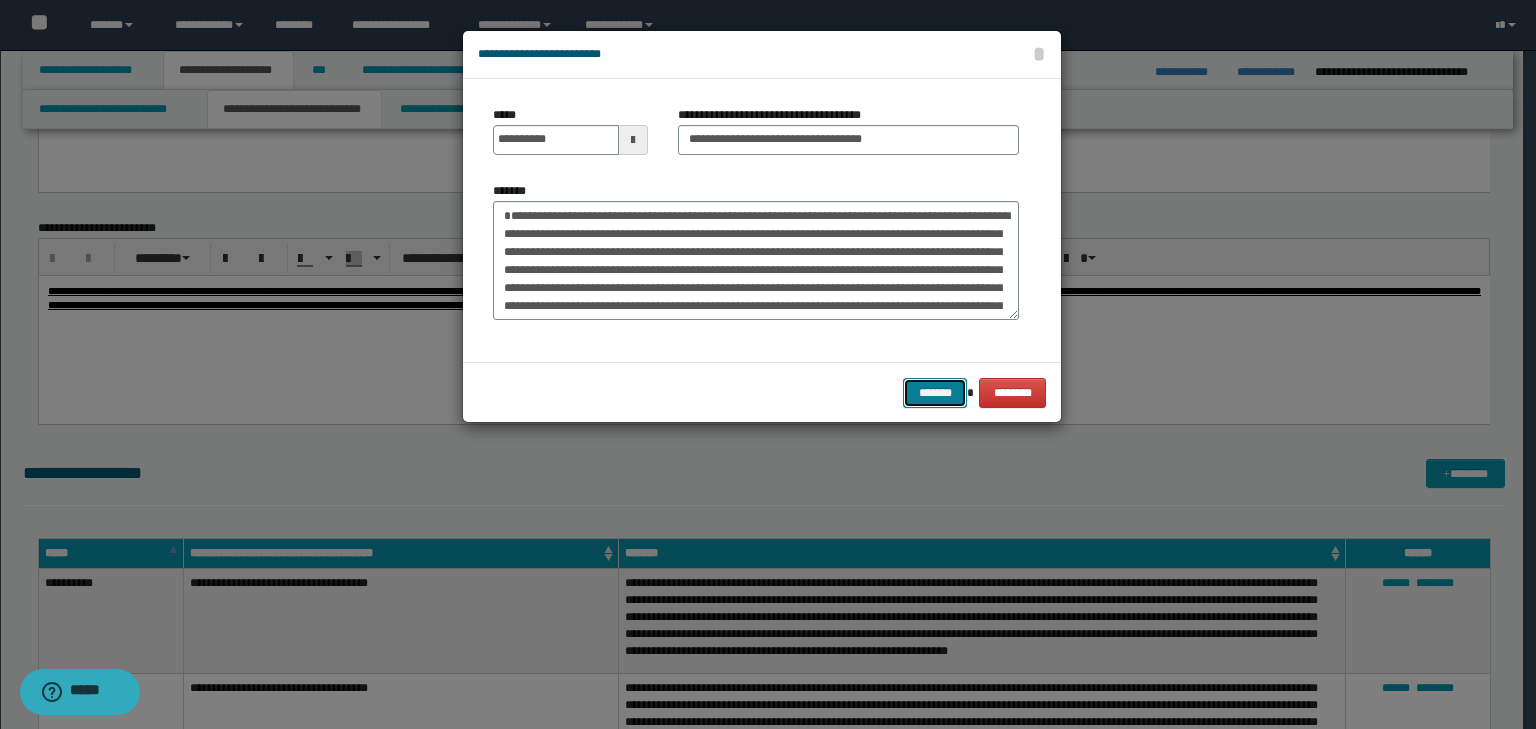 click on "*******" at bounding box center (935, 393) 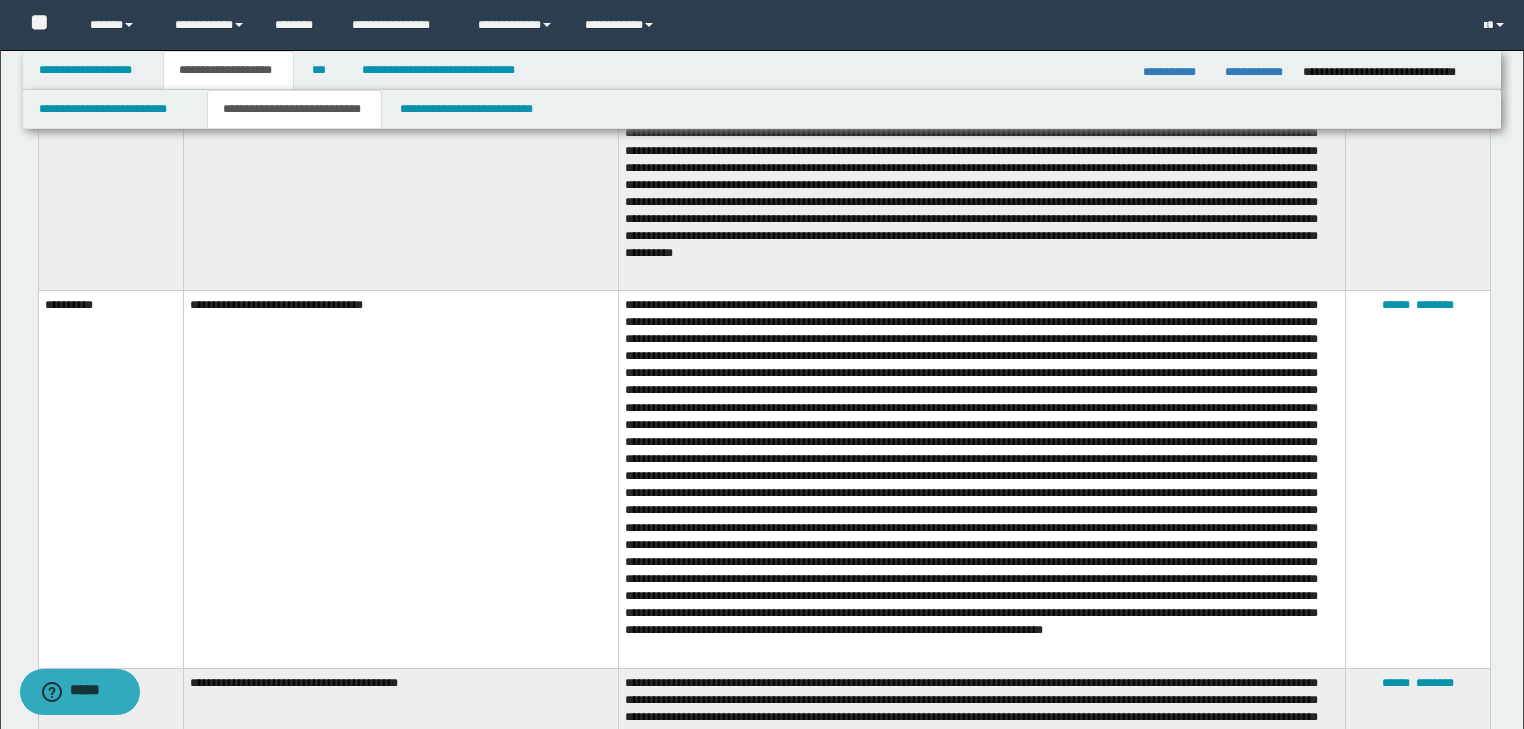 scroll, scrollTop: 2800, scrollLeft: 0, axis: vertical 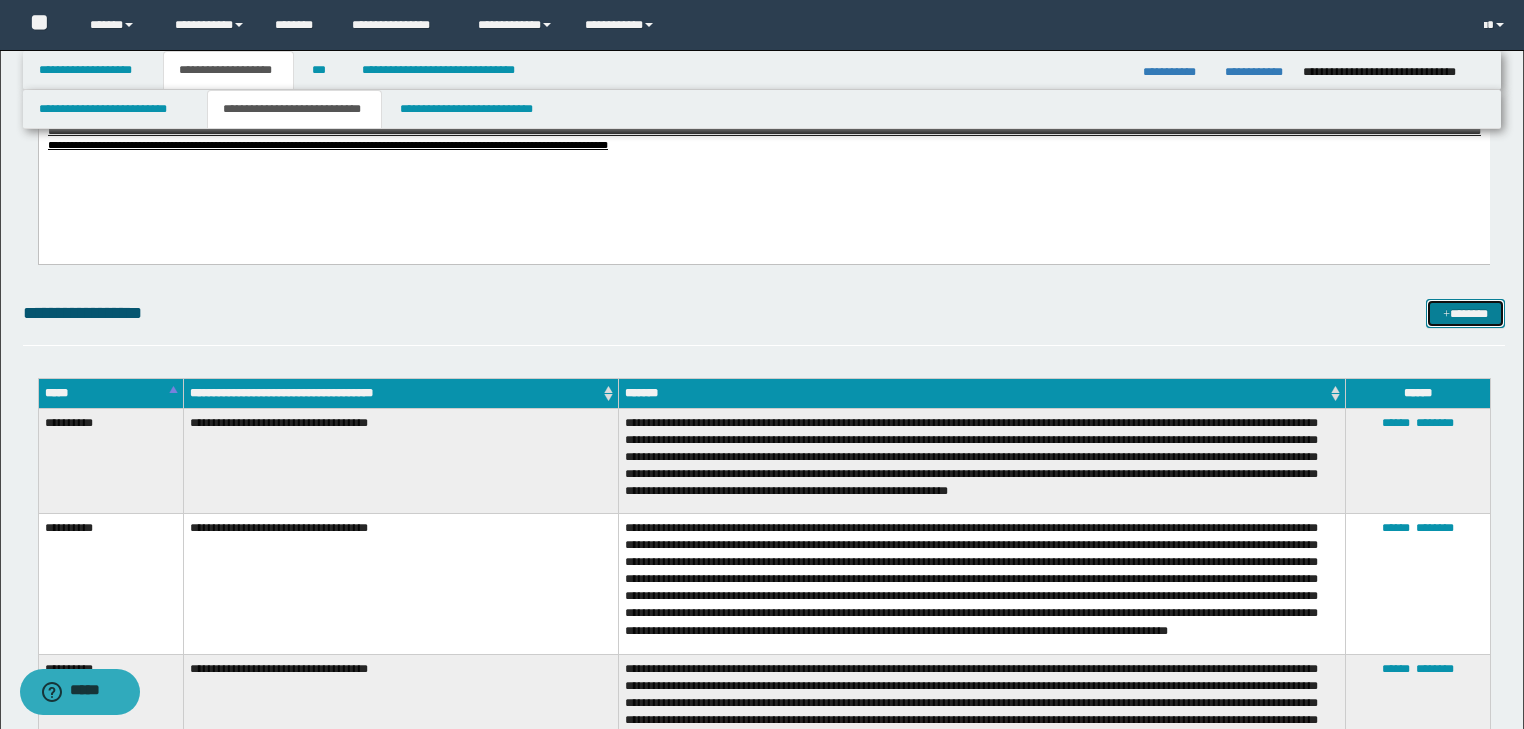 click on "*******" at bounding box center [1465, 314] 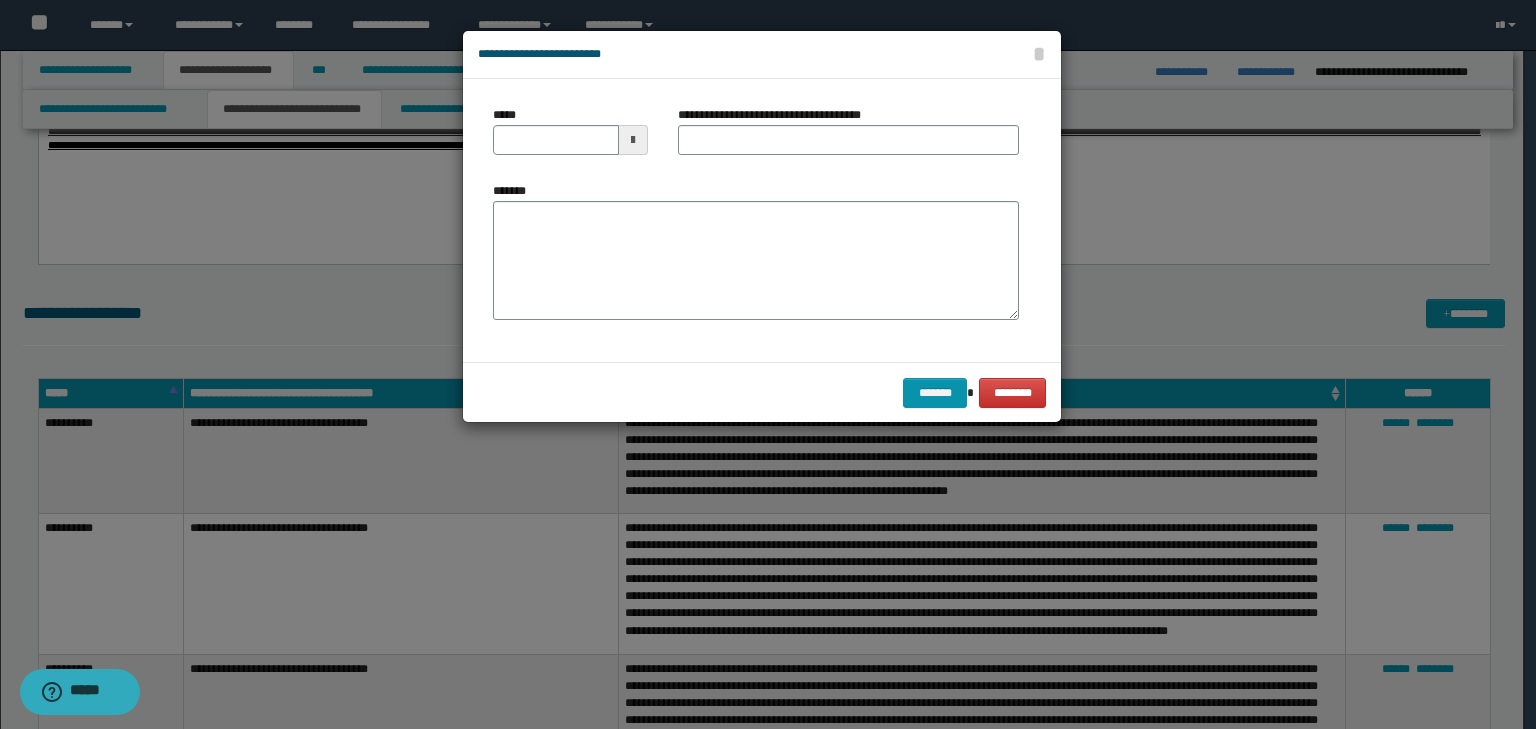 click on "*******" at bounding box center (756, 251) 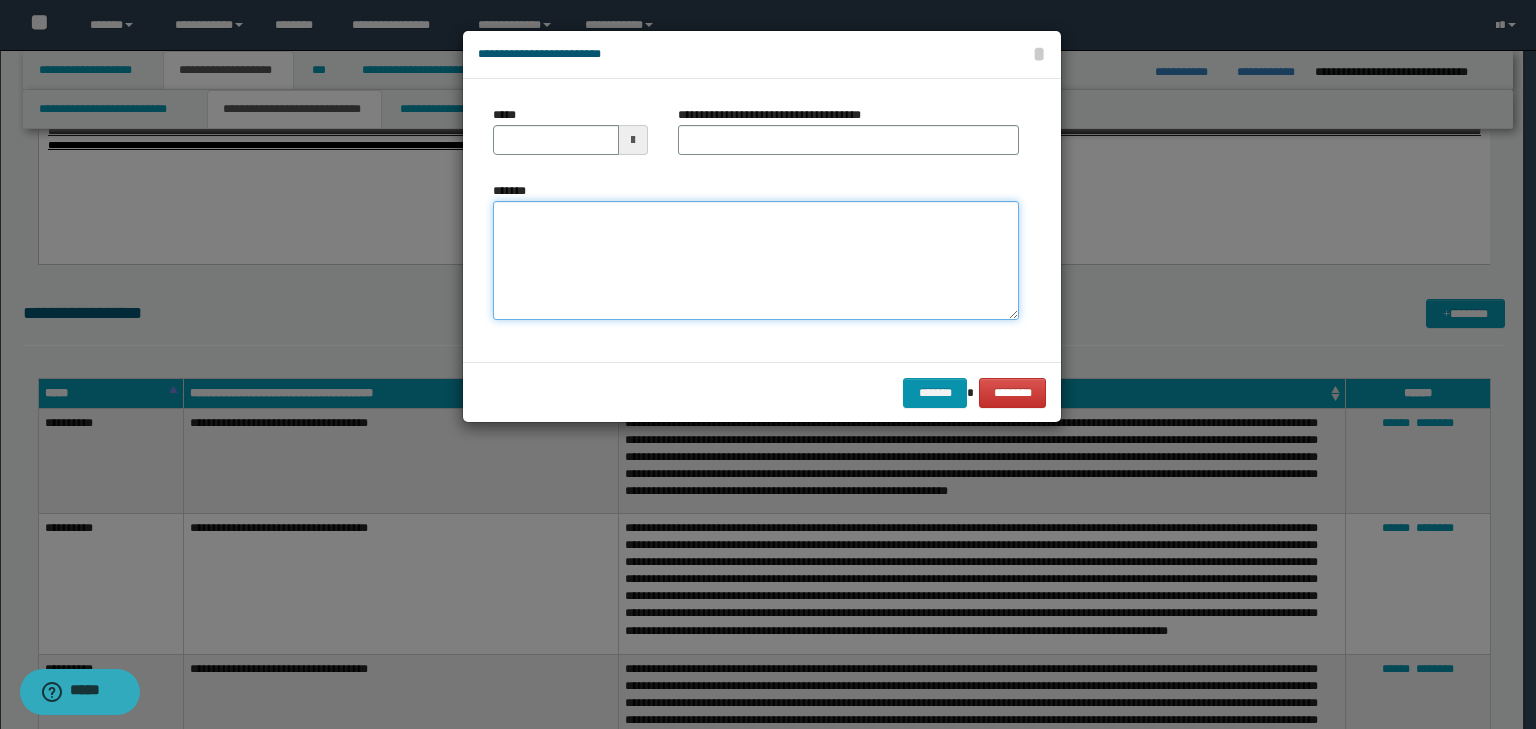 click on "*******" at bounding box center (756, 261) 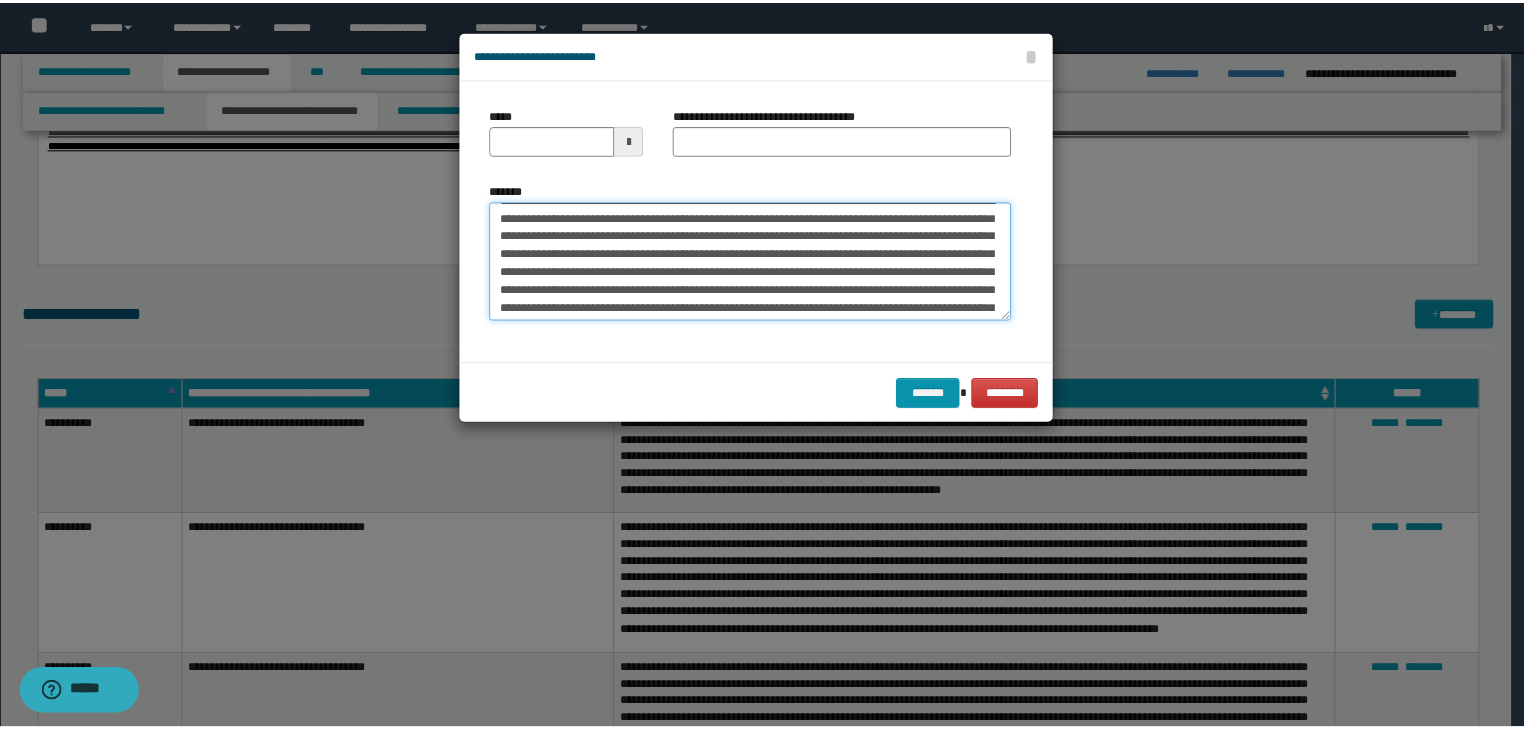scroll, scrollTop: 0, scrollLeft: 0, axis: both 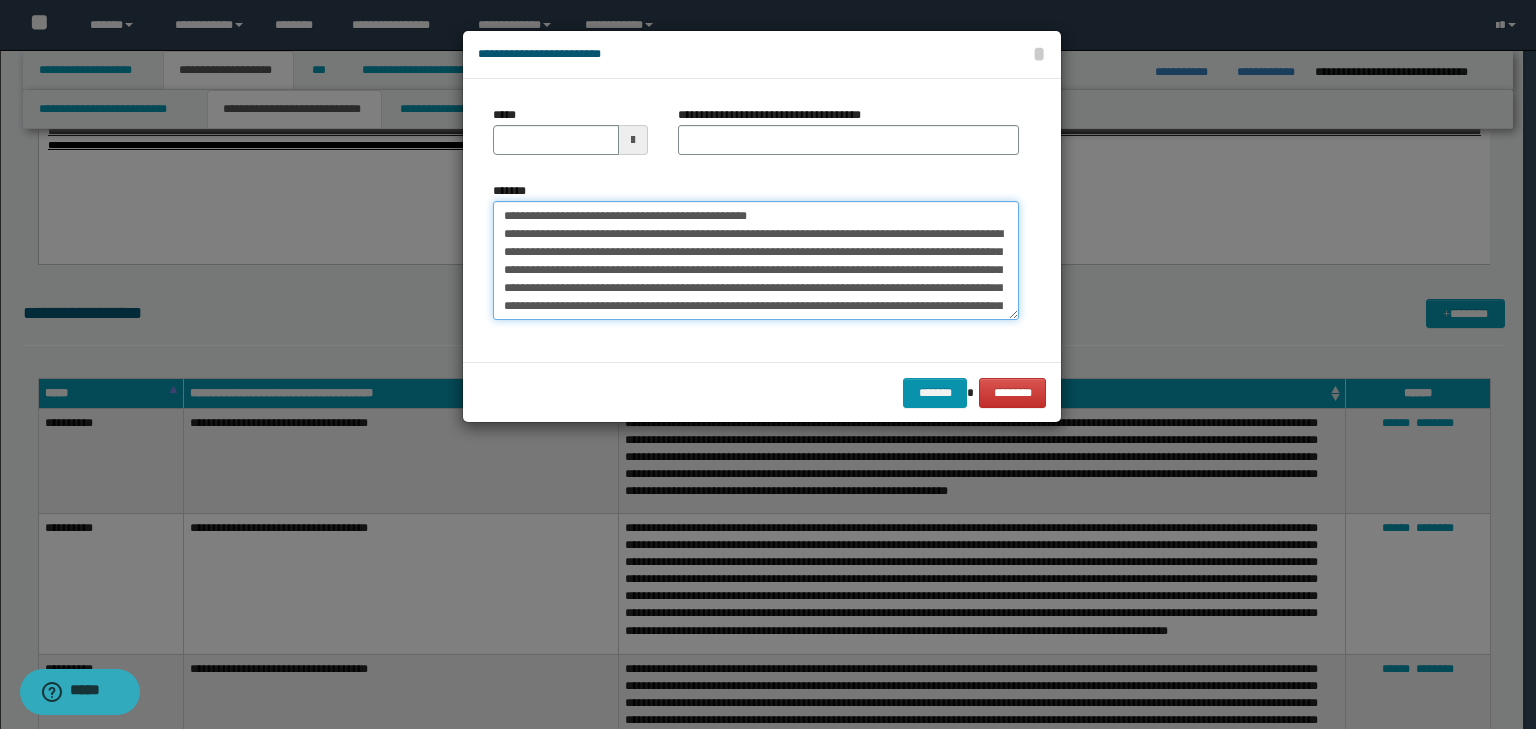 drag, startPoint x: 565, startPoint y: 212, endPoint x: 400, endPoint y: 188, distance: 166.73631 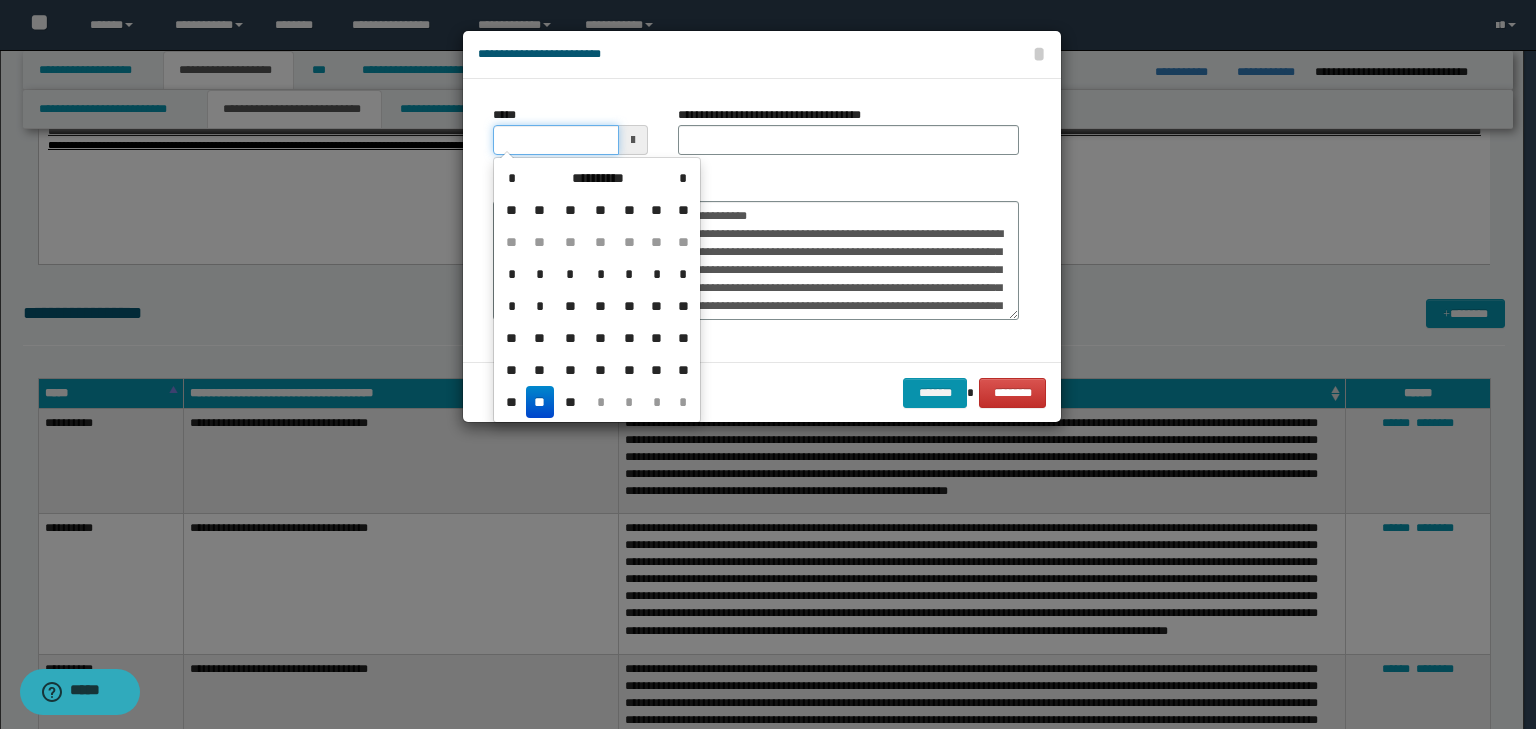 click on "*****" at bounding box center (556, 140) 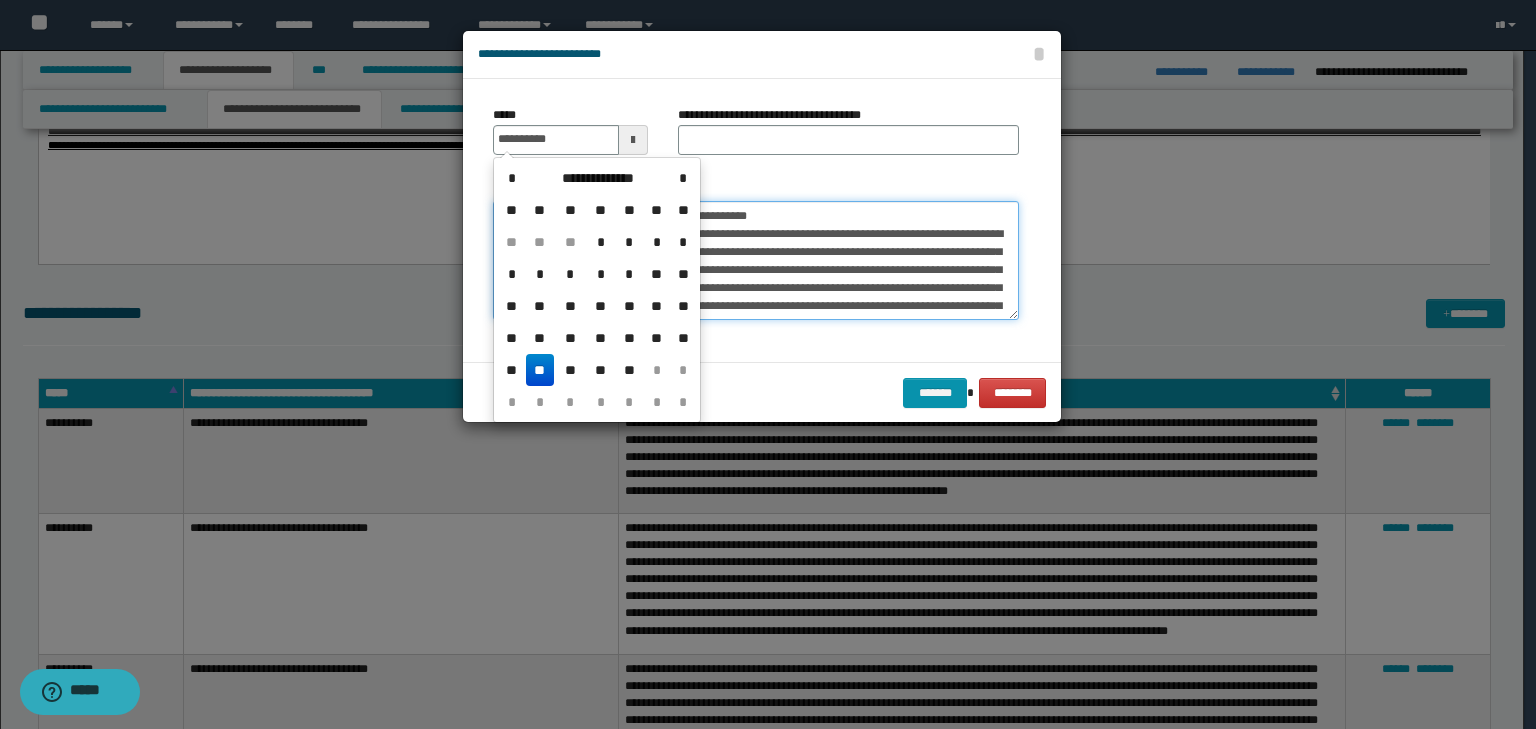 type on "**********" 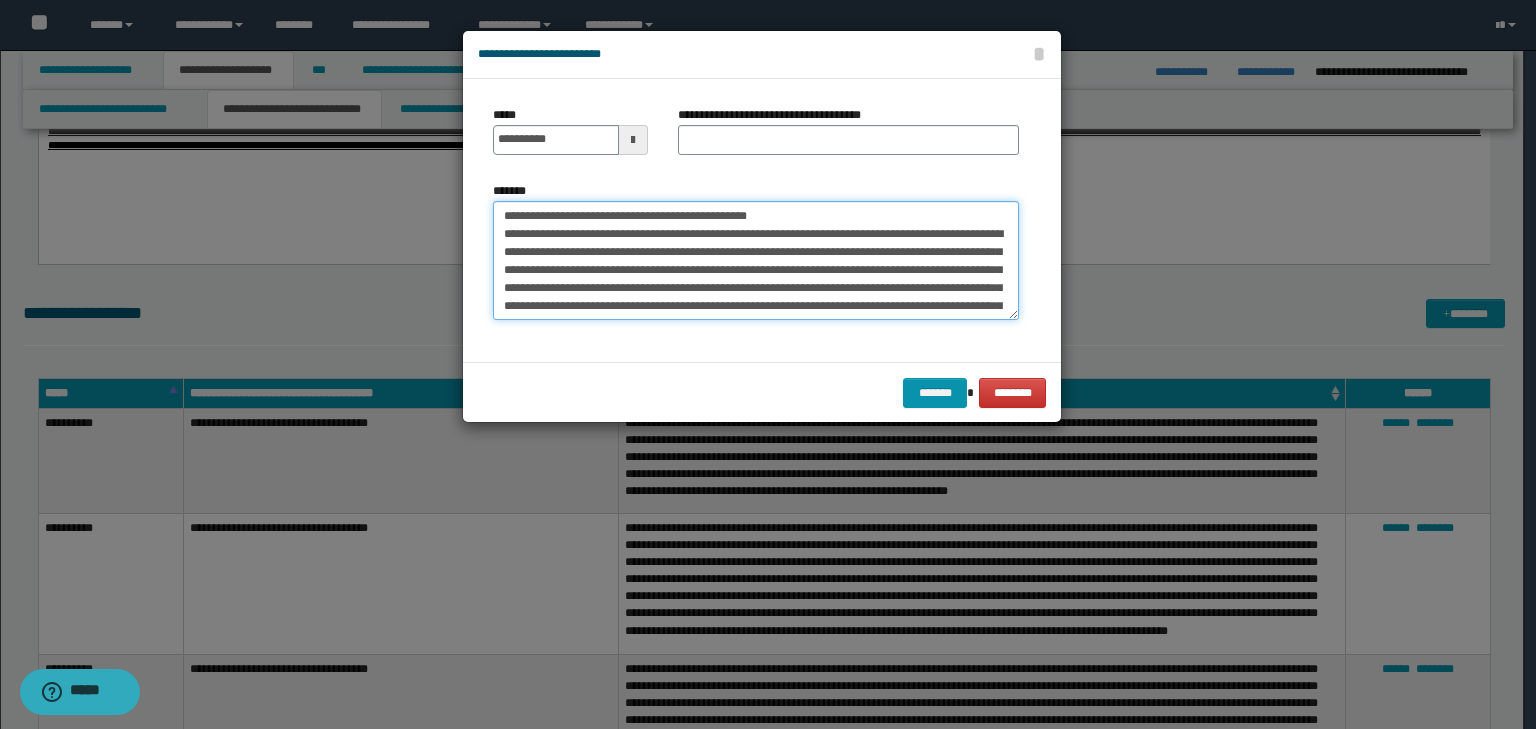 drag, startPoint x: 837, startPoint y: 212, endPoint x: 30, endPoint y: 151, distance: 809.3022 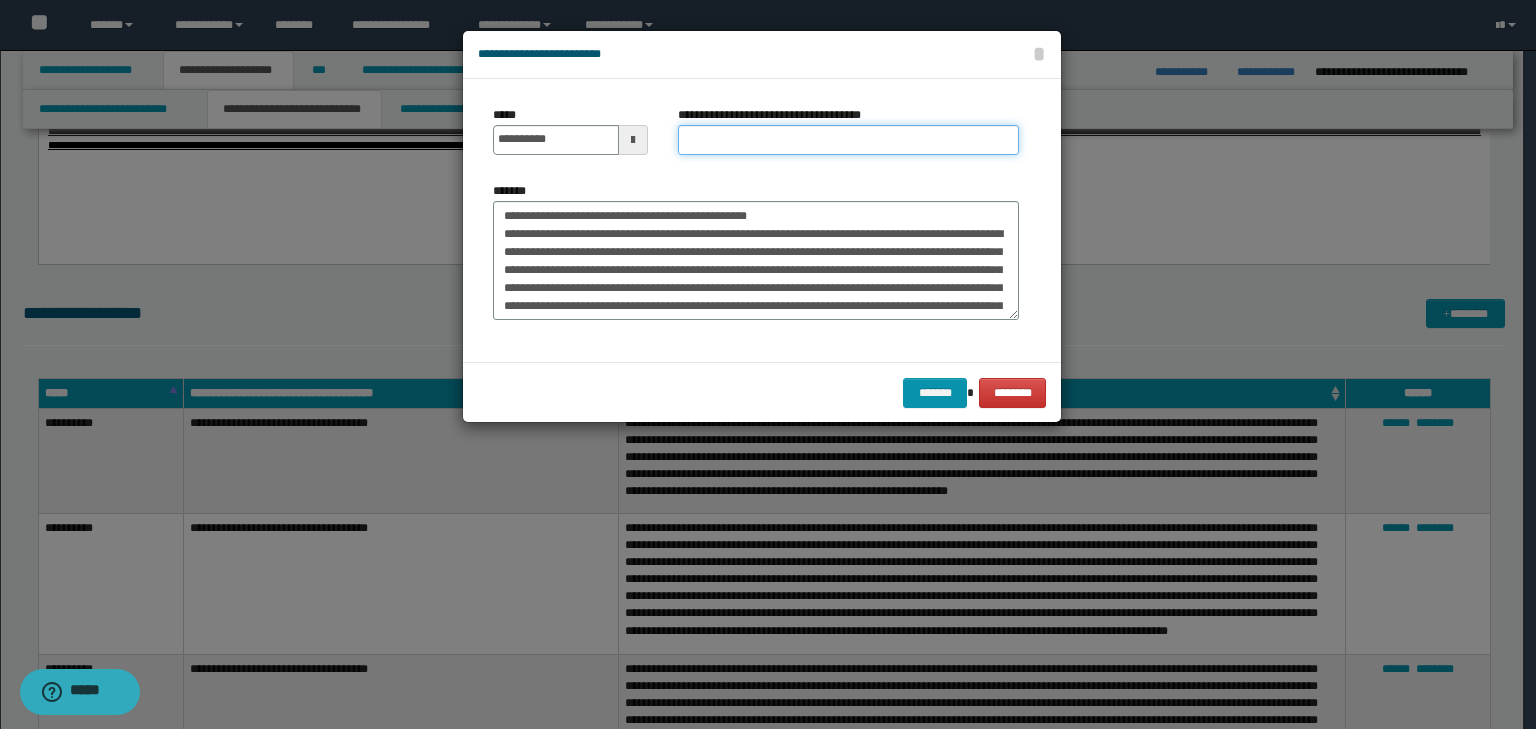 click on "**********" at bounding box center [848, 140] 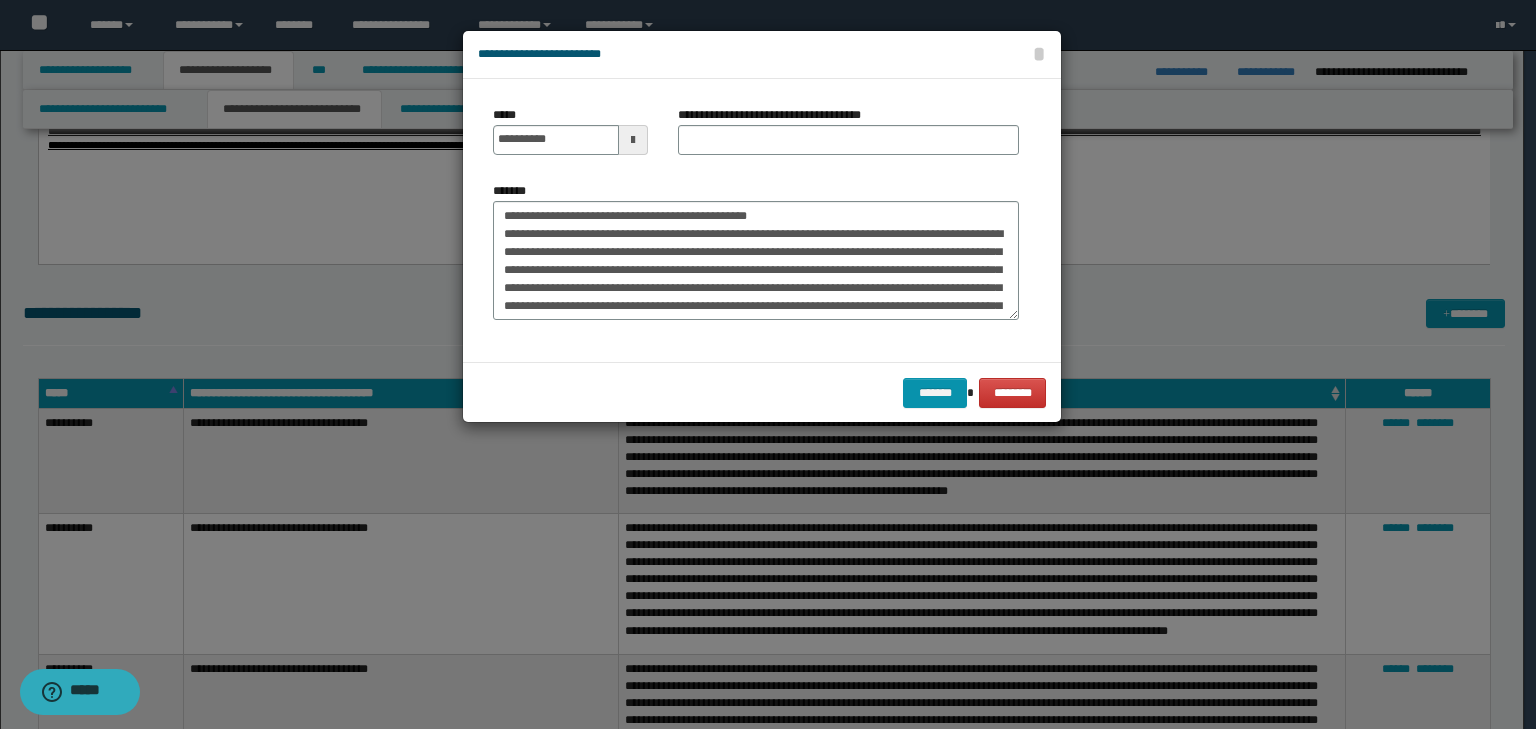 click on "*******" at bounding box center (756, 251) 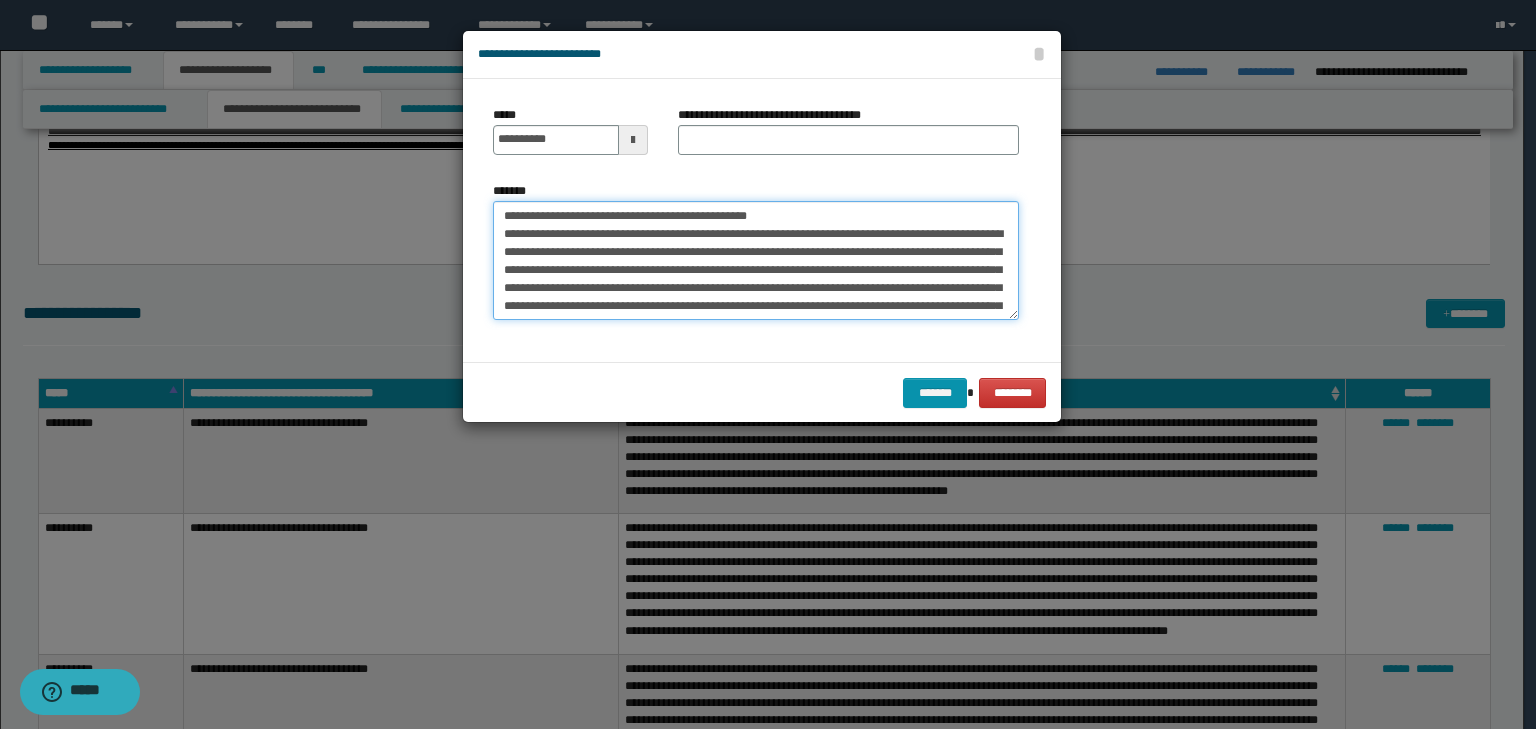 drag, startPoint x: 812, startPoint y: 221, endPoint x: 348, endPoint y: 196, distance: 464.673 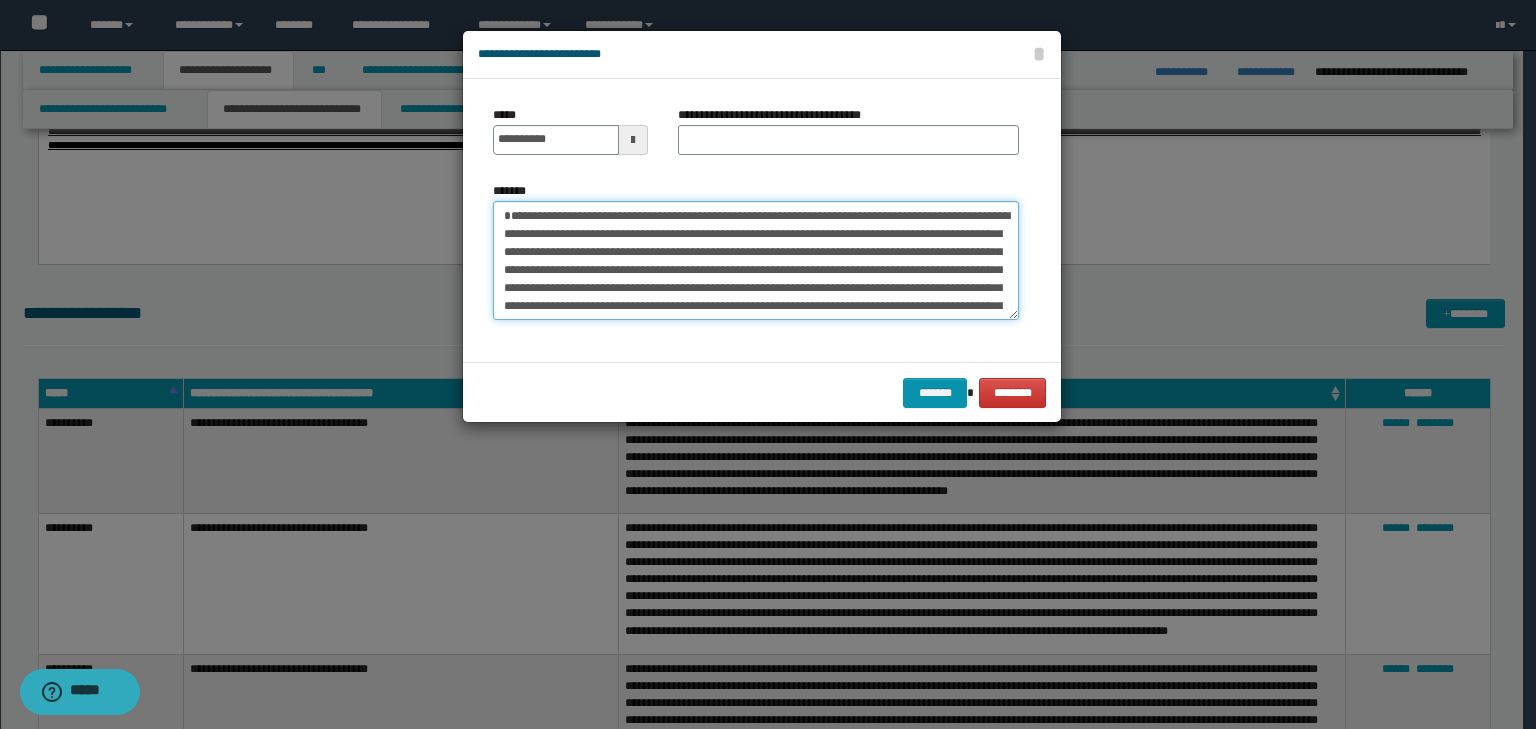 type on "**********" 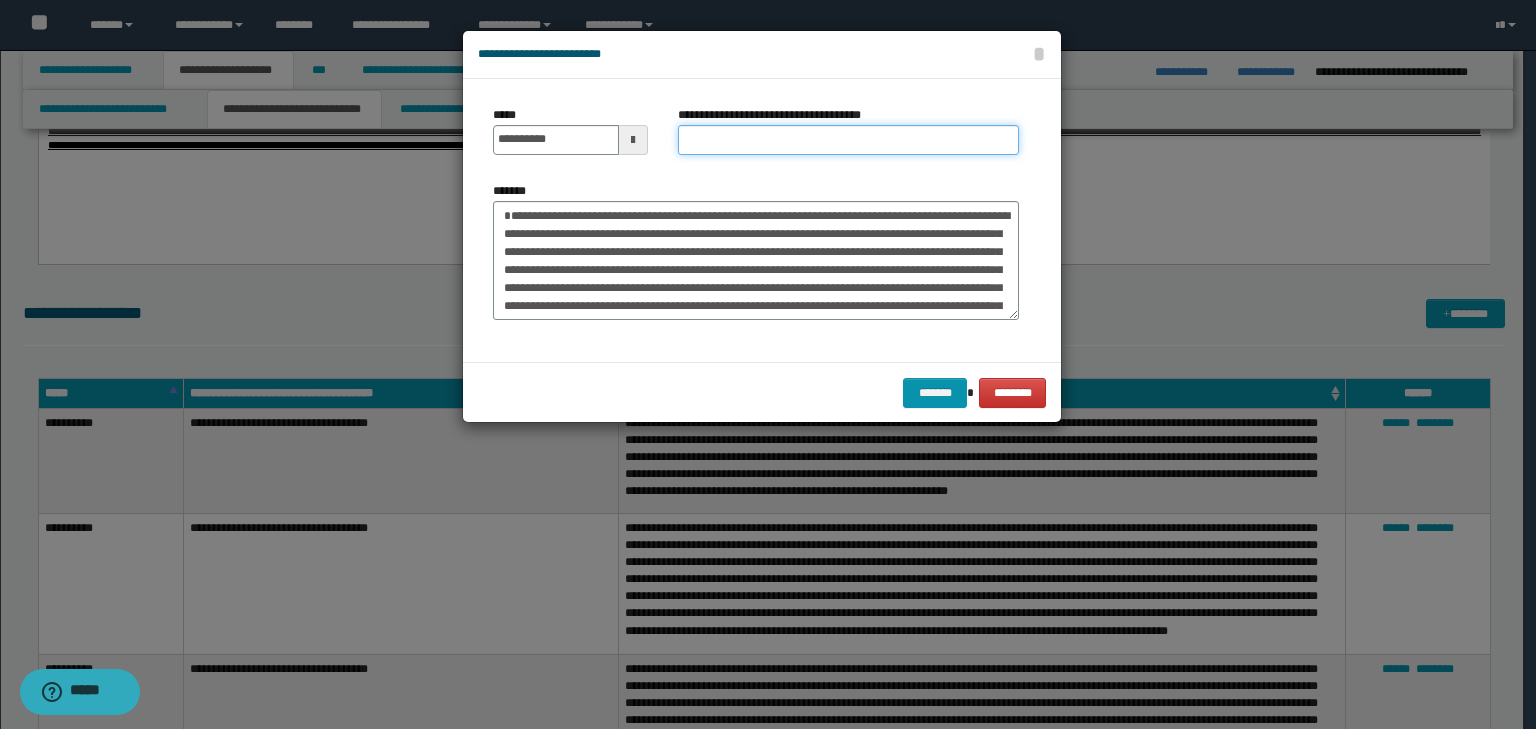 click on "**********" at bounding box center [848, 140] 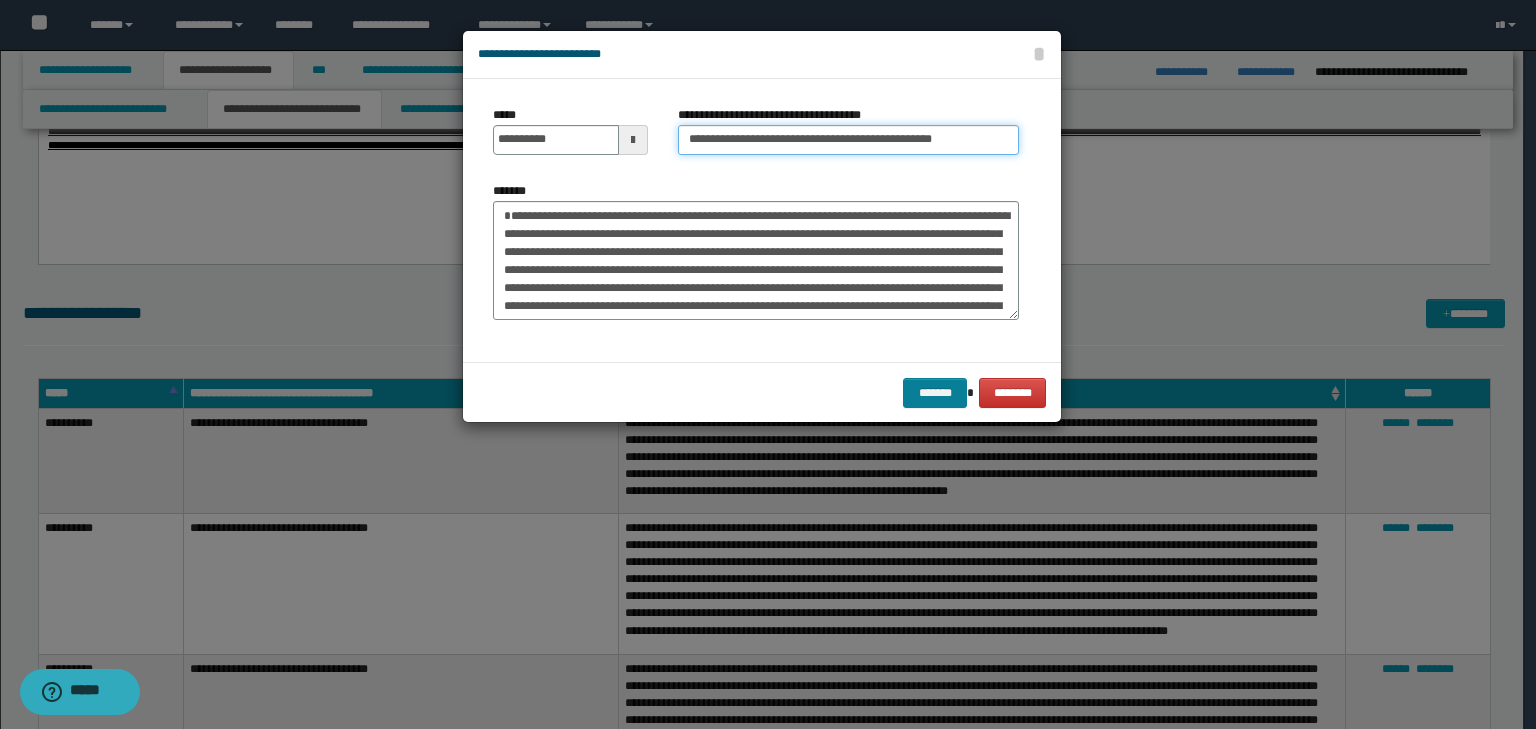 type on "**********" 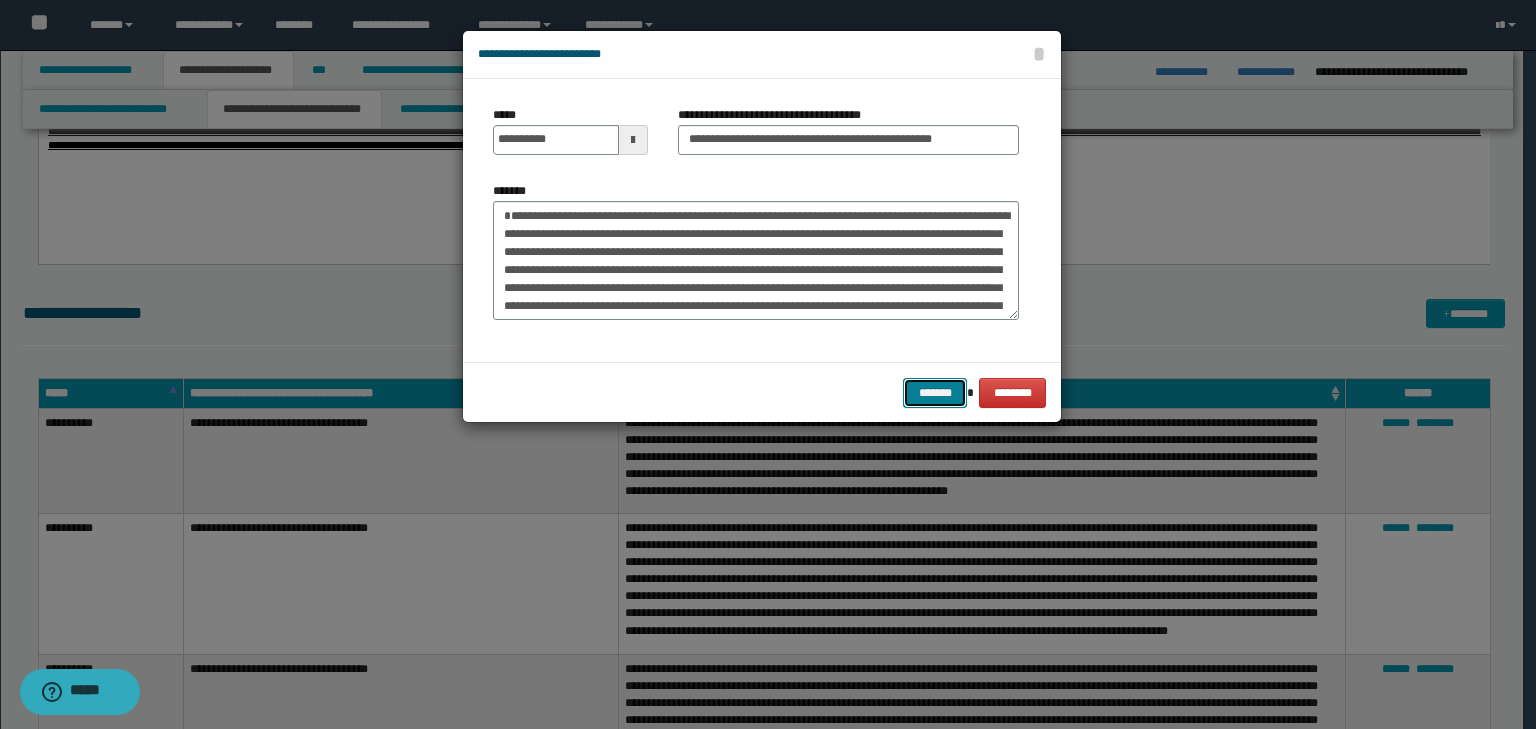 click on "*******" at bounding box center [935, 393] 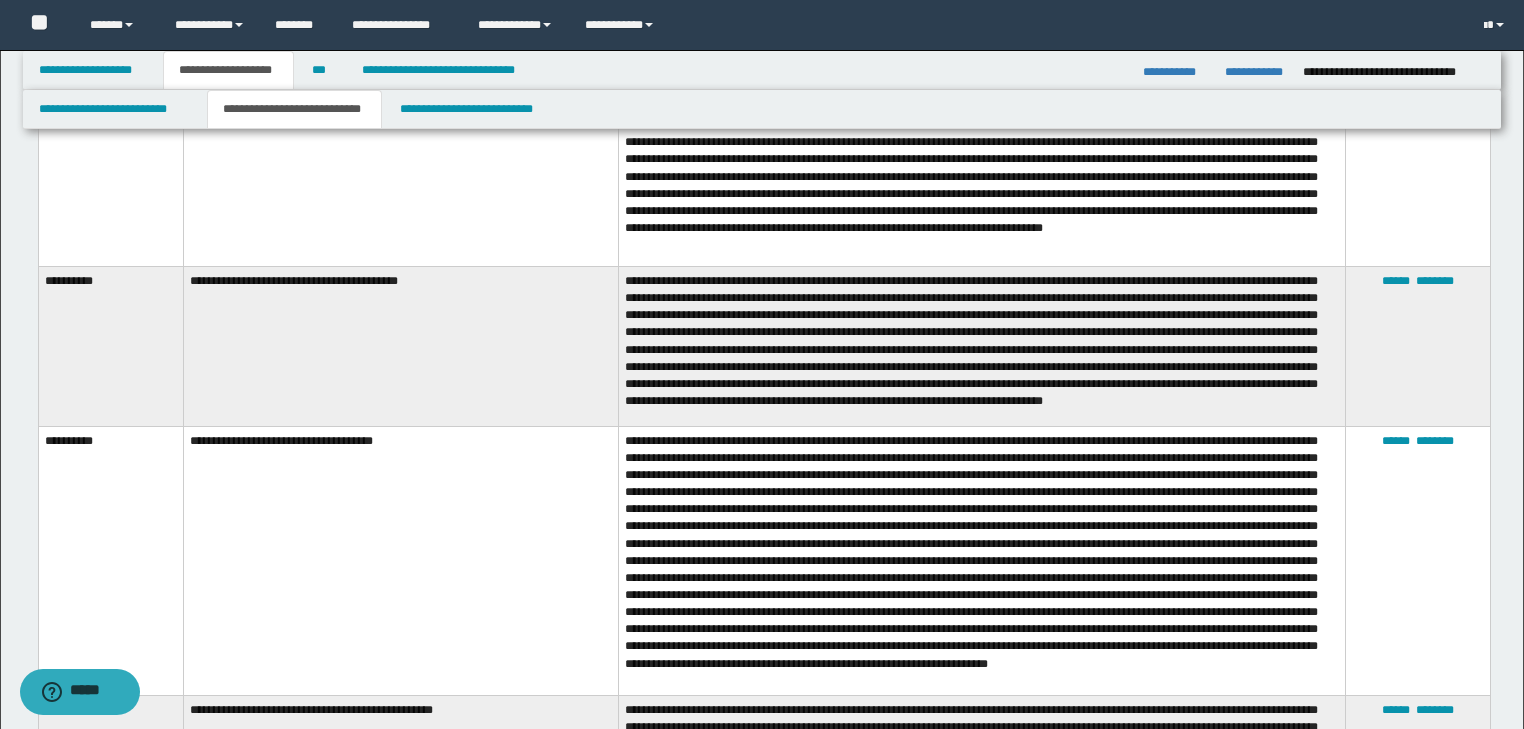 scroll, scrollTop: 3440, scrollLeft: 0, axis: vertical 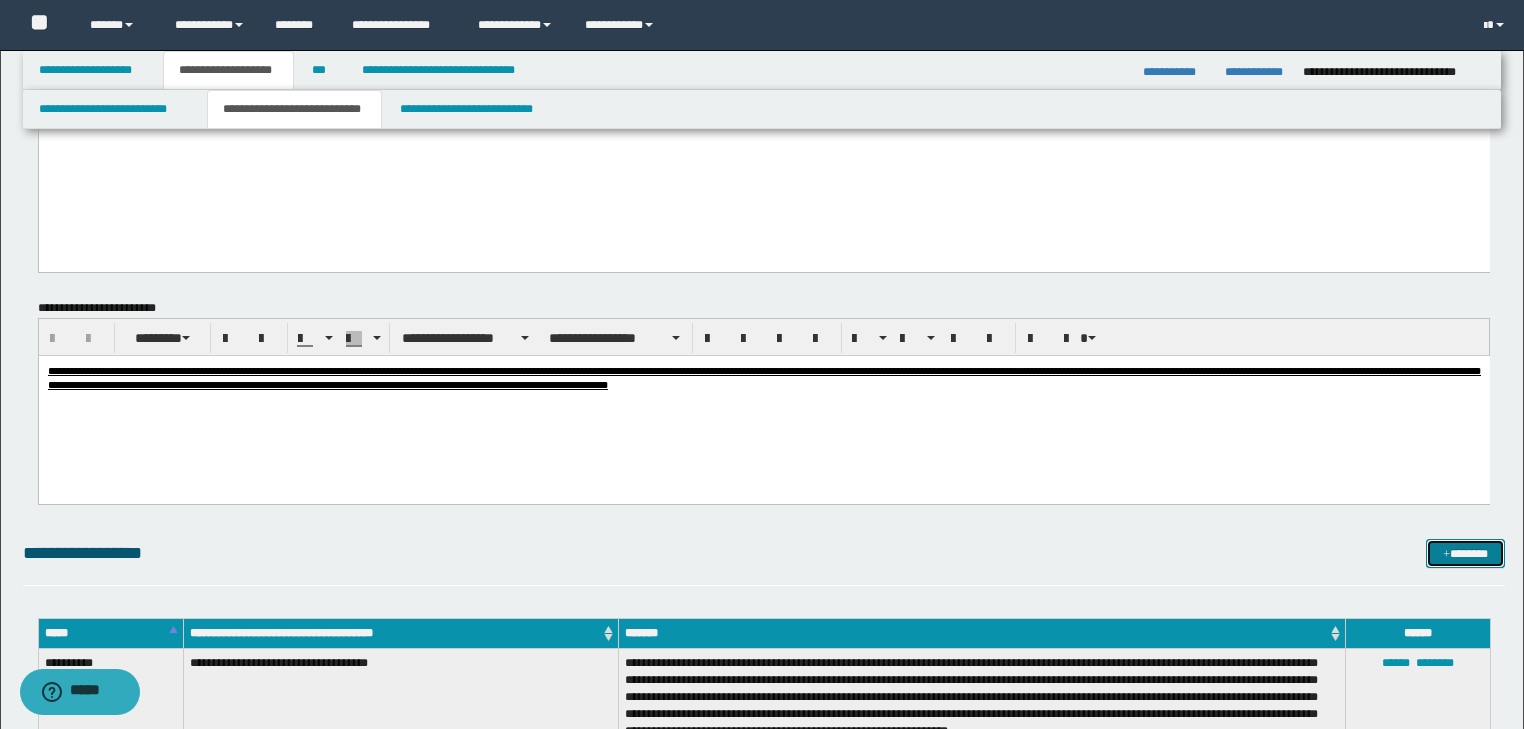 click on "*******" at bounding box center [1465, 554] 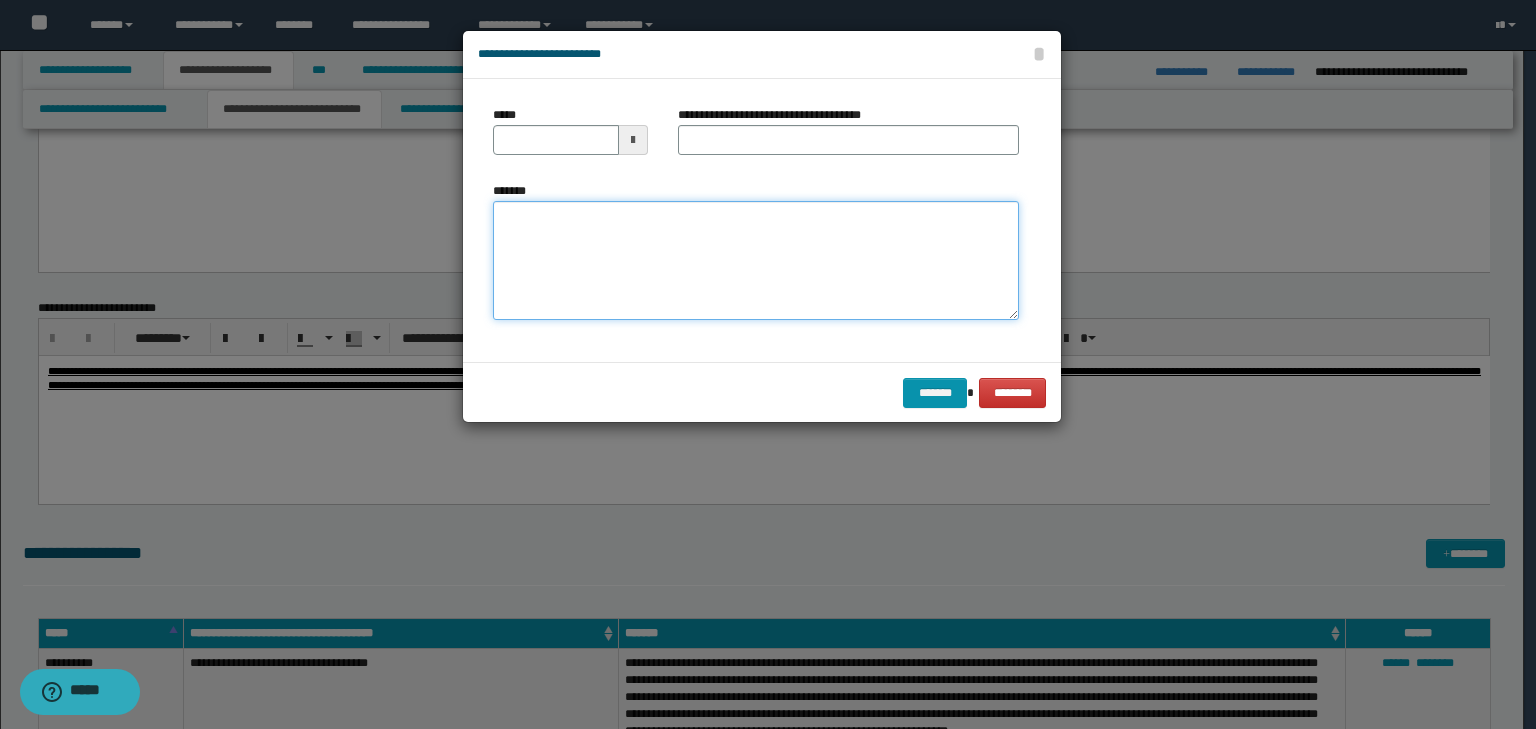 click on "*******" at bounding box center (756, 261) 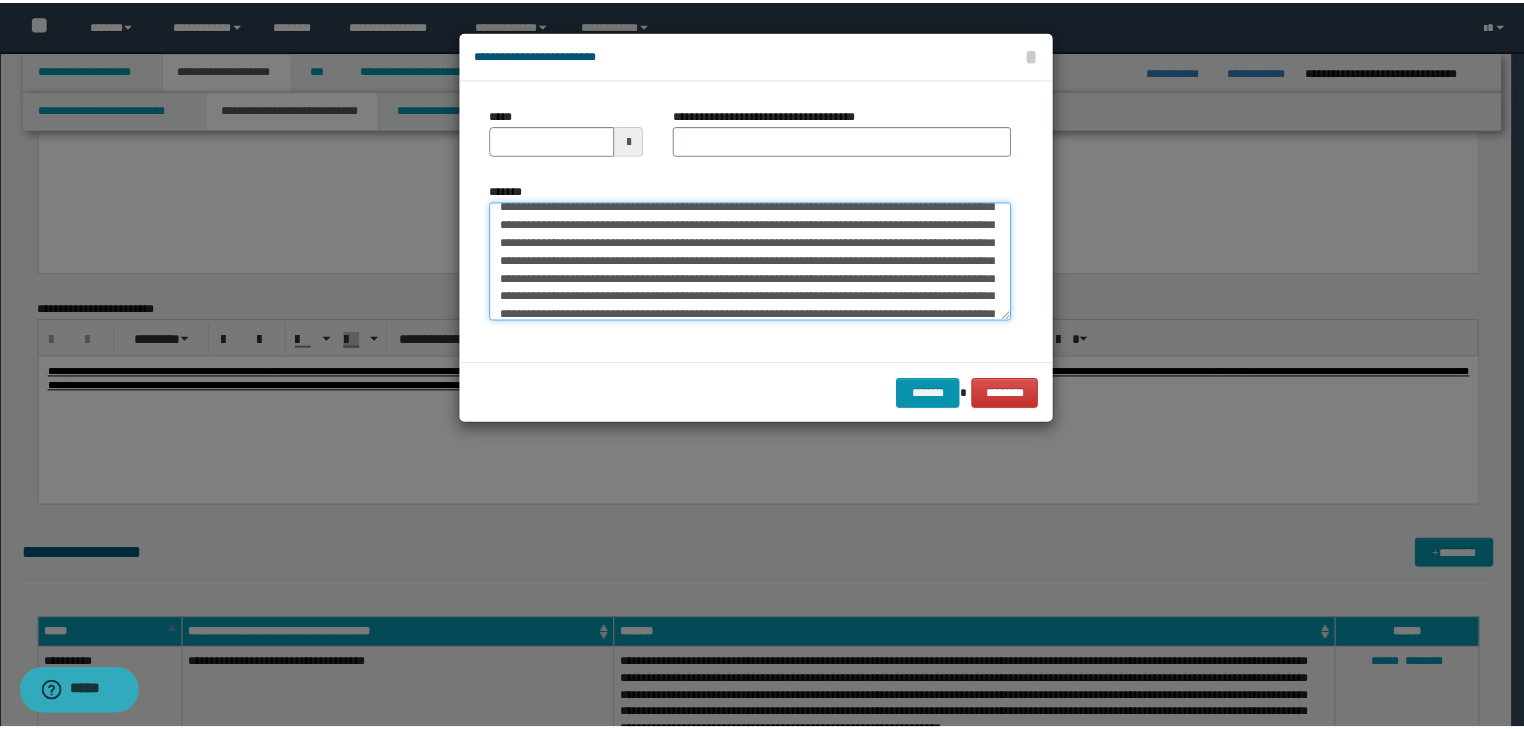 scroll, scrollTop: 0, scrollLeft: 0, axis: both 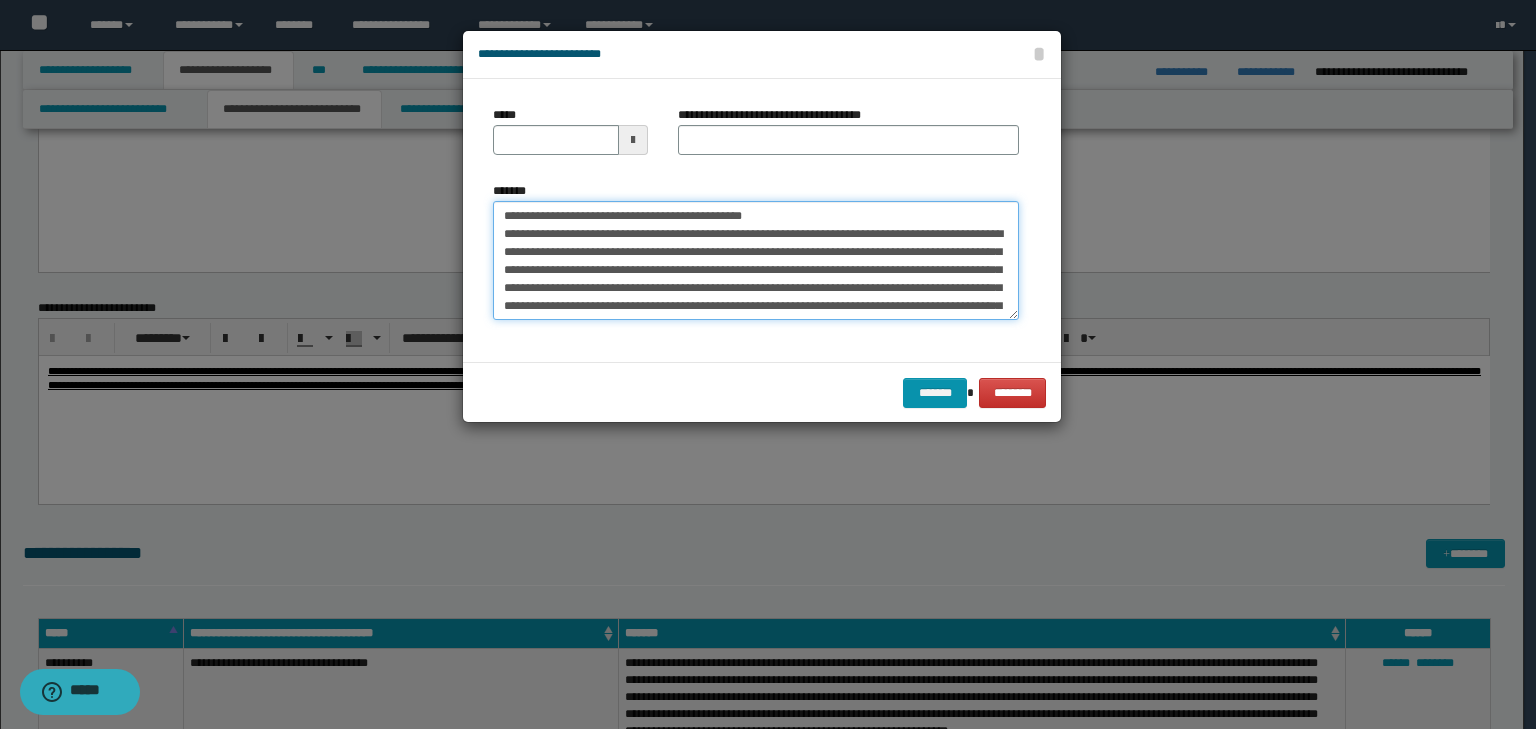 drag, startPoint x: 563, startPoint y: 212, endPoint x: 267, endPoint y: 186, distance: 297.1397 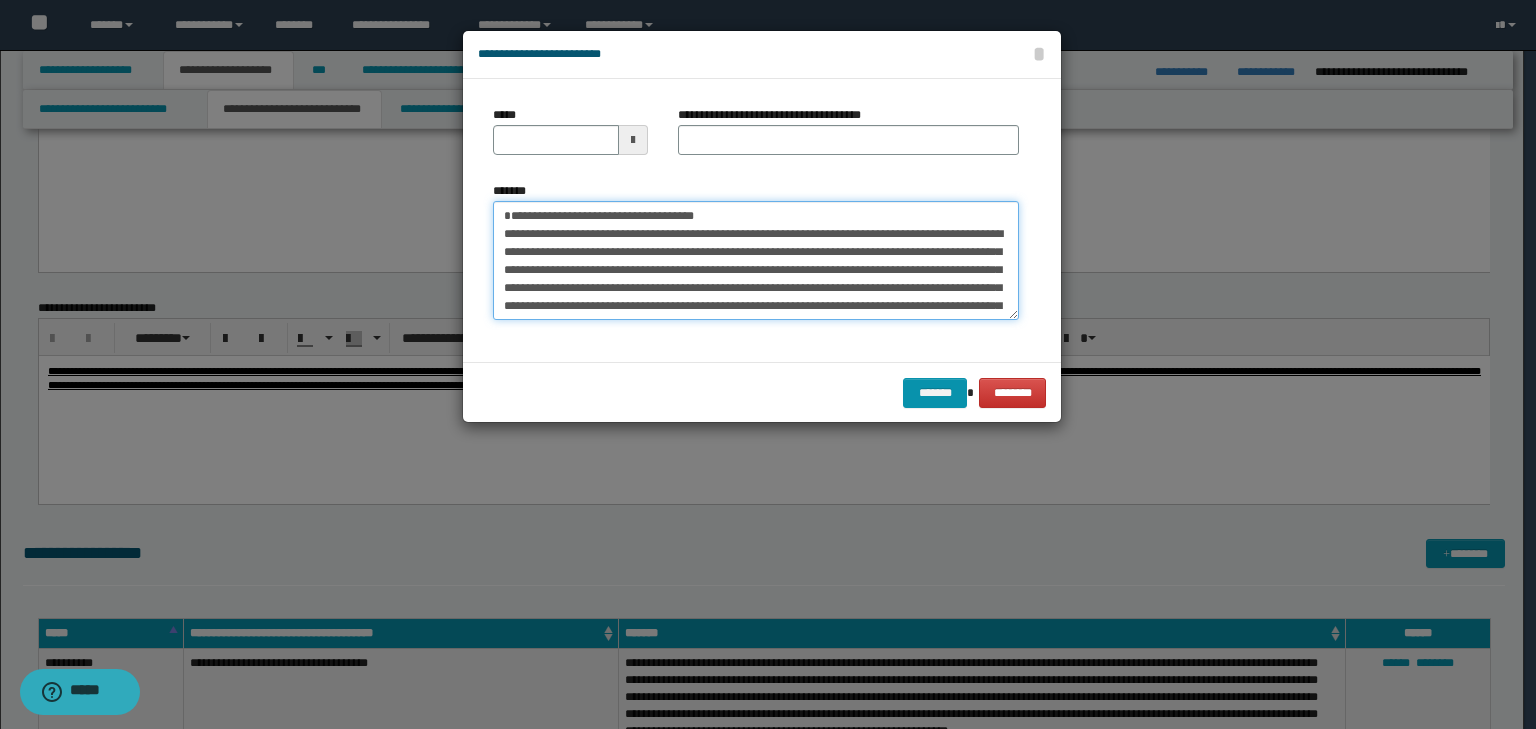 type 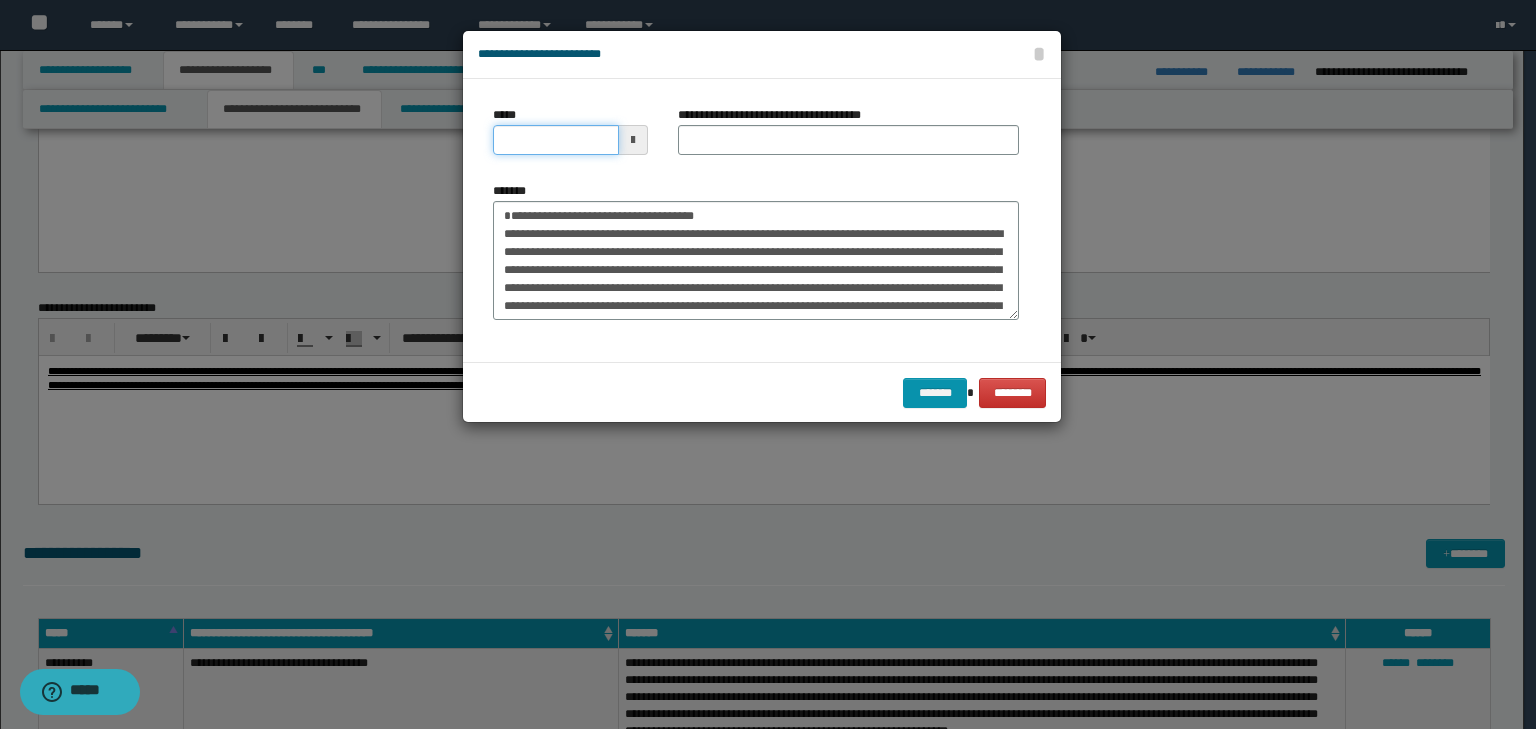 click on "*****" at bounding box center (556, 140) 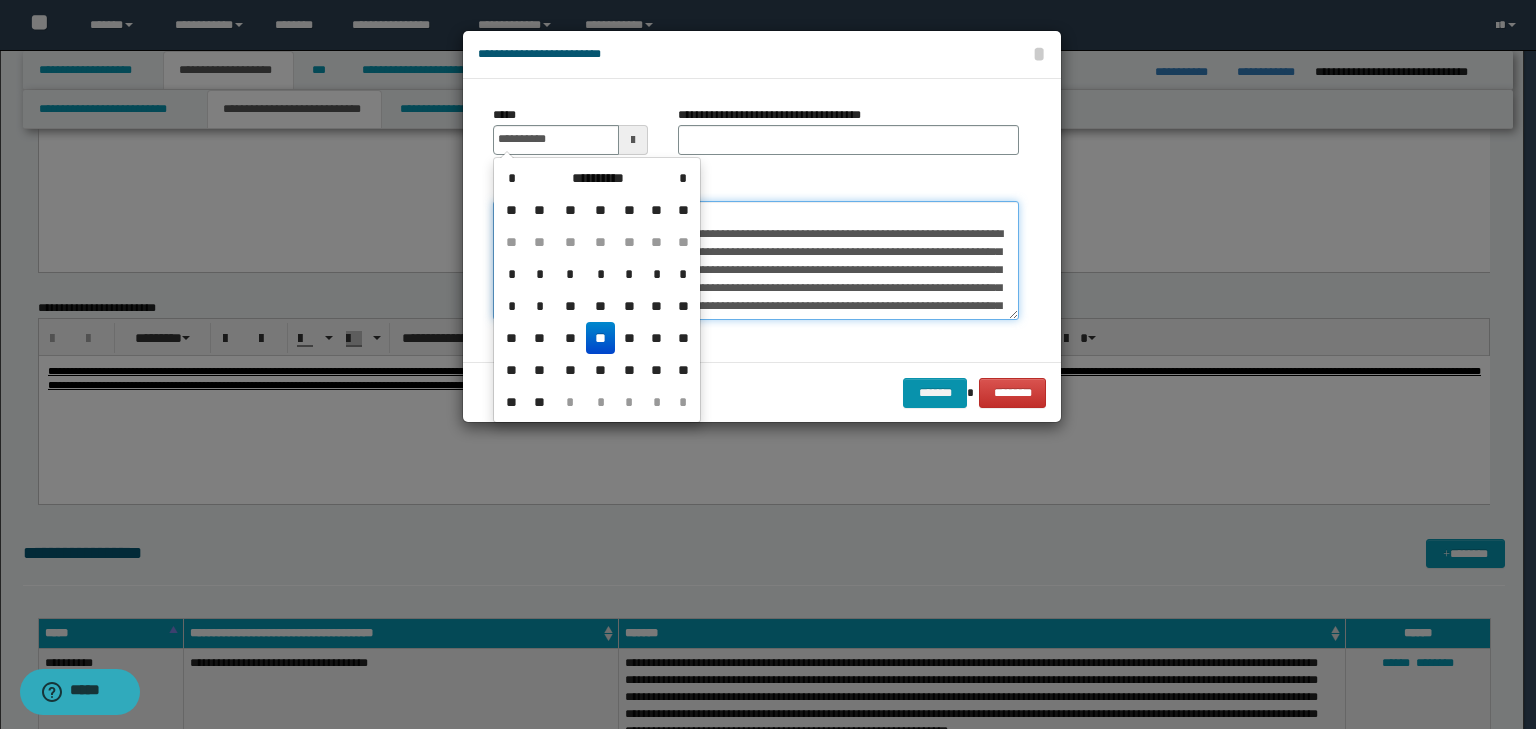 type on "**********" 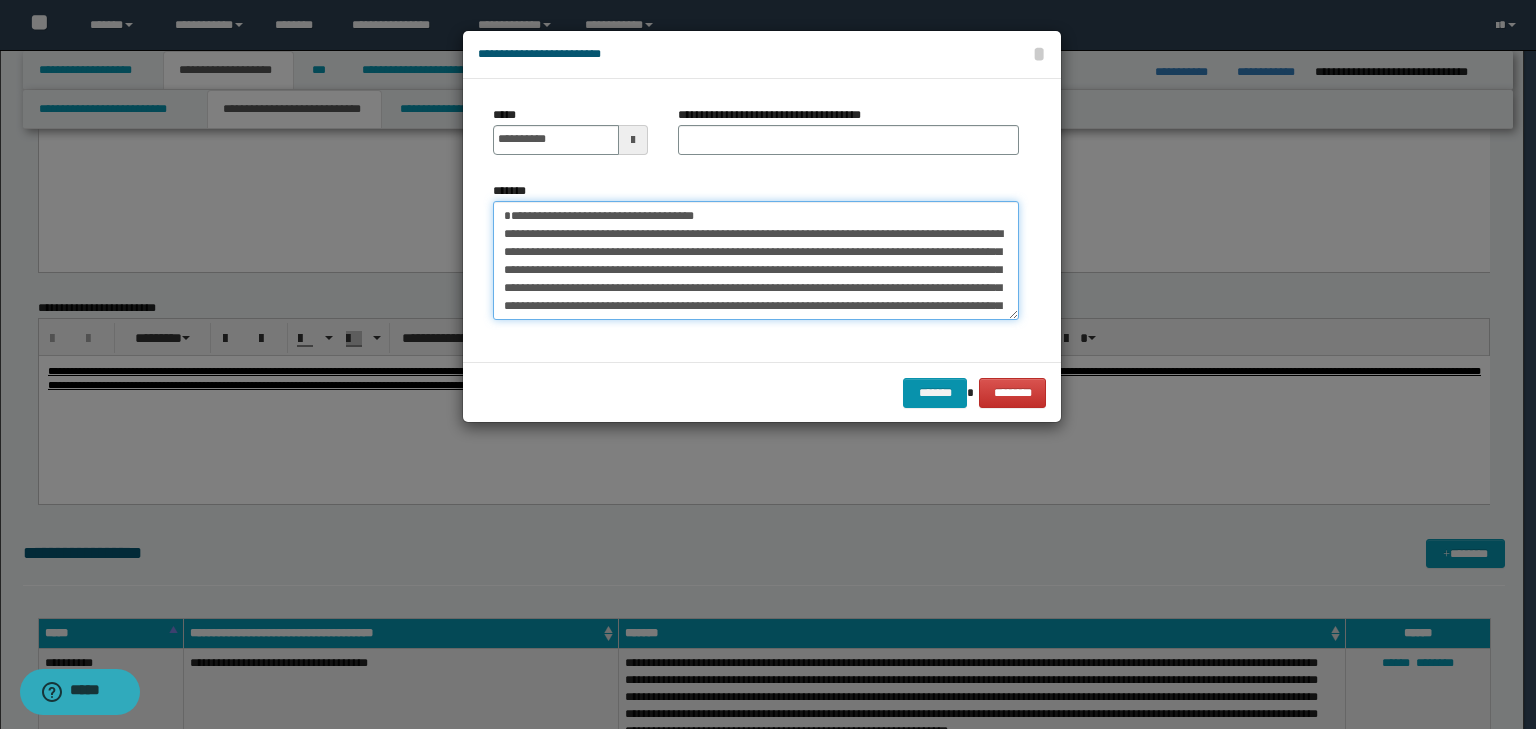 drag, startPoint x: 797, startPoint y: 217, endPoint x: 101, endPoint y: 164, distance: 698.015 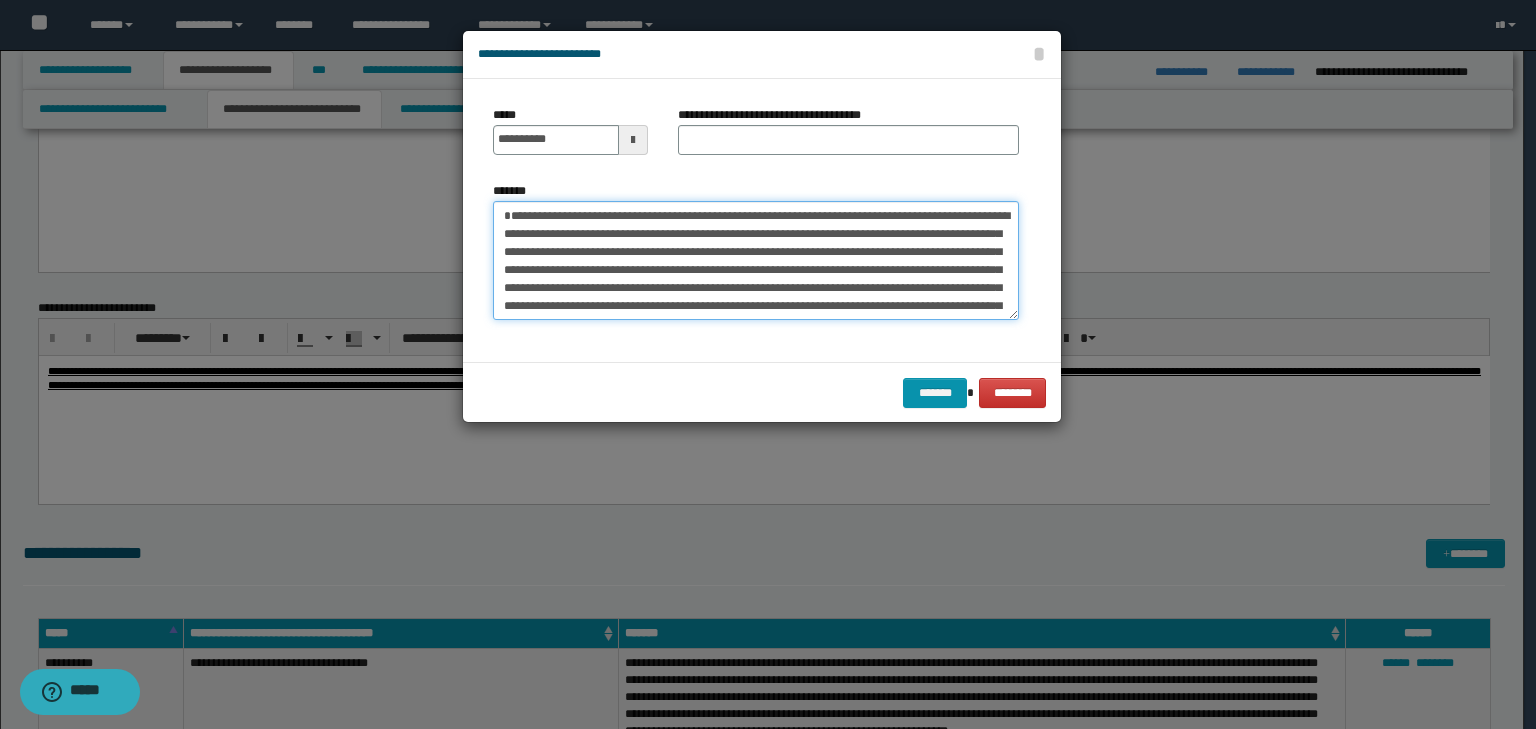 type on "**********" 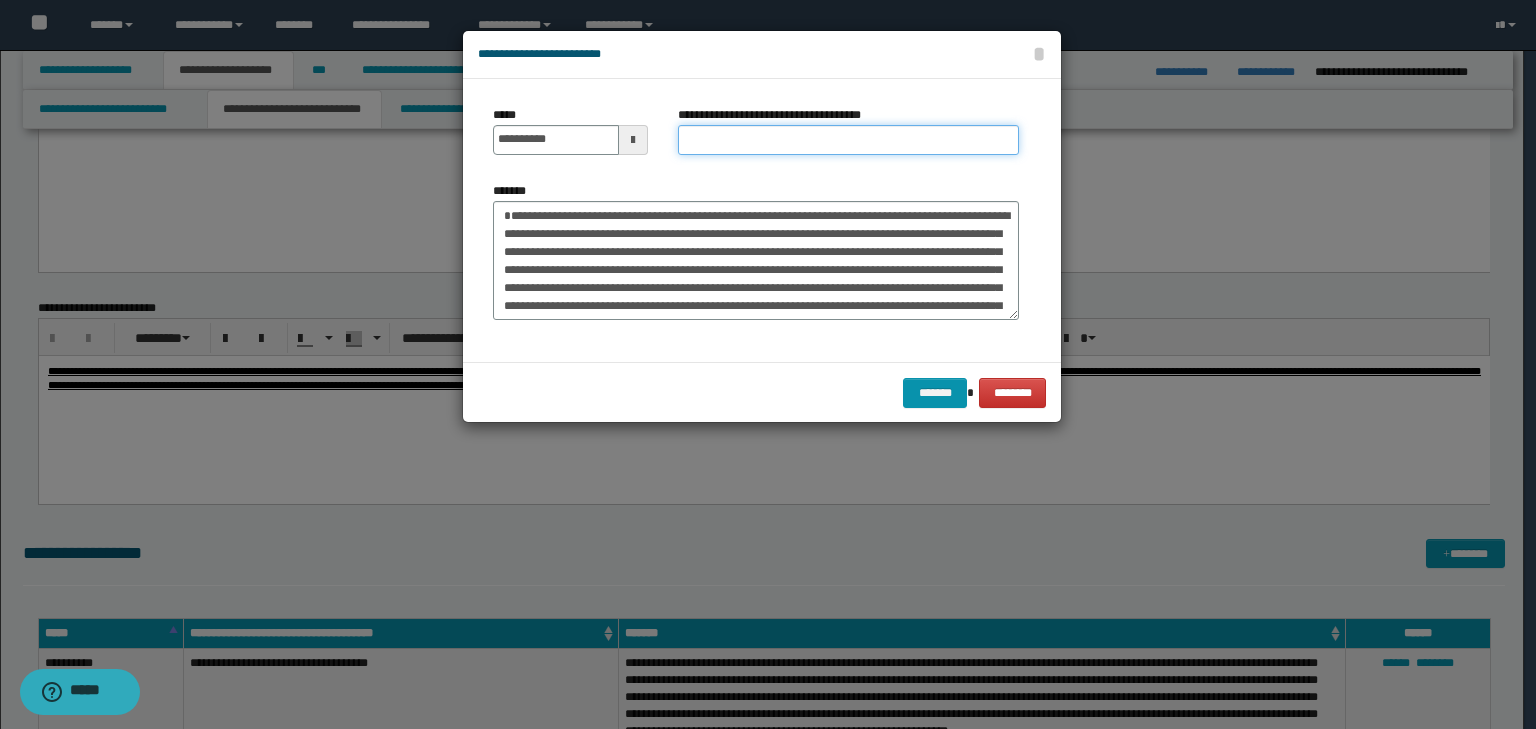 click on "**********" at bounding box center [848, 140] 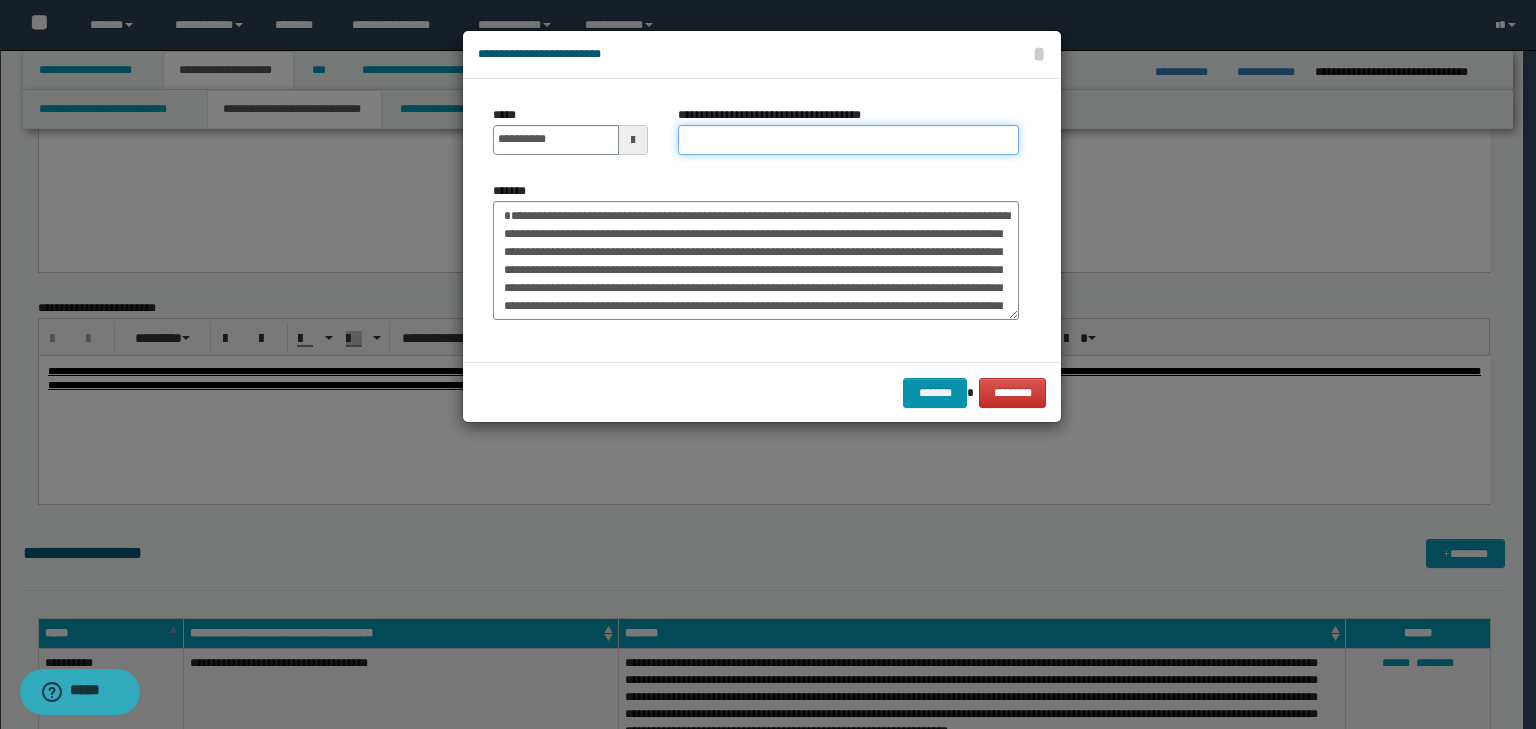 click on "**********" at bounding box center [848, 140] 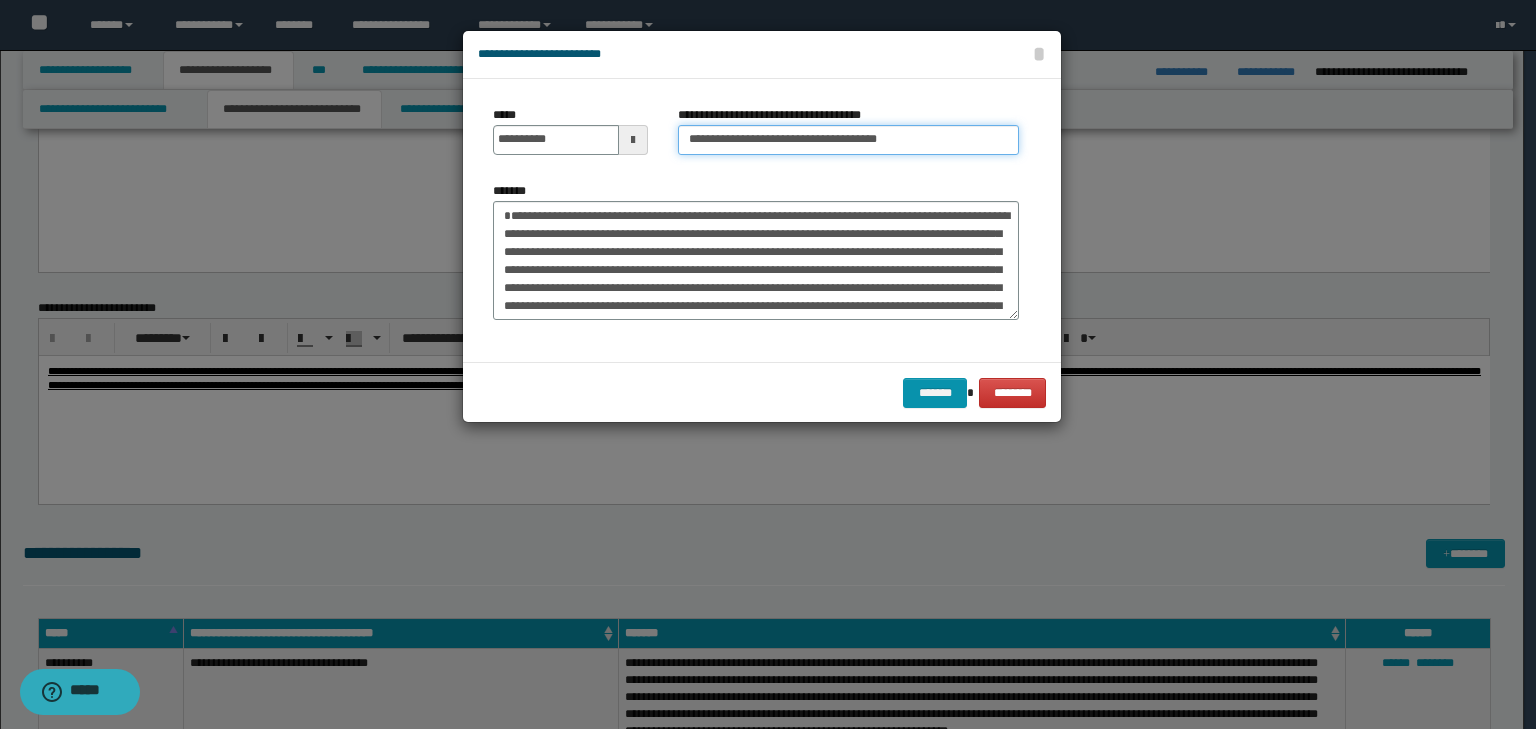 type on "**********" 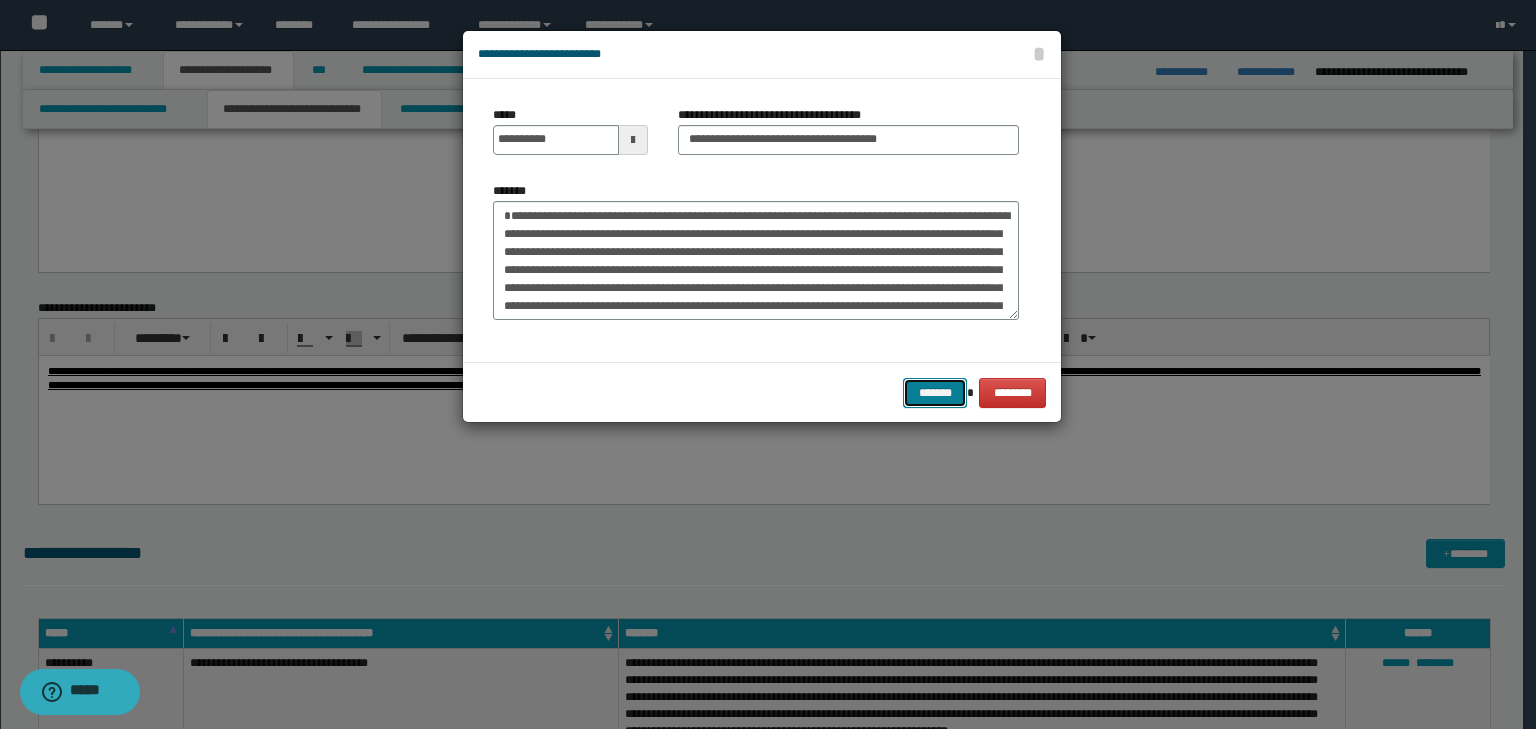 click on "*******" at bounding box center [935, 393] 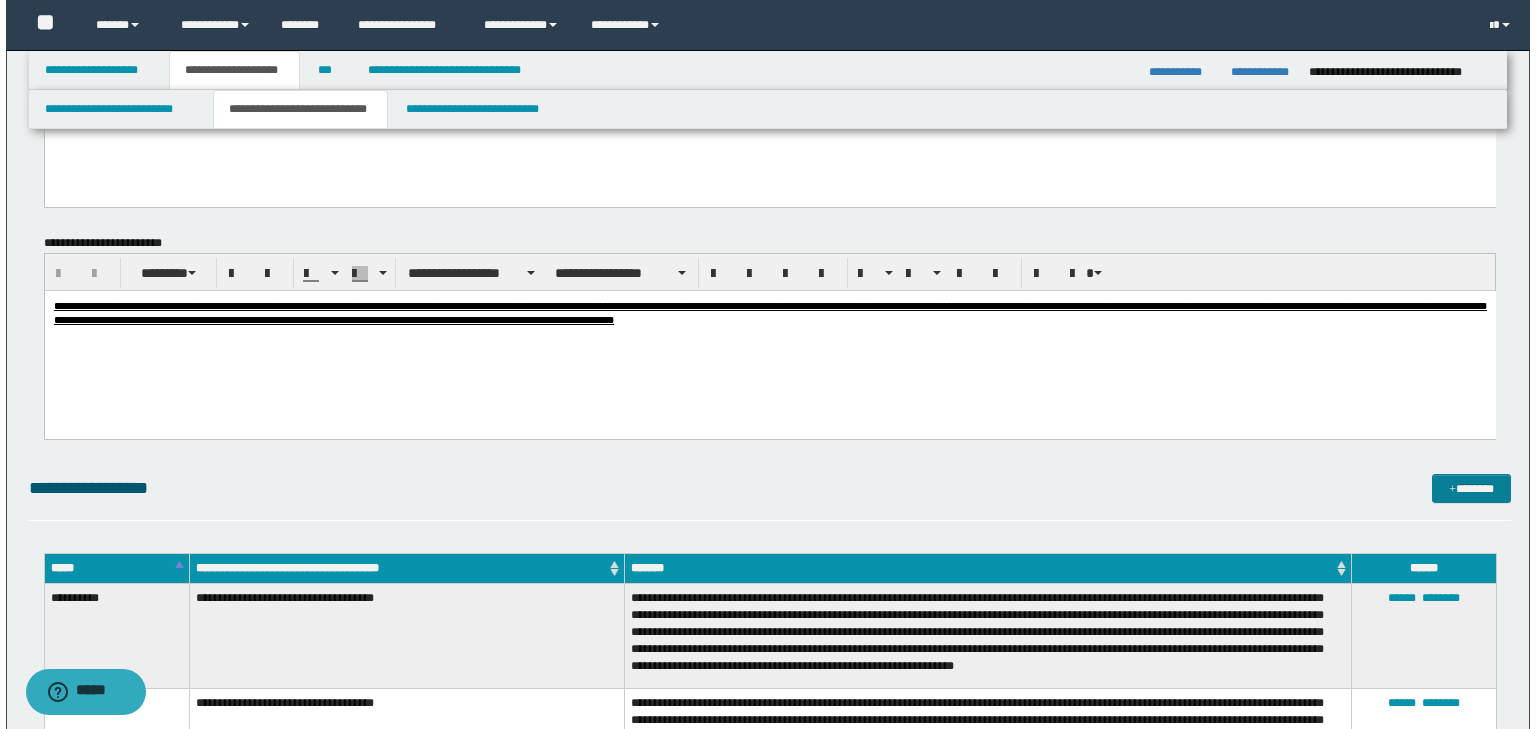 scroll, scrollTop: 1440, scrollLeft: 0, axis: vertical 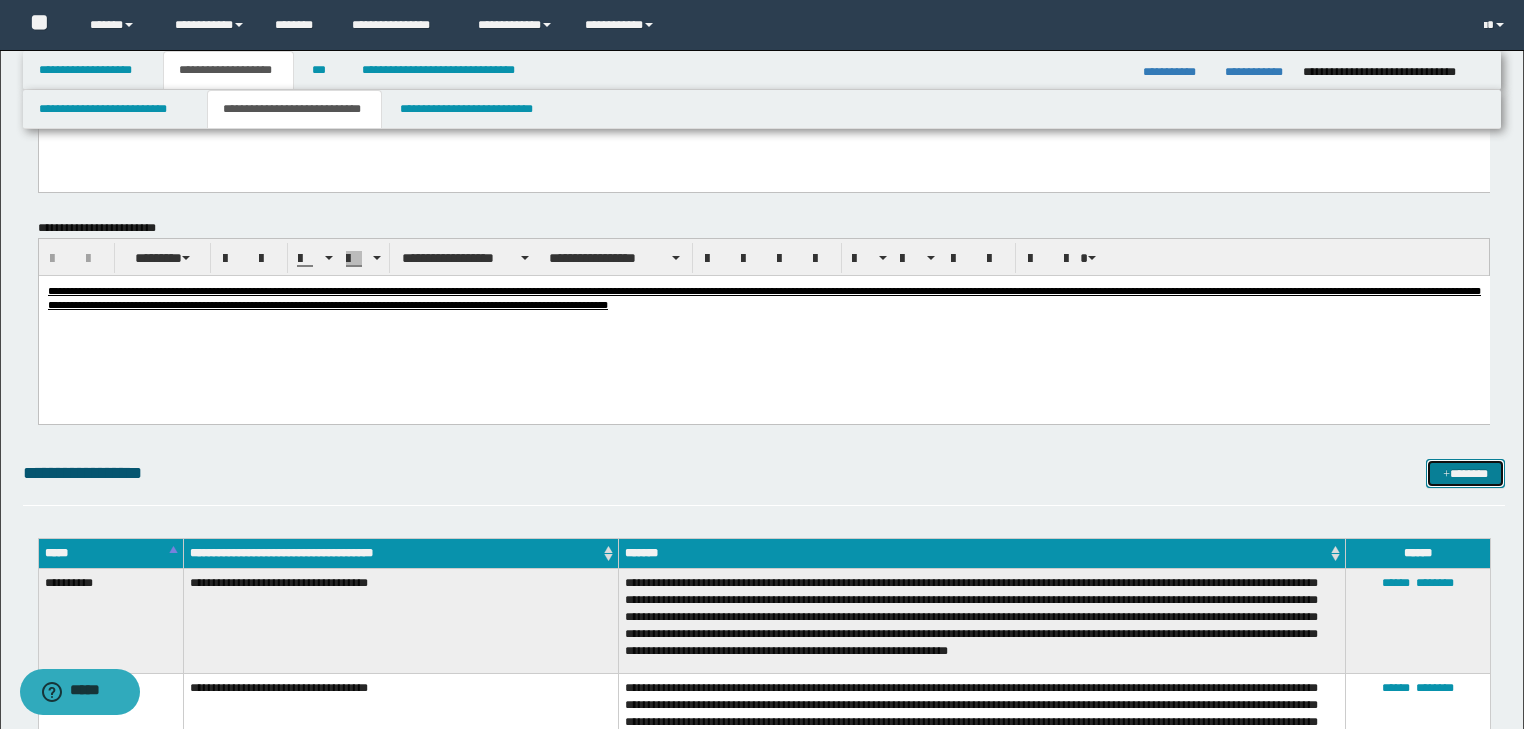 click on "*******" at bounding box center [1465, 474] 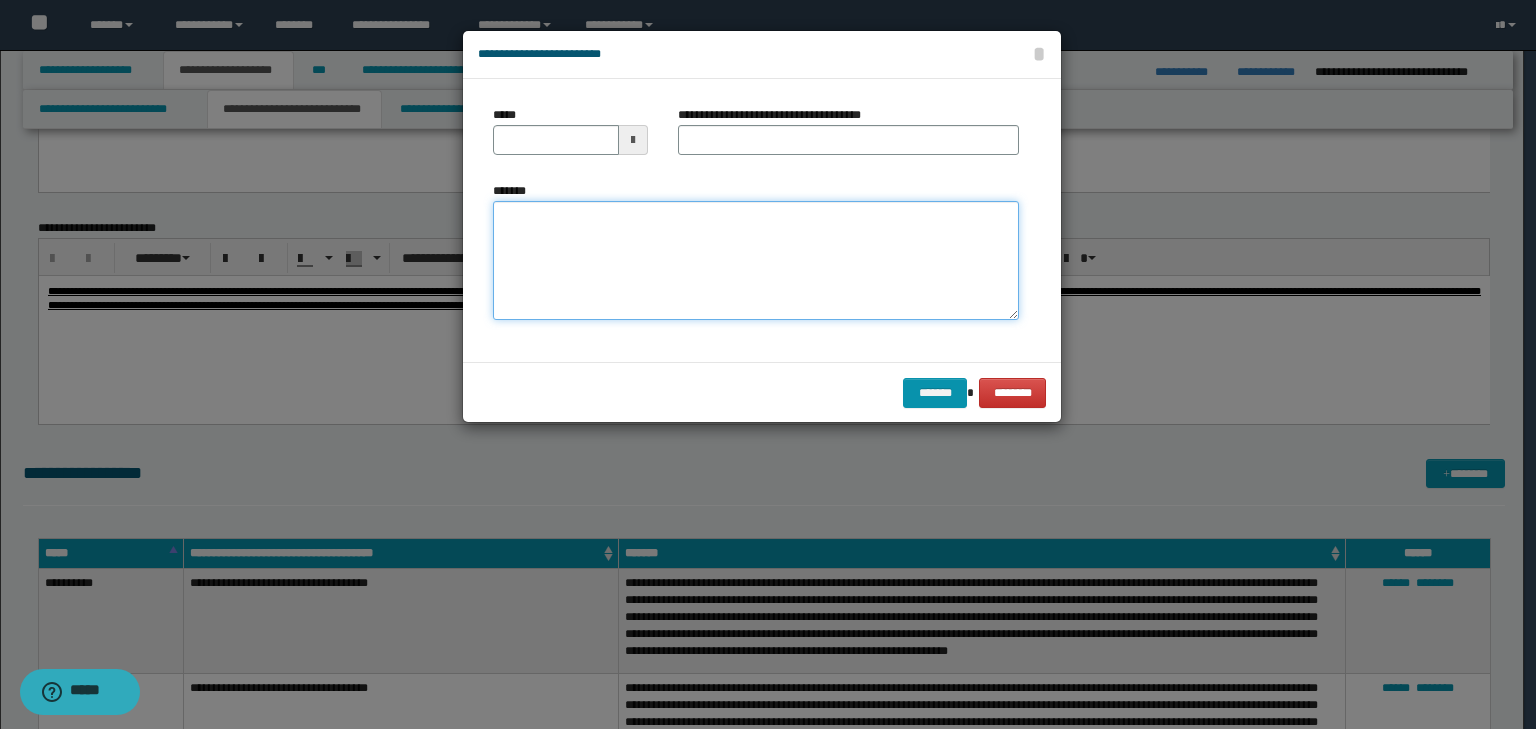 click on "*******" at bounding box center [756, 261] 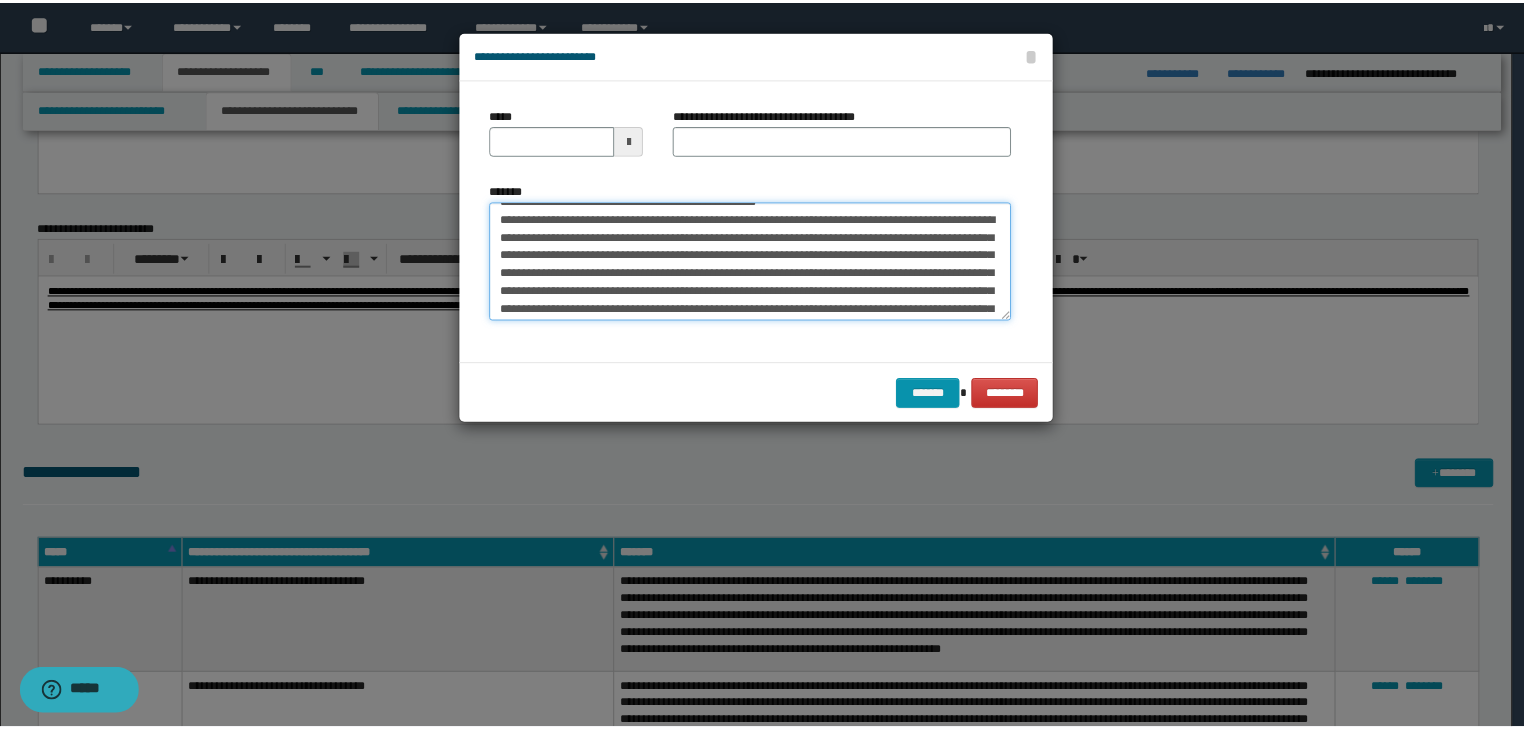 scroll, scrollTop: 0, scrollLeft: 0, axis: both 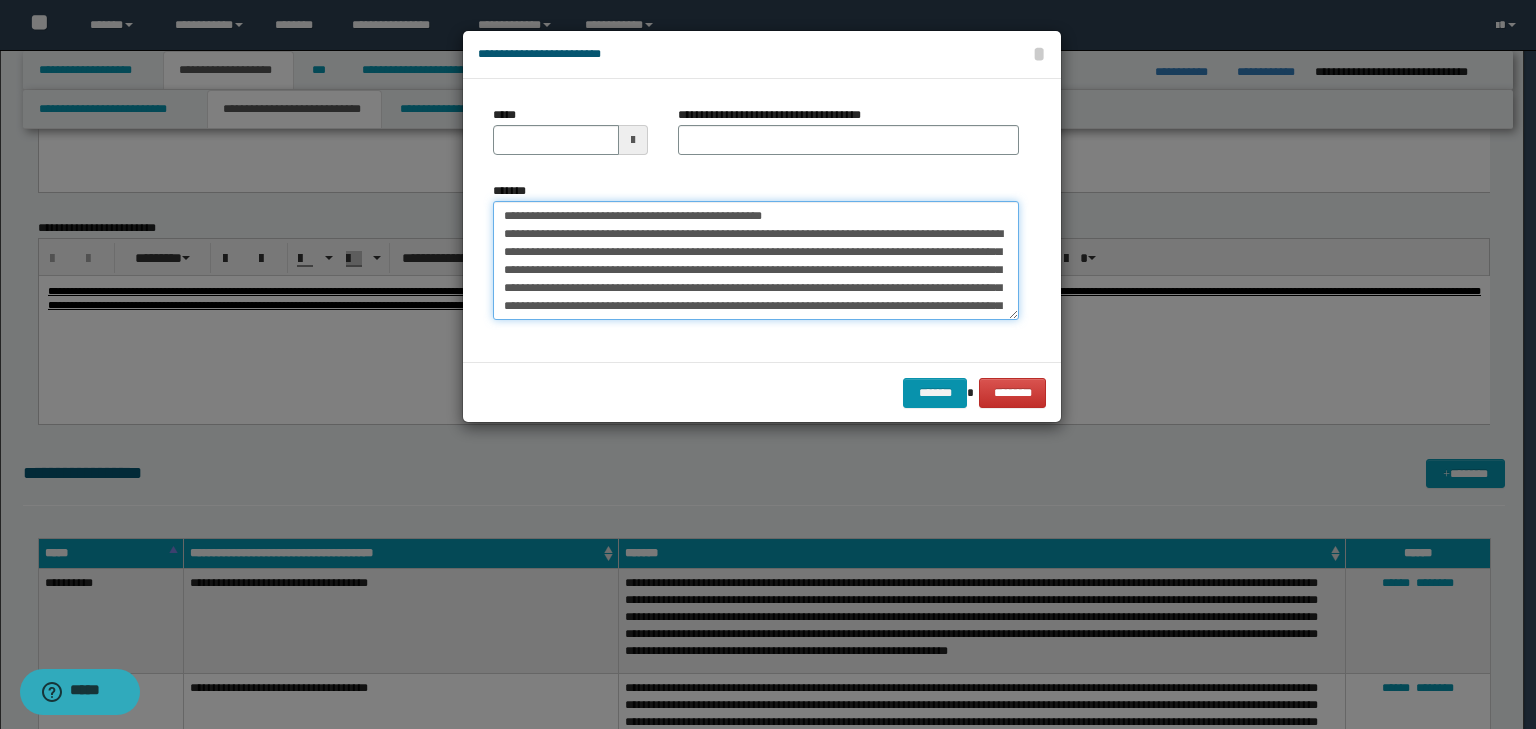 drag, startPoint x: 566, startPoint y: 222, endPoint x: 260, endPoint y: 197, distance: 307.01953 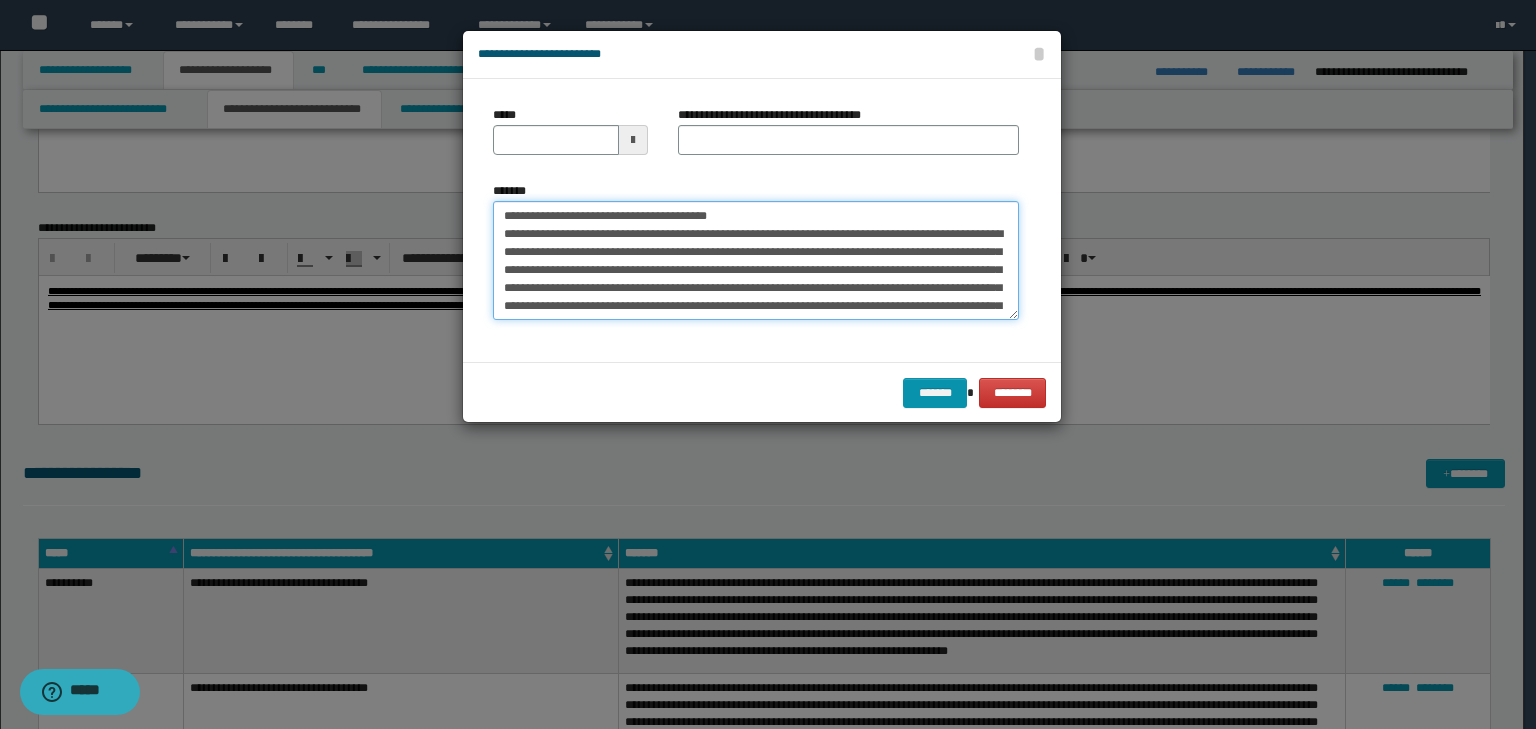 type 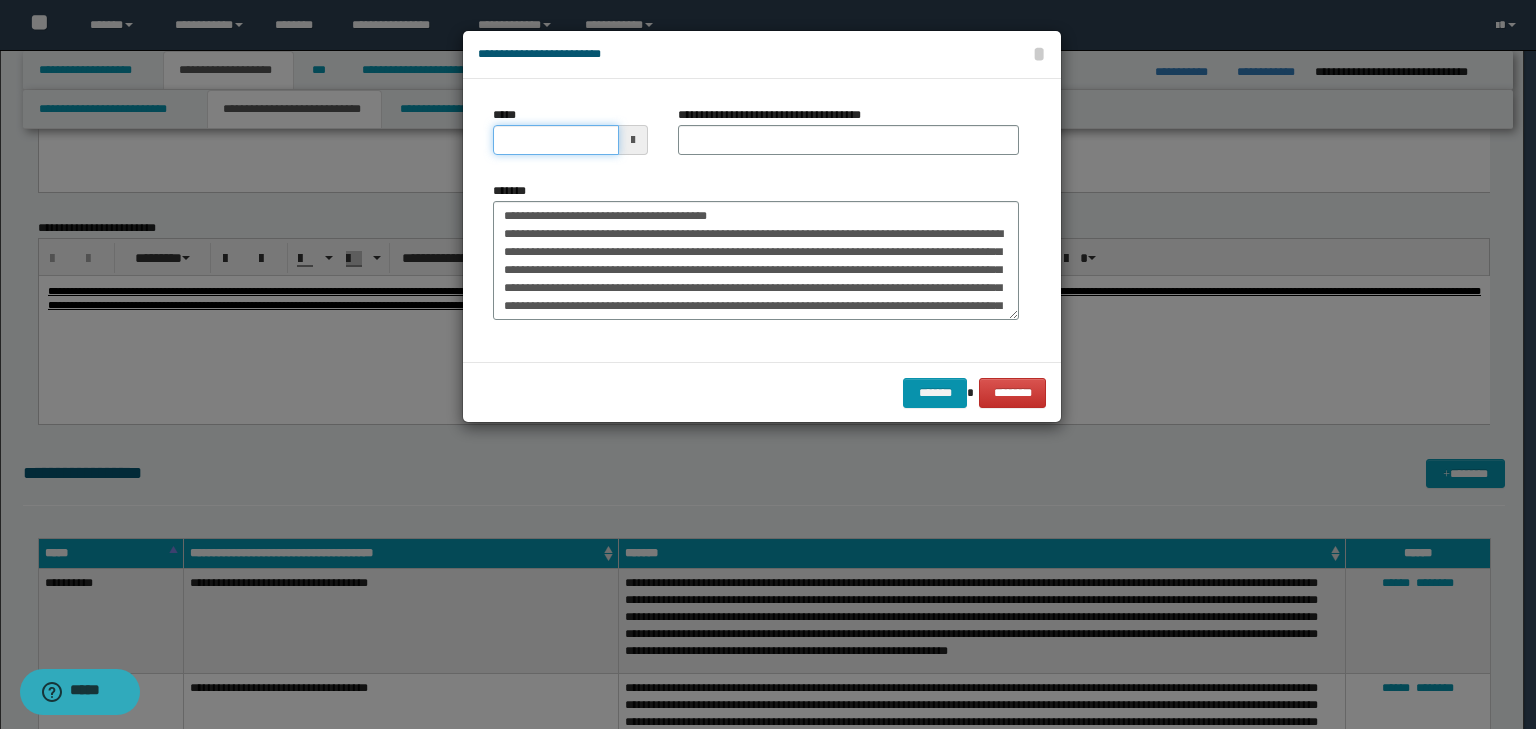 click on "*****" at bounding box center [556, 140] 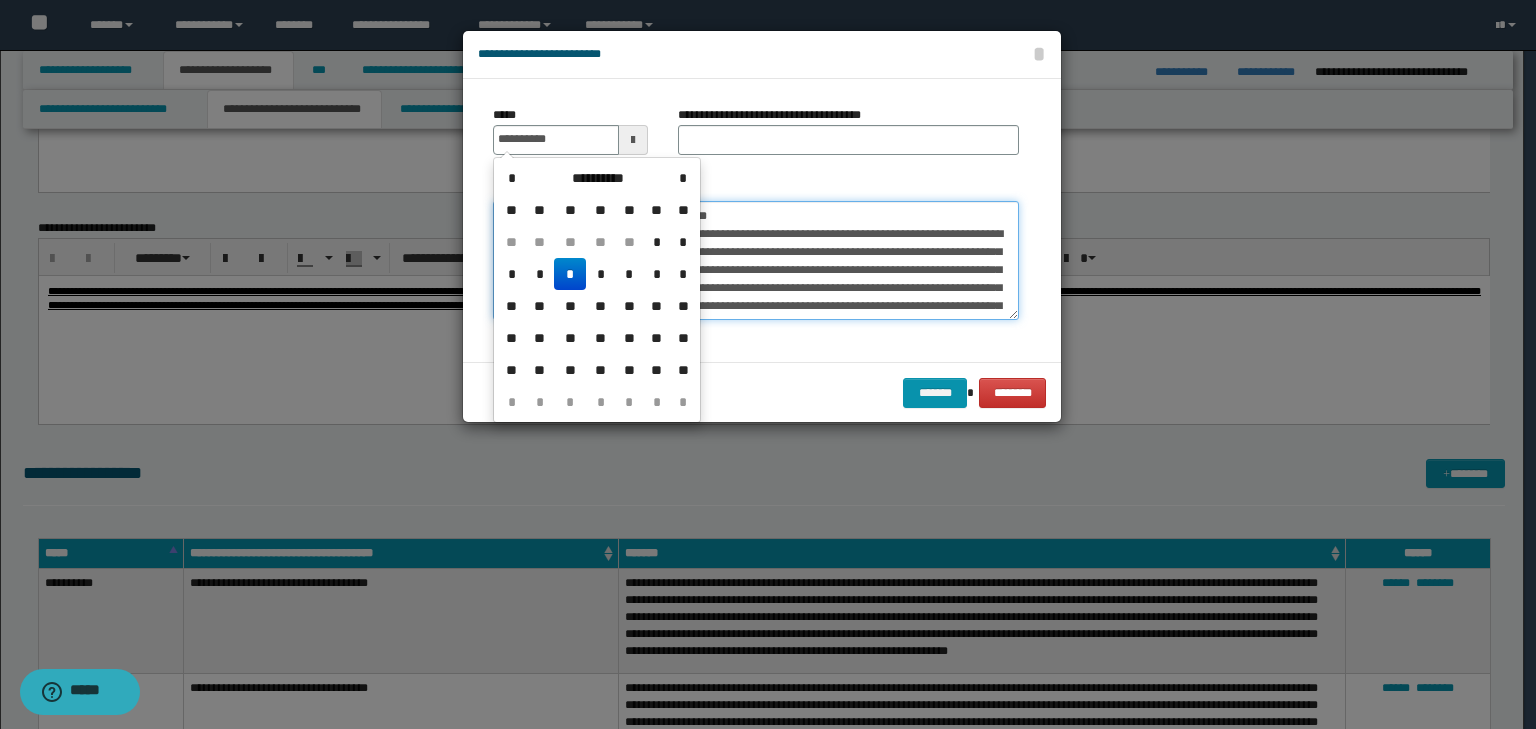 type on "**********" 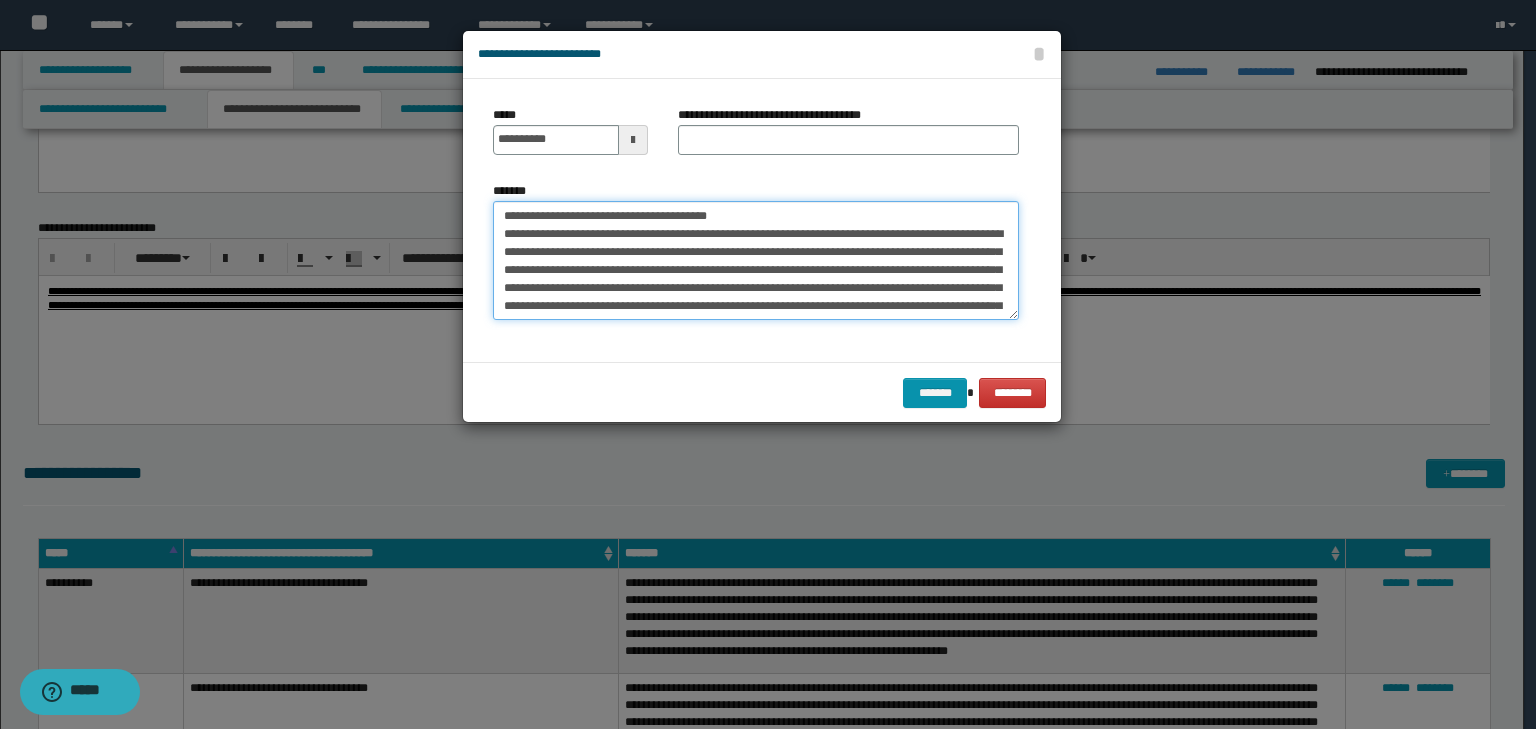drag, startPoint x: 765, startPoint y: 221, endPoint x: 0, endPoint y: 244, distance: 765.3457 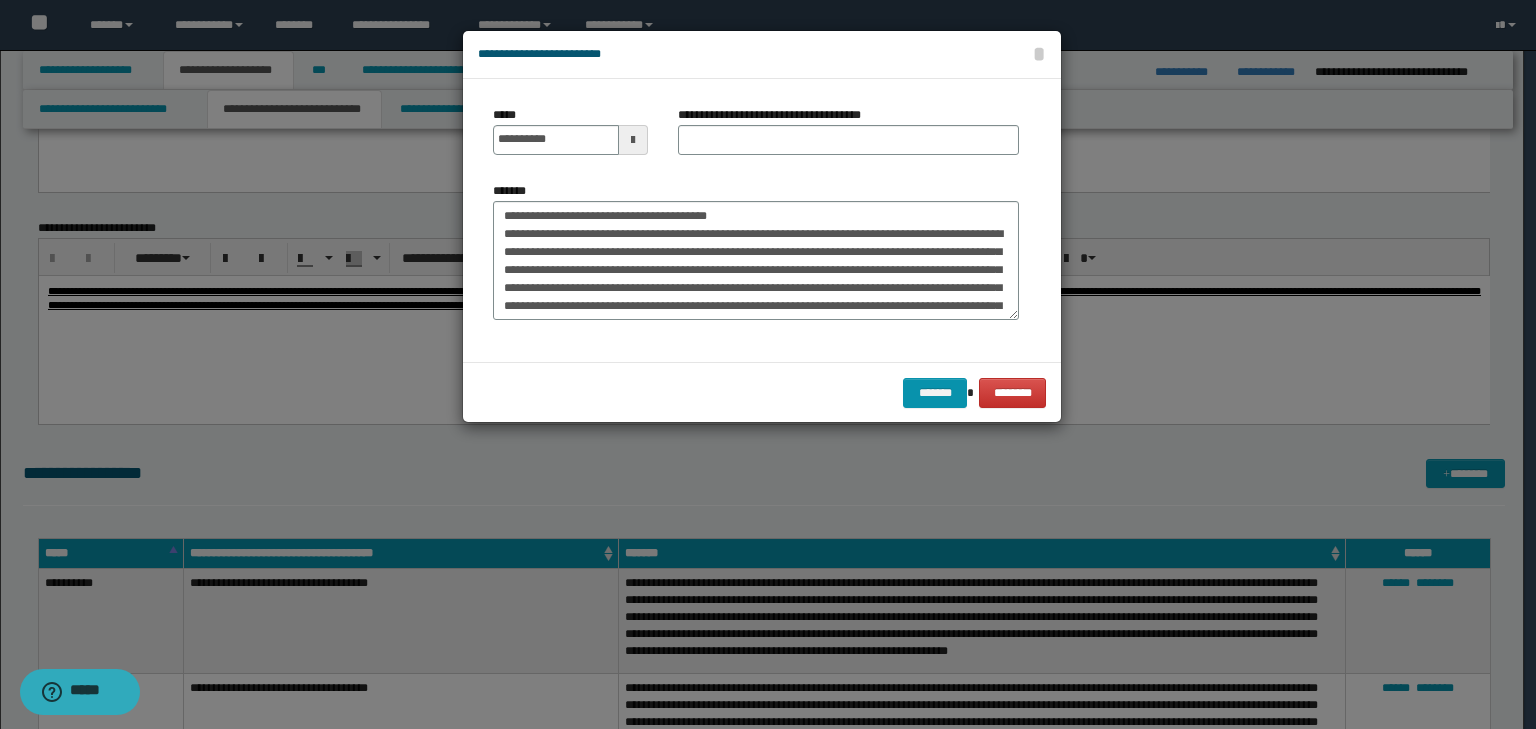 drag, startPoint x: 672, startPoint y: 191, endPoint x: 712, endPoint y: 204, distance: 42.059483 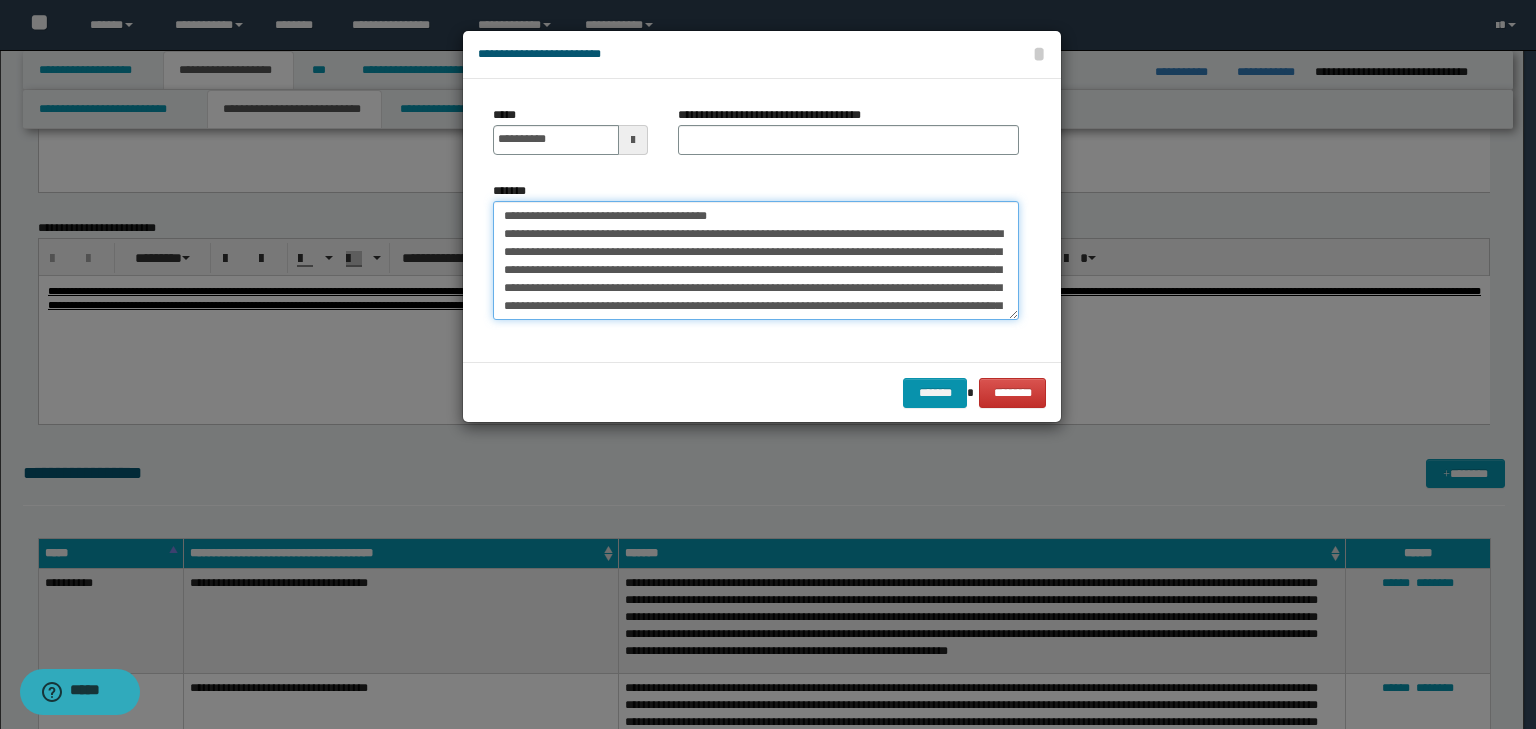 drag, startPoint x: 767, startPoint y: 208, endPoint x: 147, endPoint y: 184, distance: 620.46436 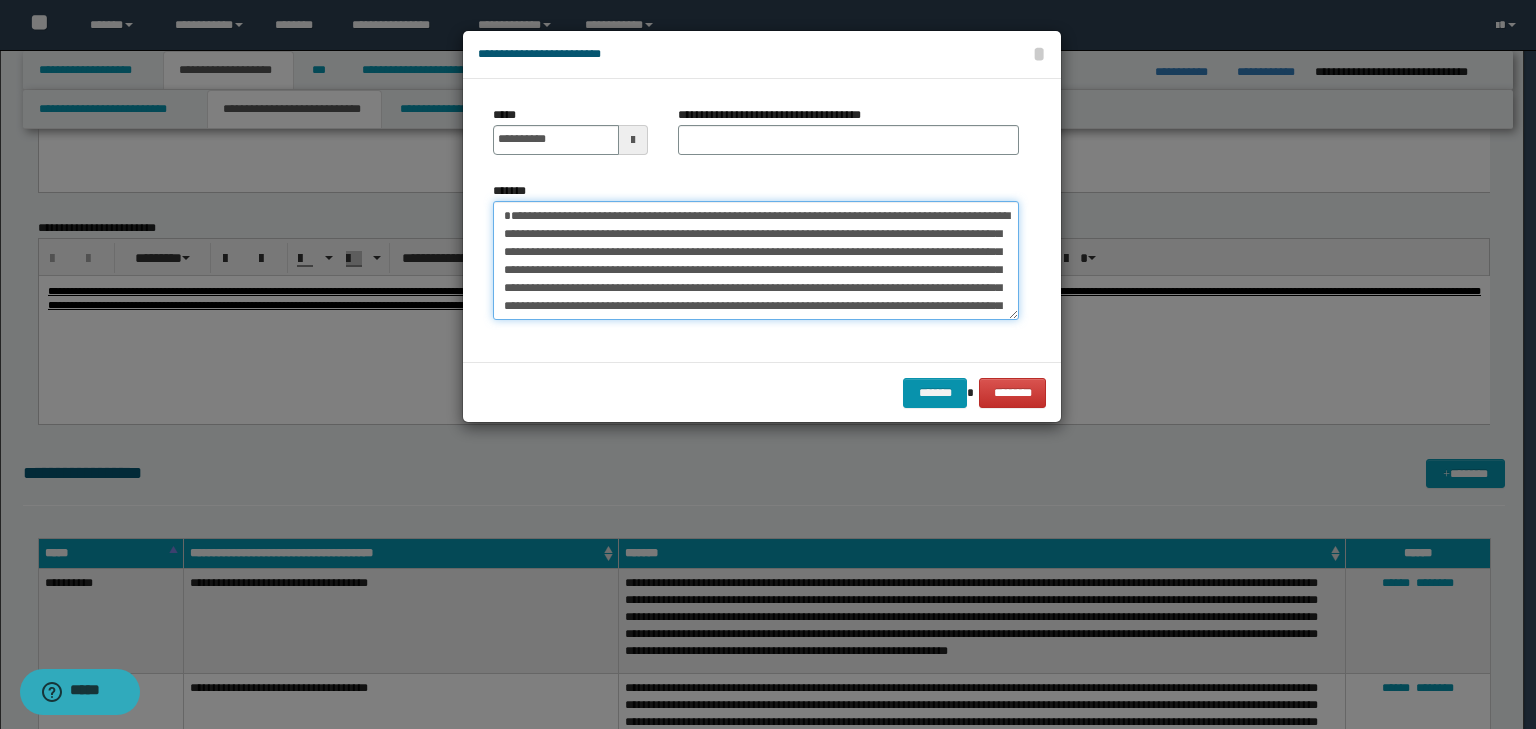 type on "**********" 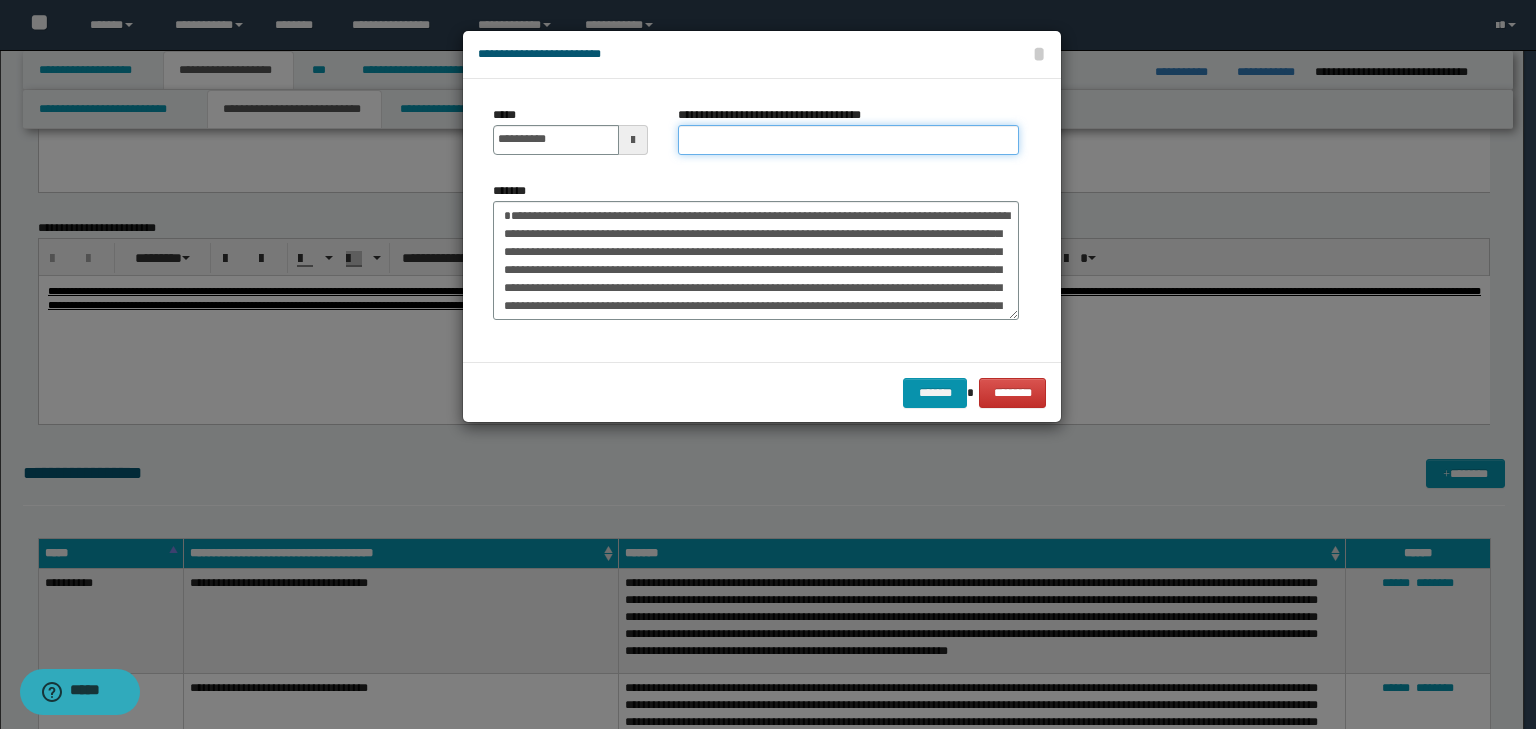 click on "**********" at bounding box center (848, 140) 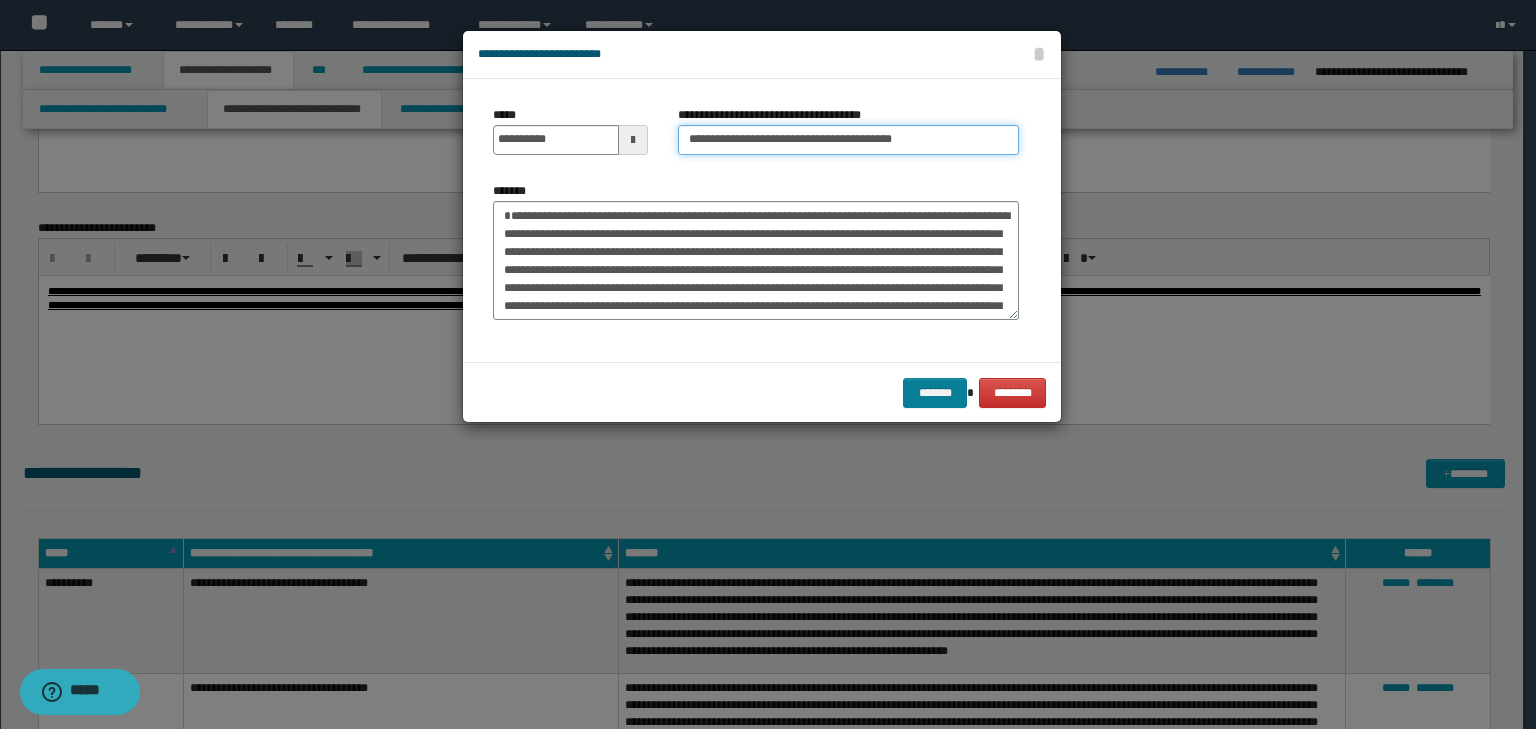 type on "**********" 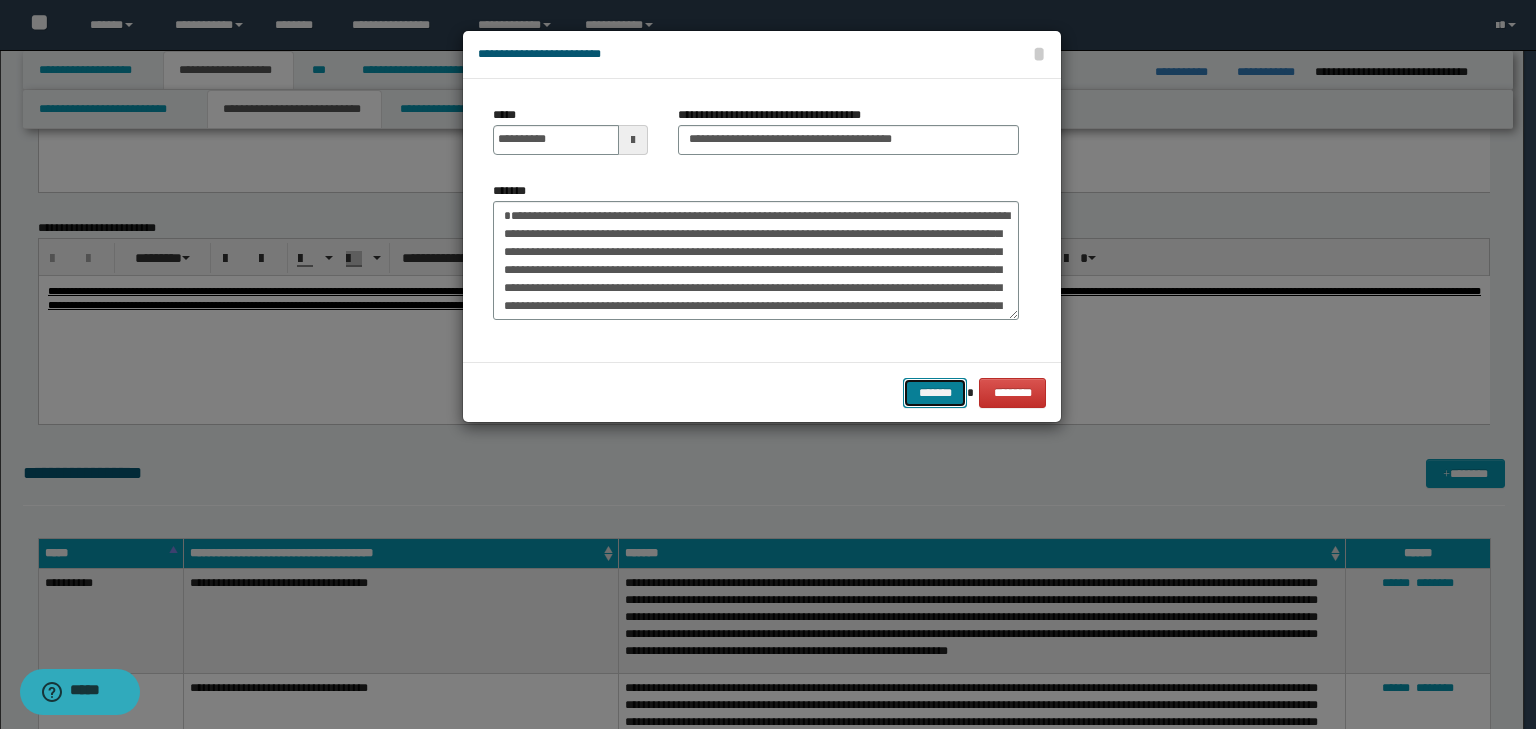 drag, startPoint x: 922, startPoint y: 403, endPoint x: 917, endPoint y: 393, distance: 11.18034 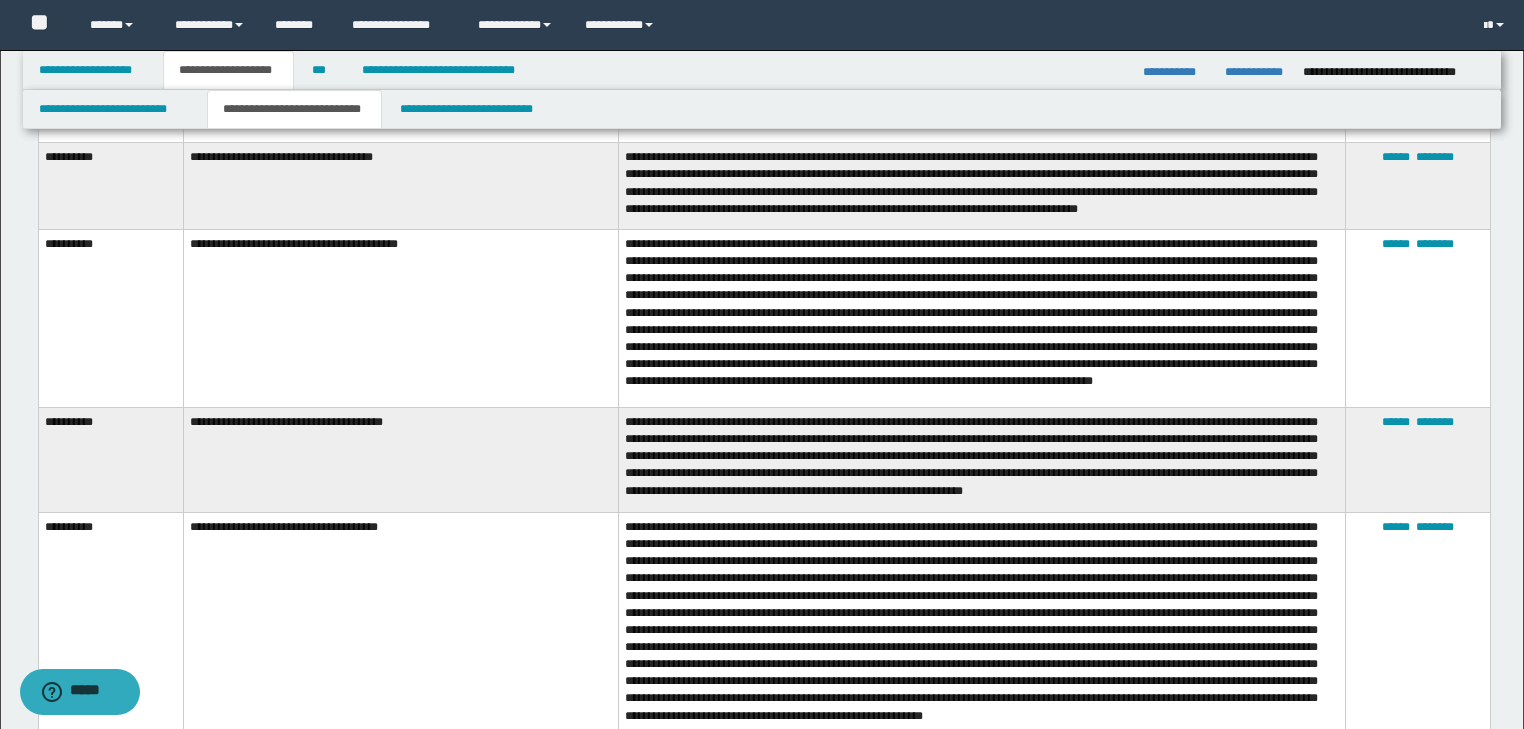scroll, scrollTop: 4720, scrollLeft: 0, axis: vertical 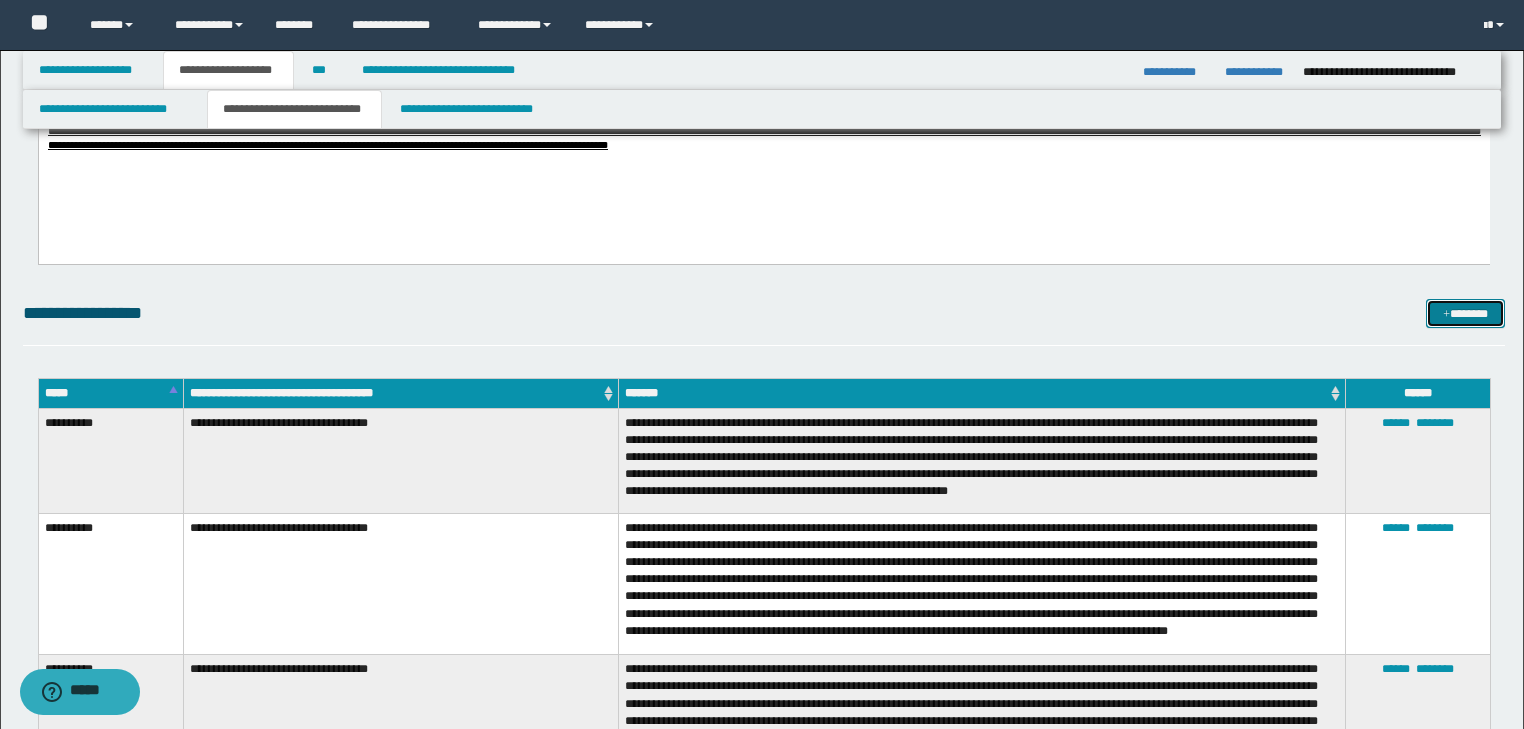 click on "*******" at bounding box center (1465, 314) 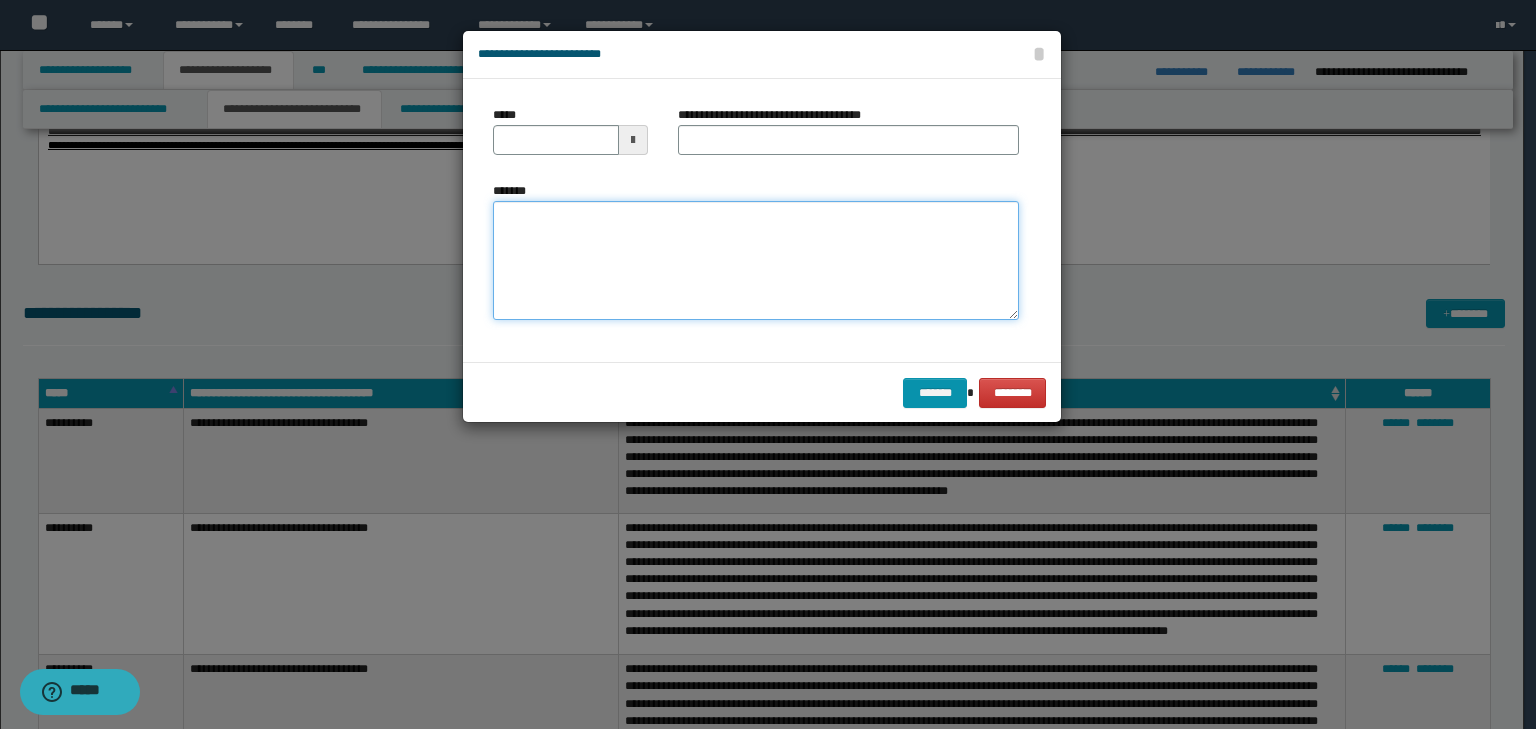 click on "*******" at bounding box center (756, 261) 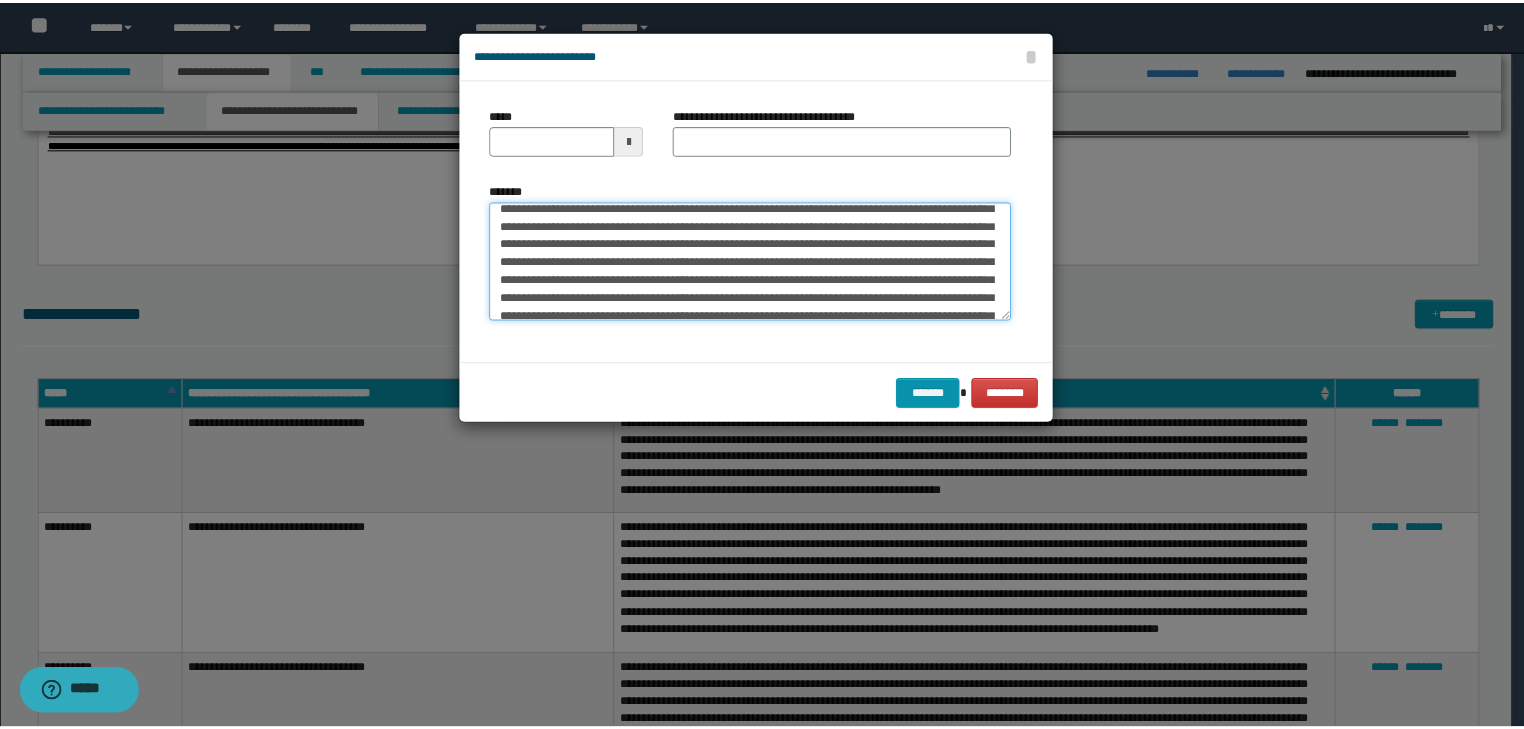 scroll, scrollTop: 0, scrollLeft: 0, axis: both 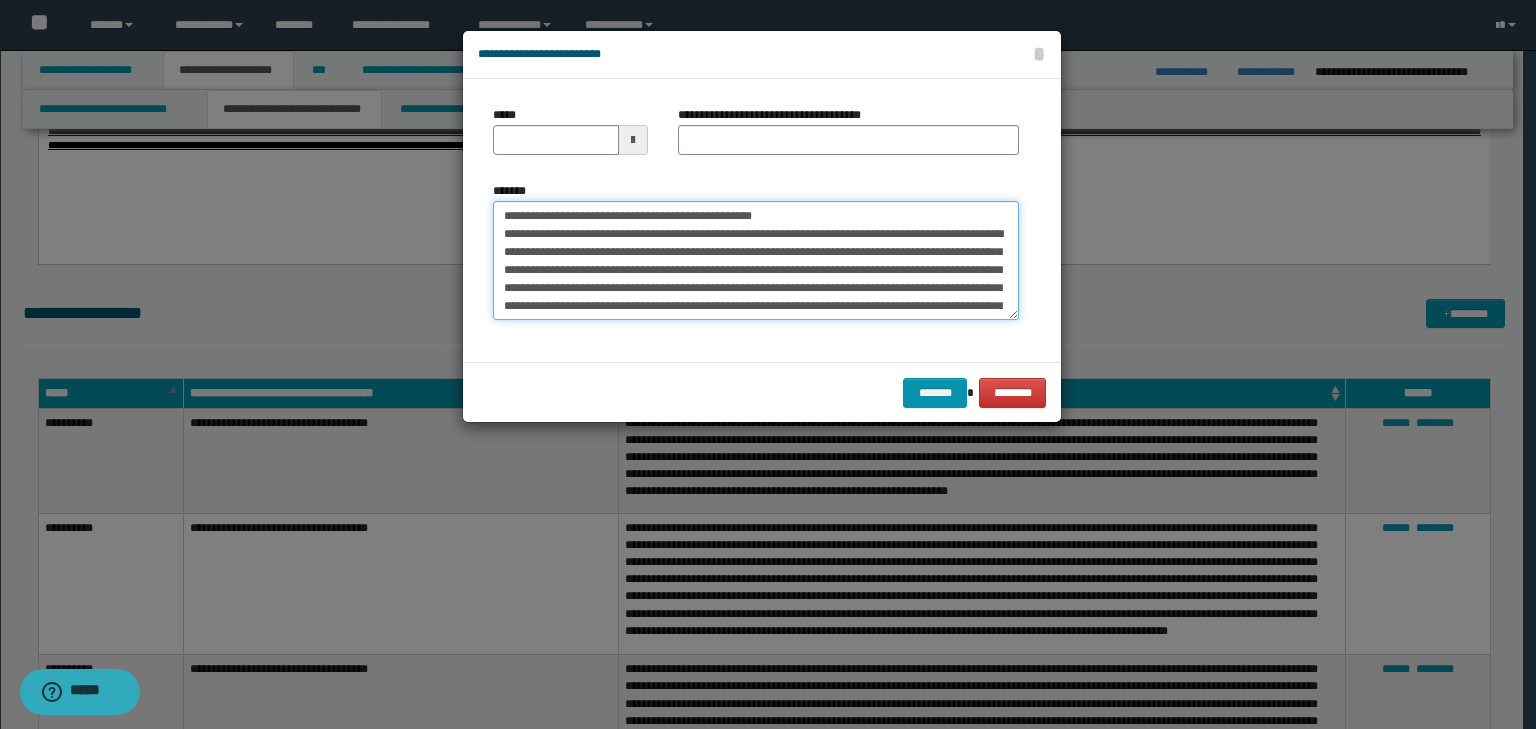 drag, startPoint x: 564, startPoint y: 218, endPoint x: 414, endPoint y: 221, distance: 150.03 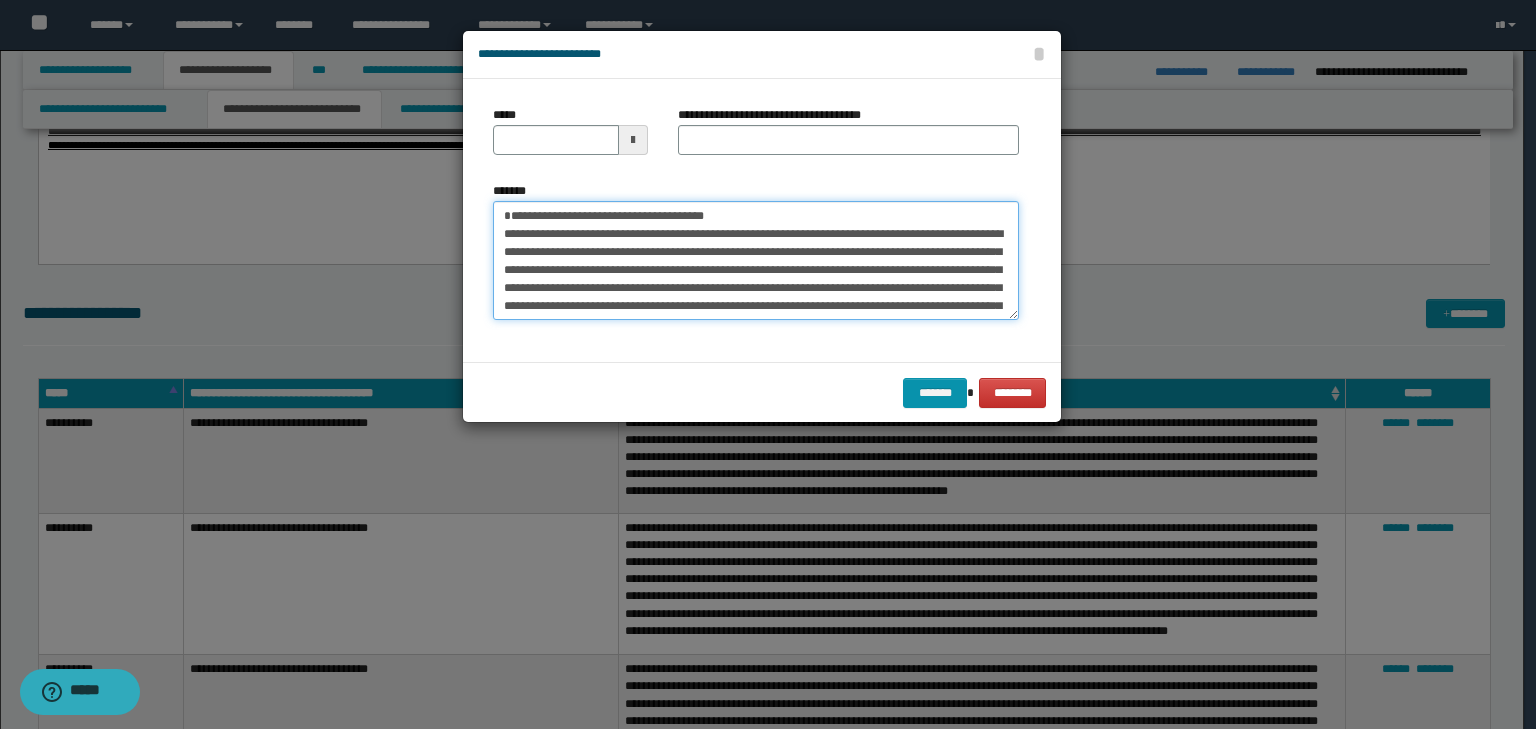 type 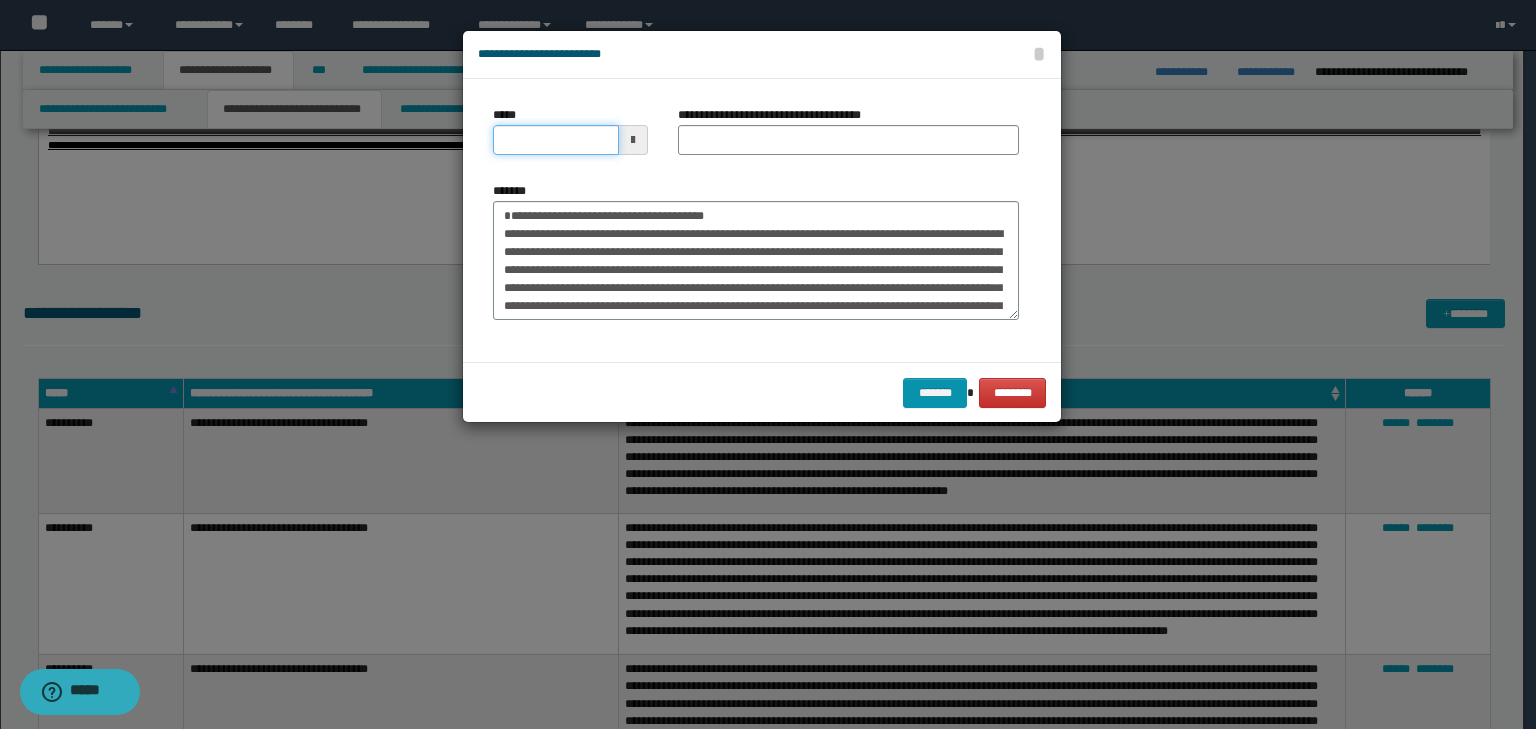 click on "*****" at bounding box center (556, 140) 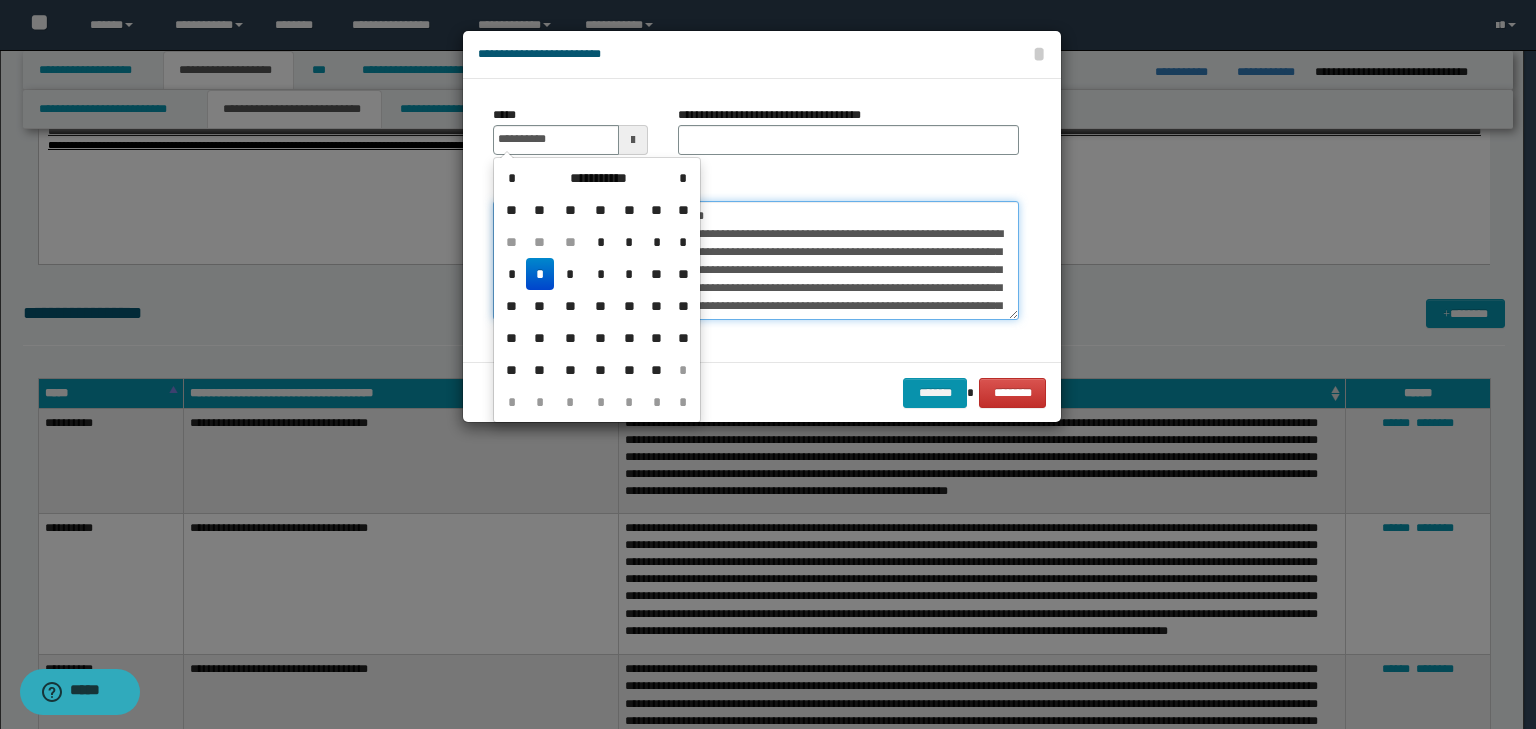 type on "**********" 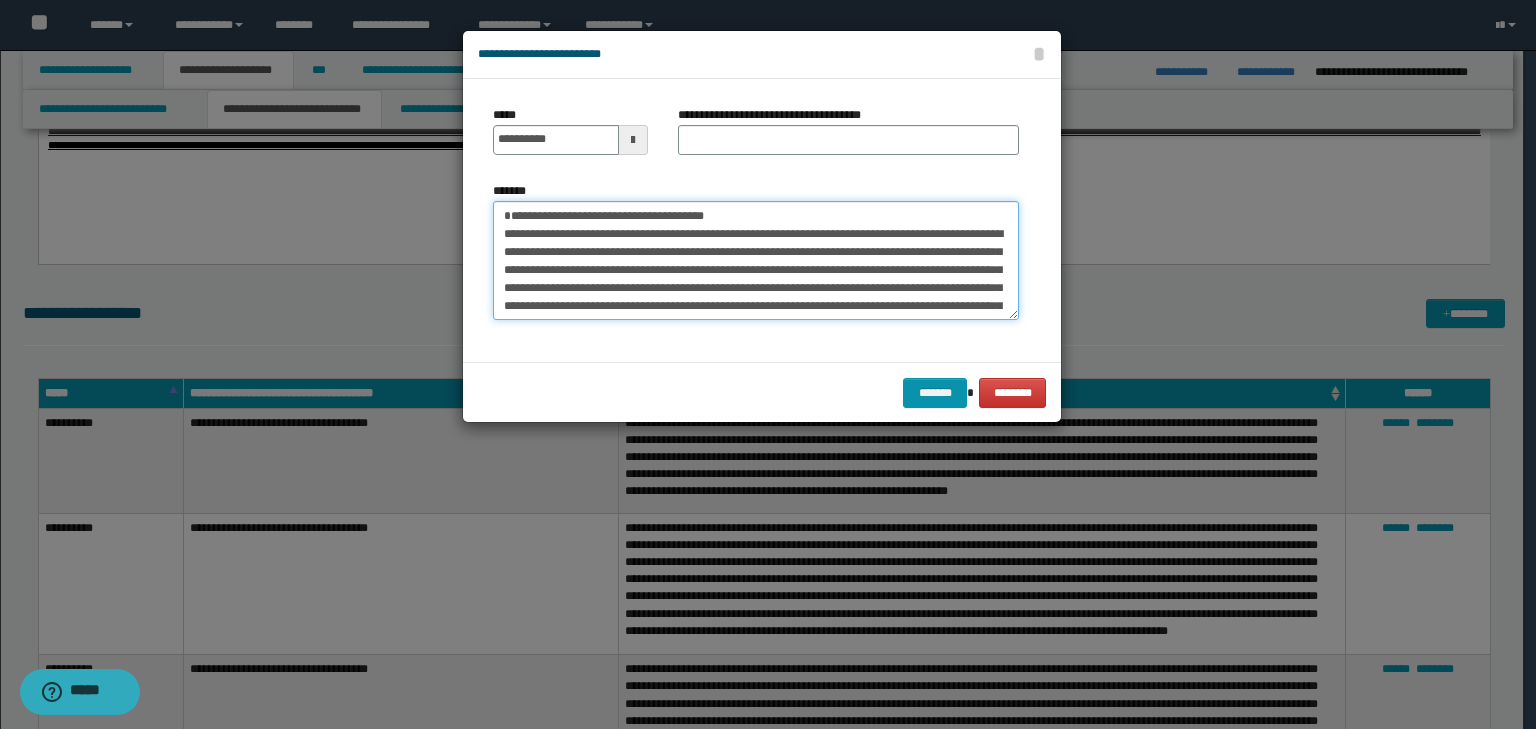 drag, startPoint x: 649, startPoint y: 221, endPoint x: 351, endPoint y: 203, distance: 298.54312 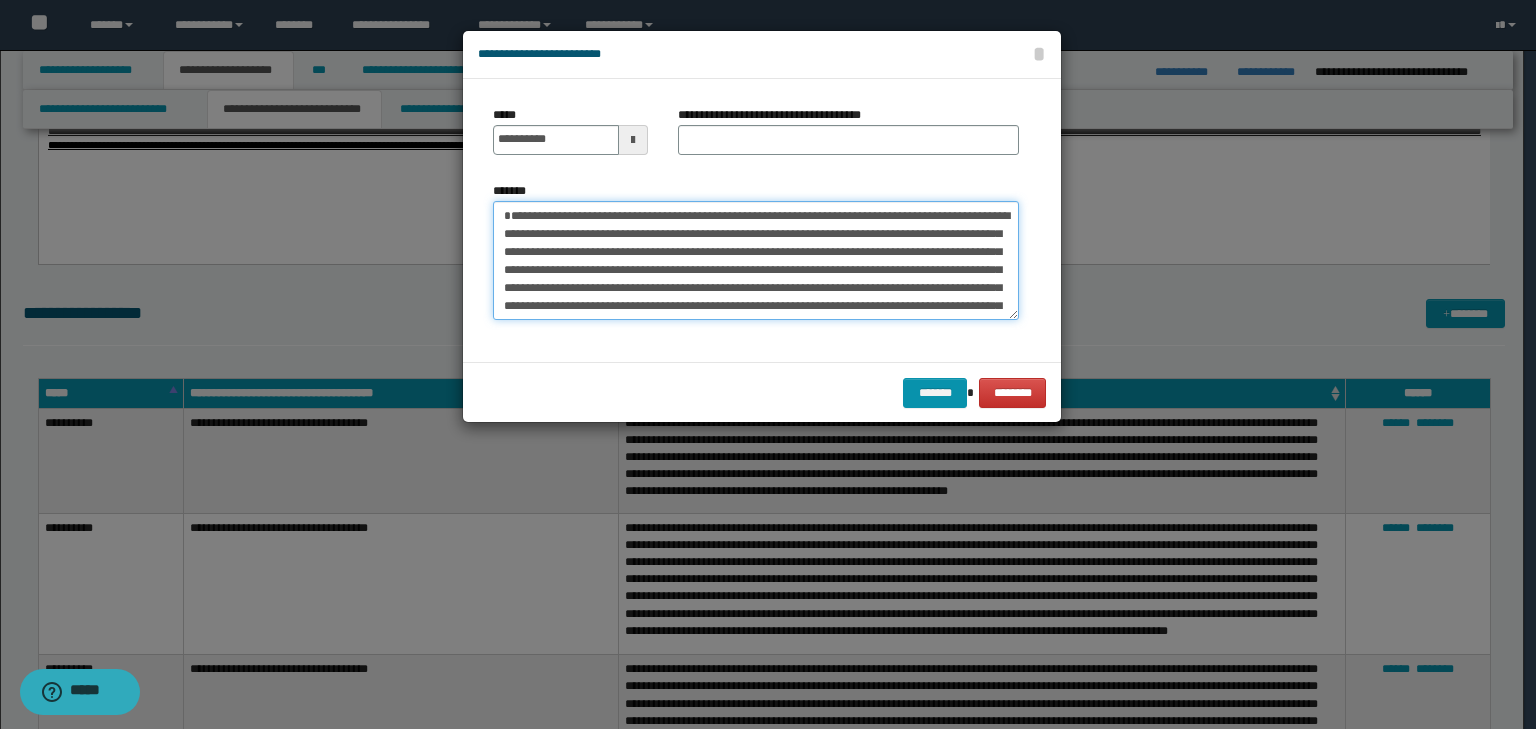 type on "**********" 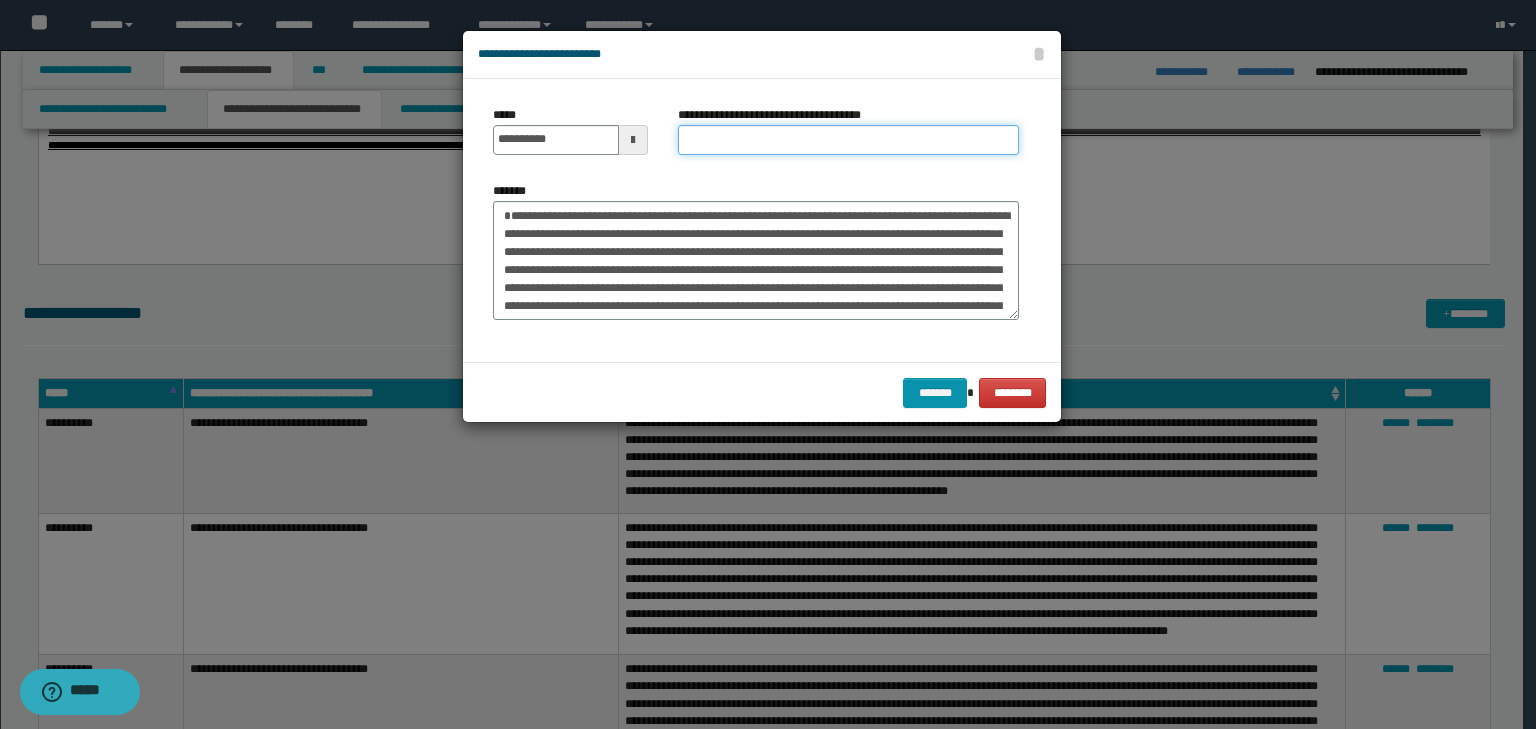 click on "**********" at bounding box center (848, 140) 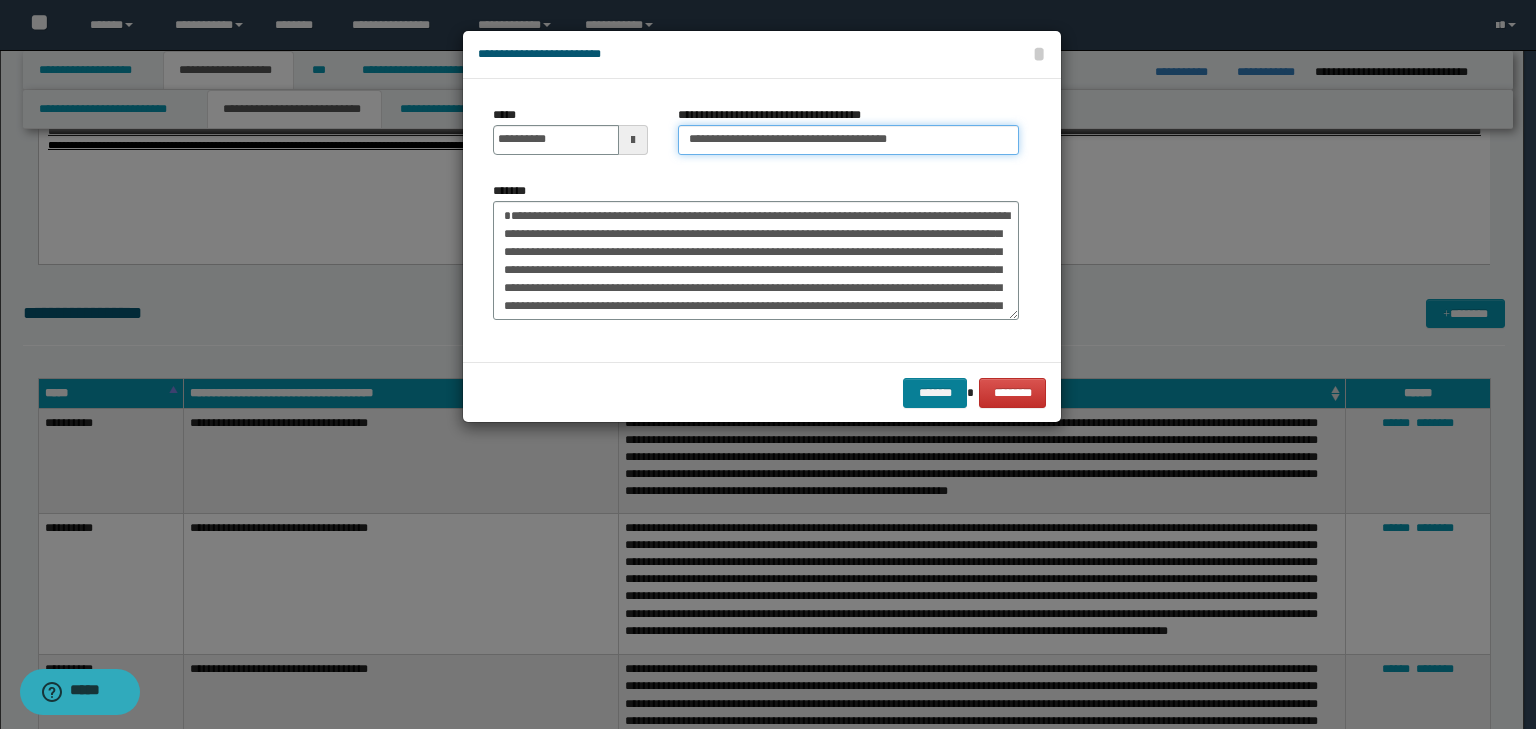 type on "**********" 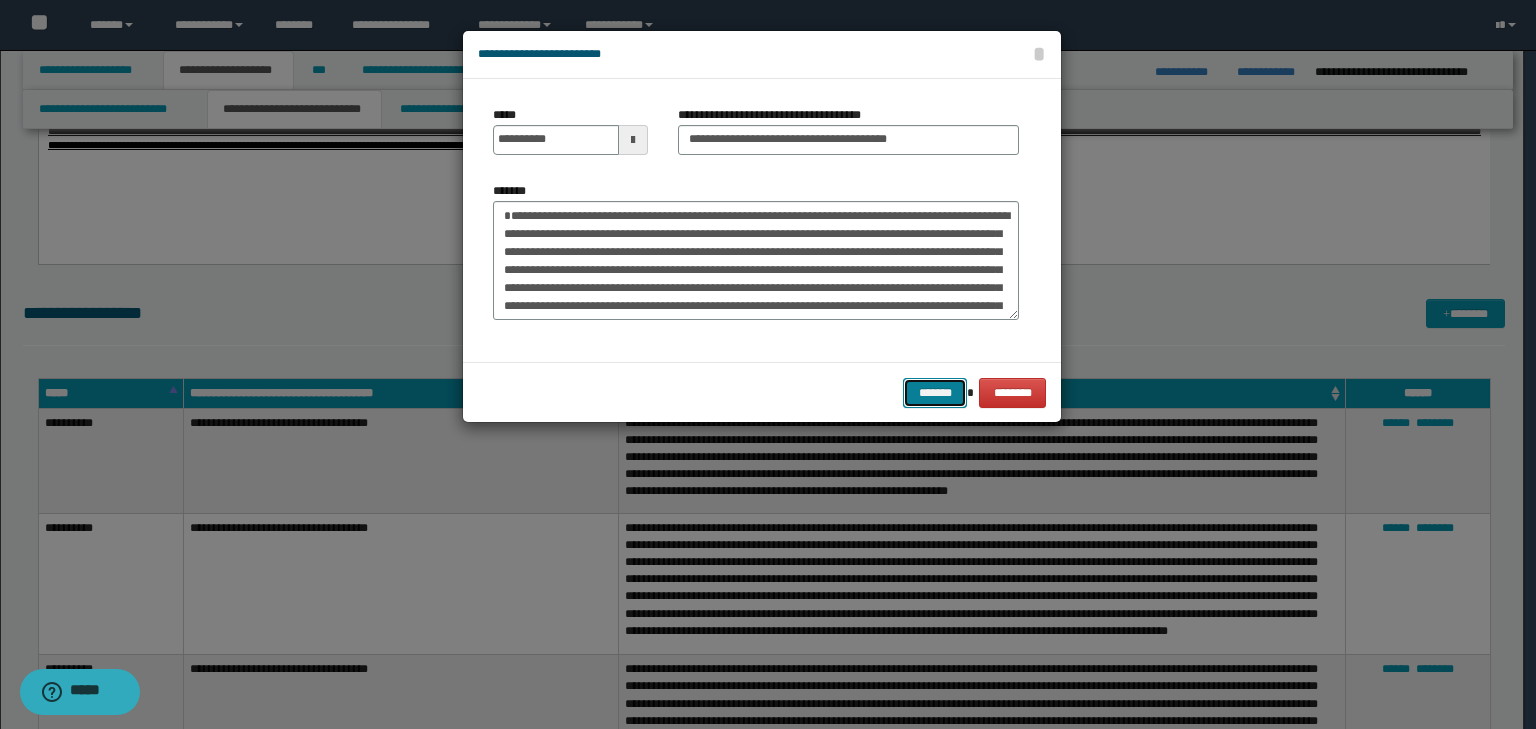 click on "*******" at bounding box center [935, 393] 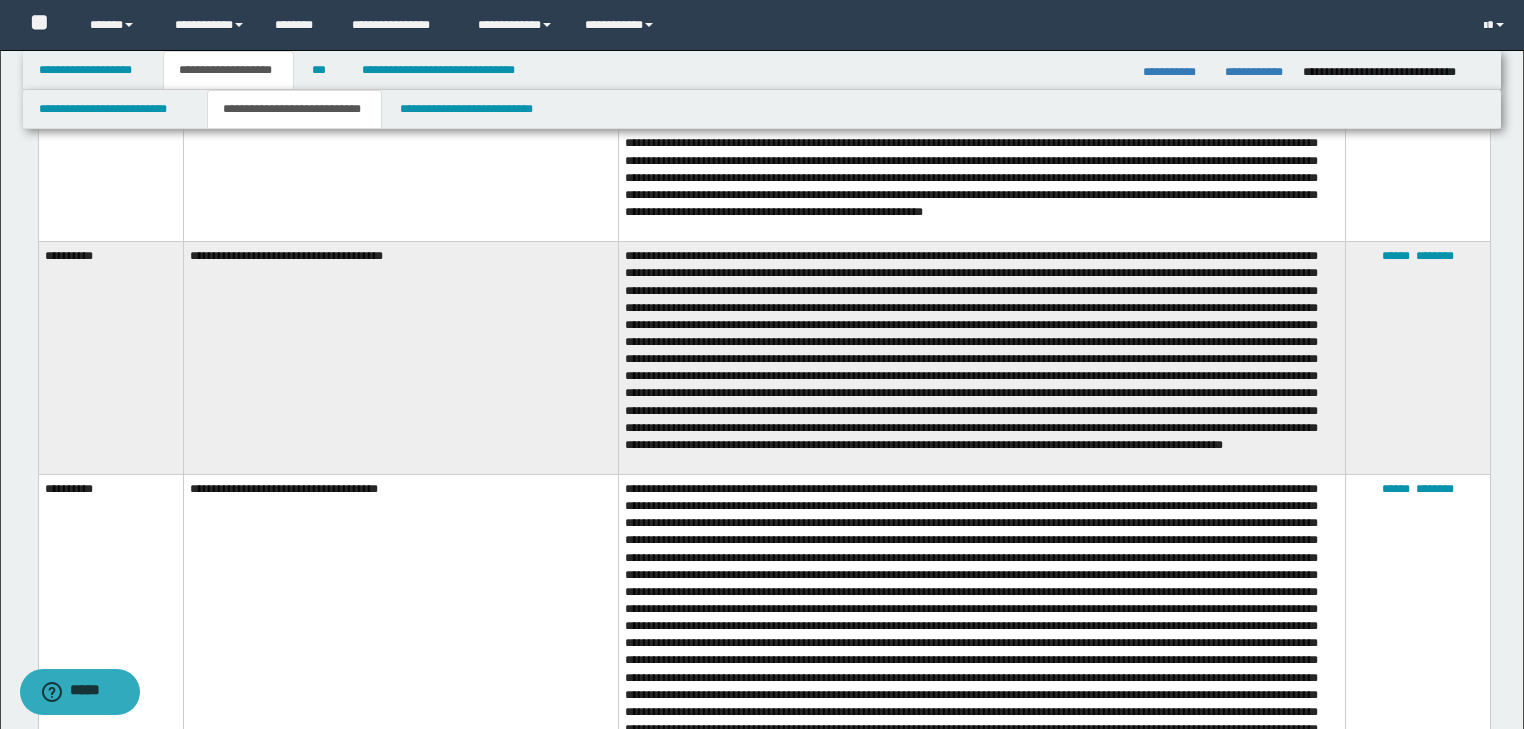 scroll, scrollTop: 5040, scrollLeft: 0, axis: vertical 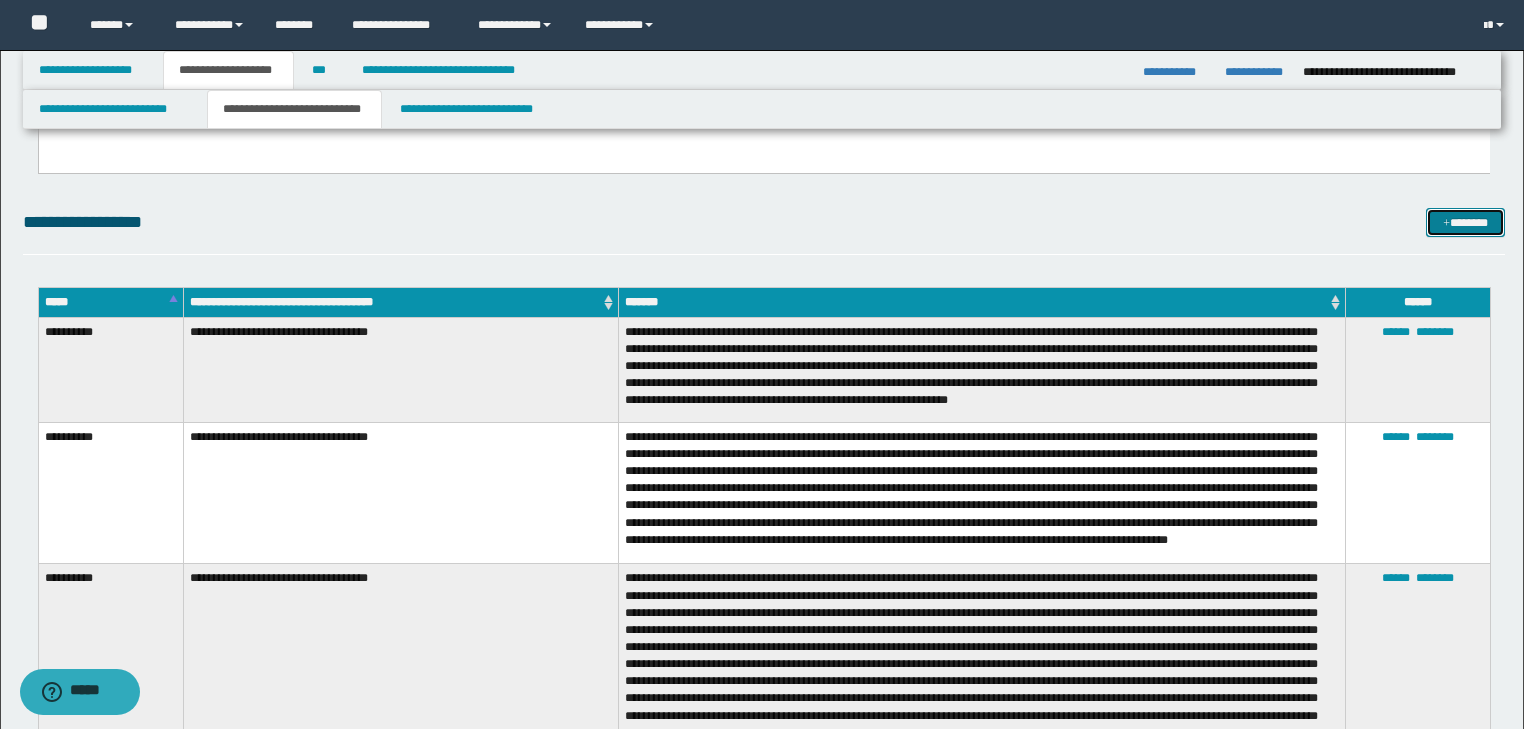 click at bounding box center (1446, 224) 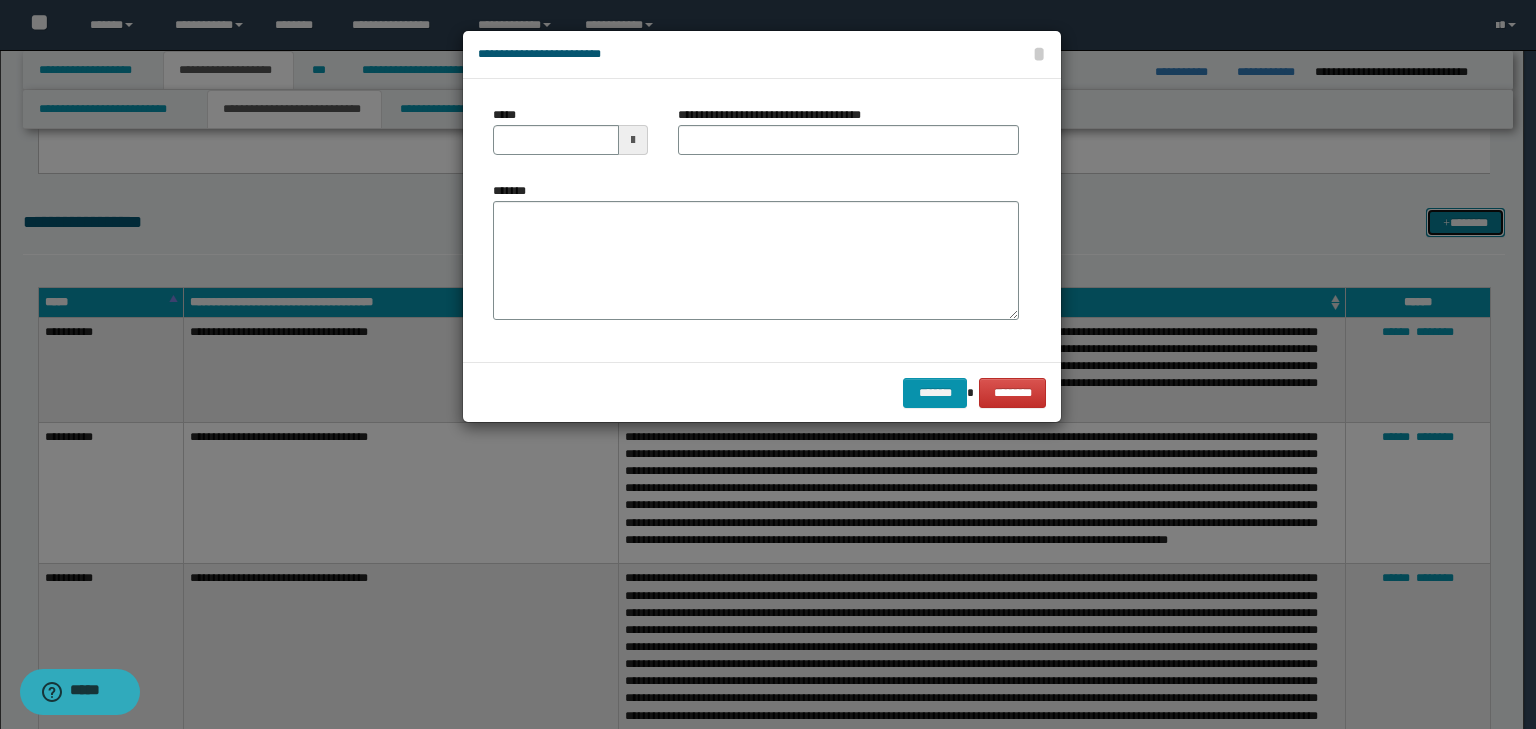 type 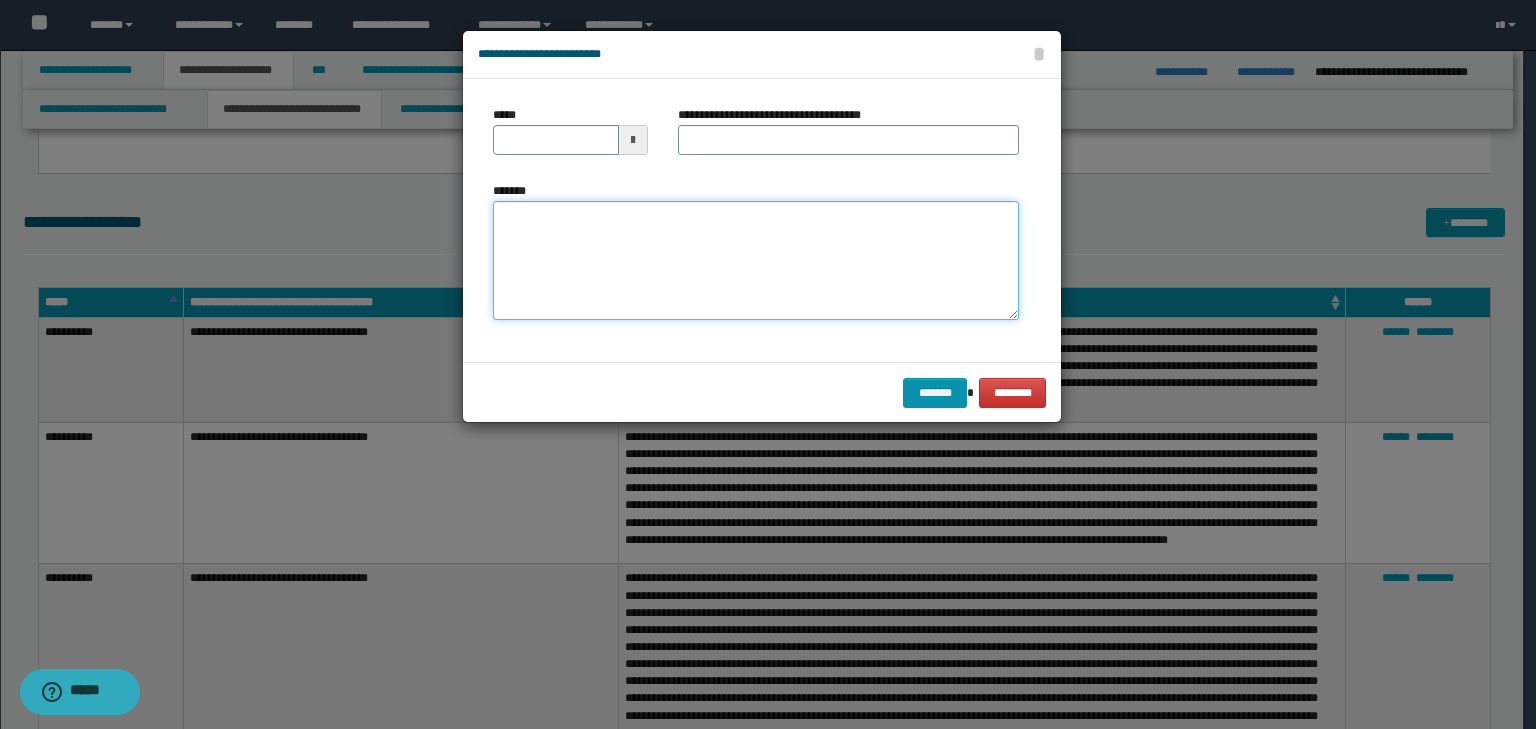 click on "*******" at bounding box center (756, 261) 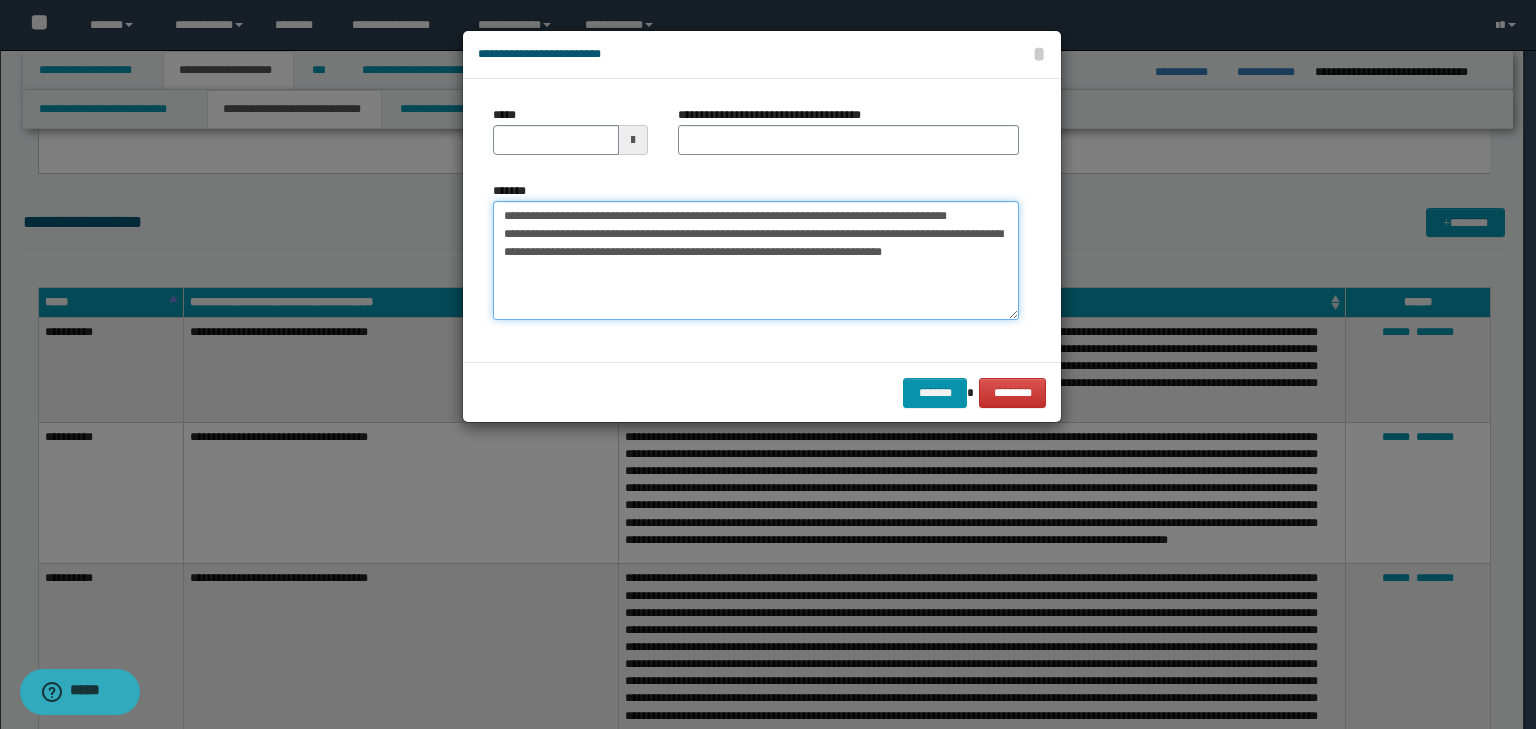 drag, startPoint x: 568, startPoint y: 213, endPoint x: 384, endPoint y: 208, distance: 184.06792 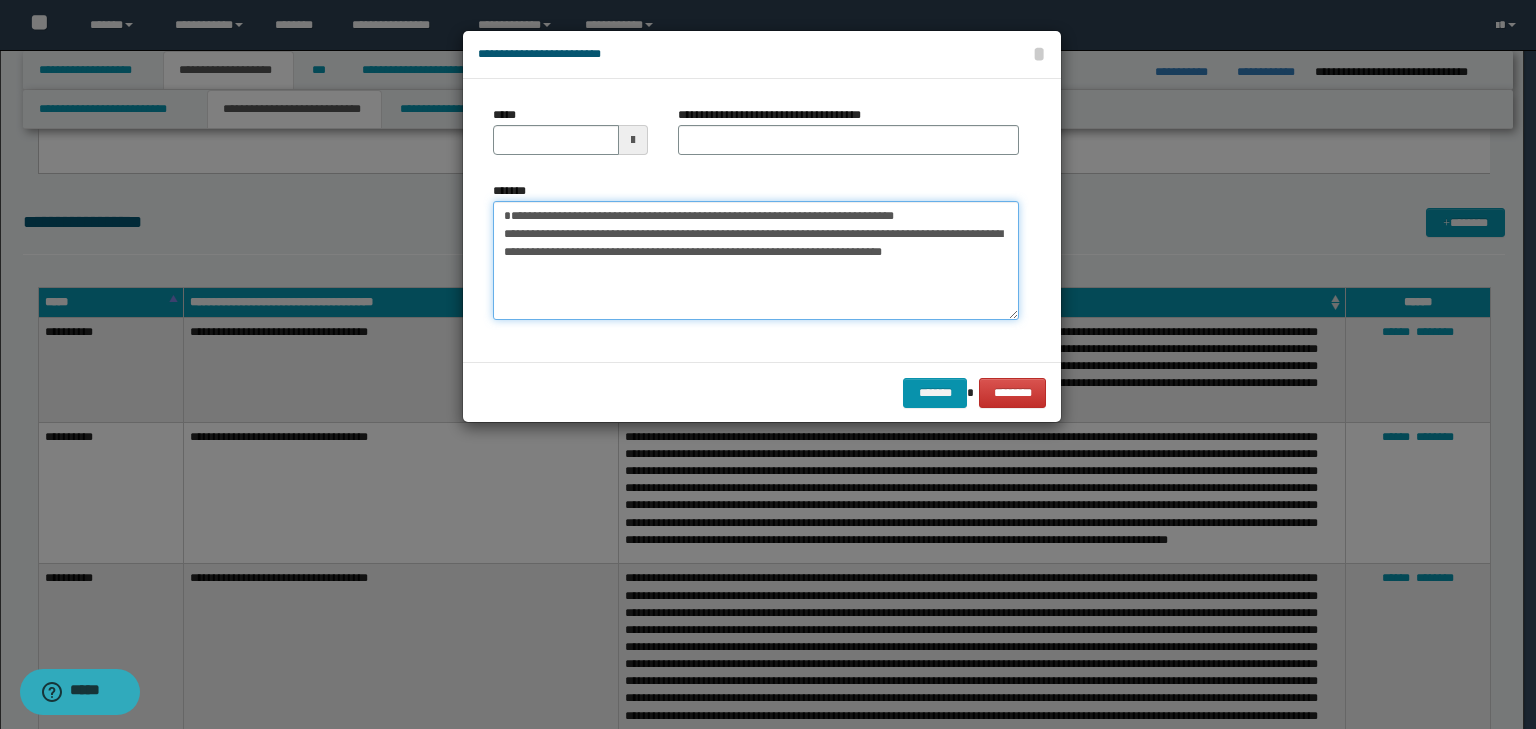 type 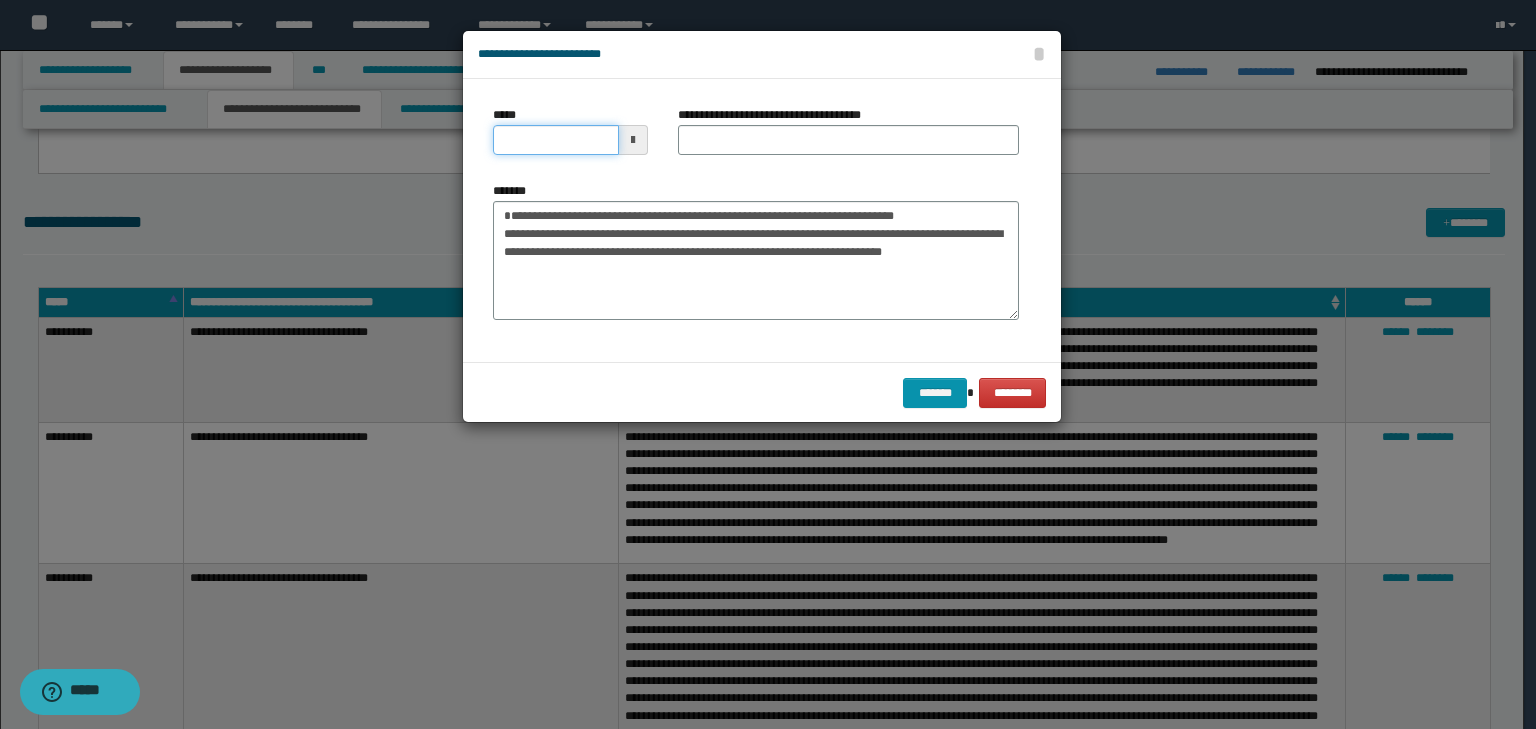 click on "*****" at bounding box center [556, 140] 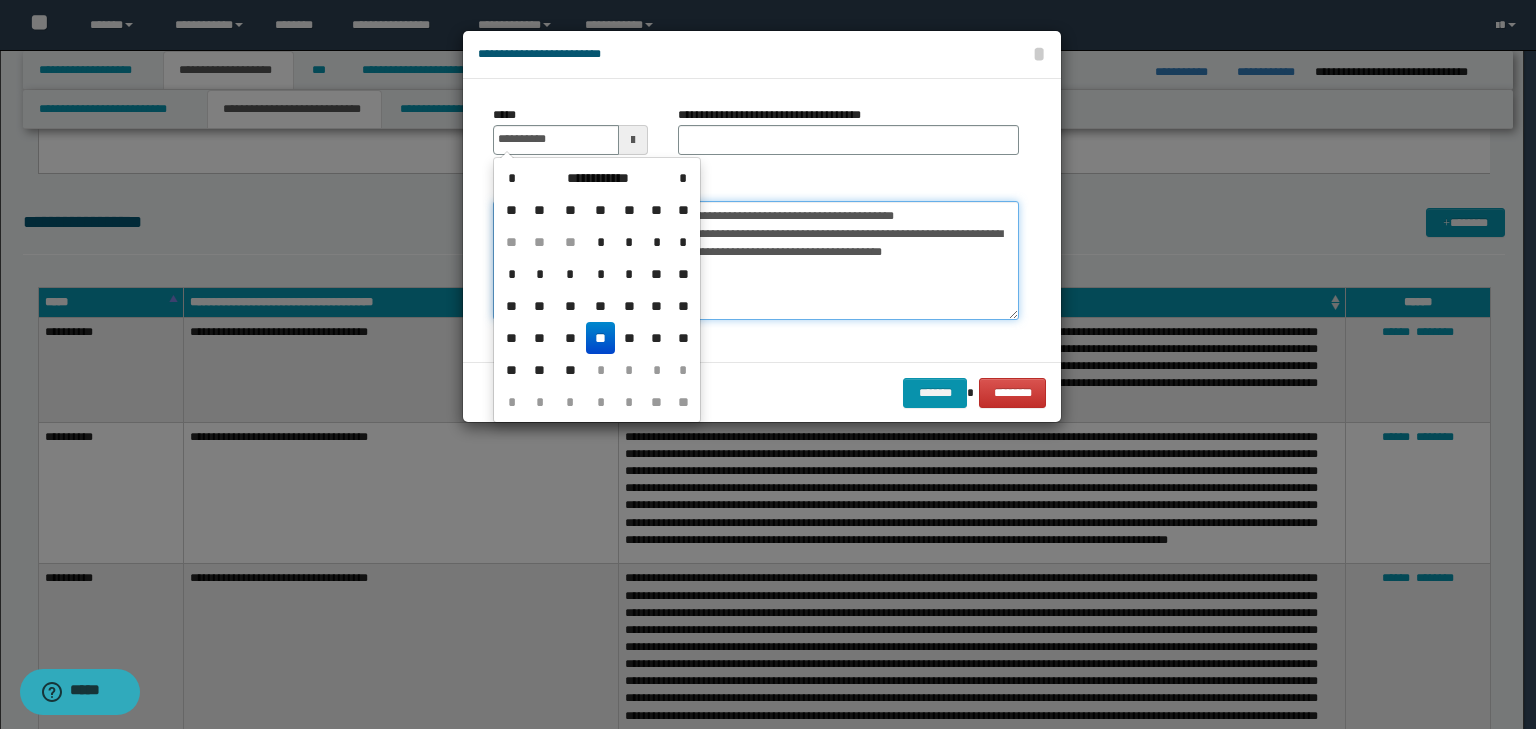 type on "**********" 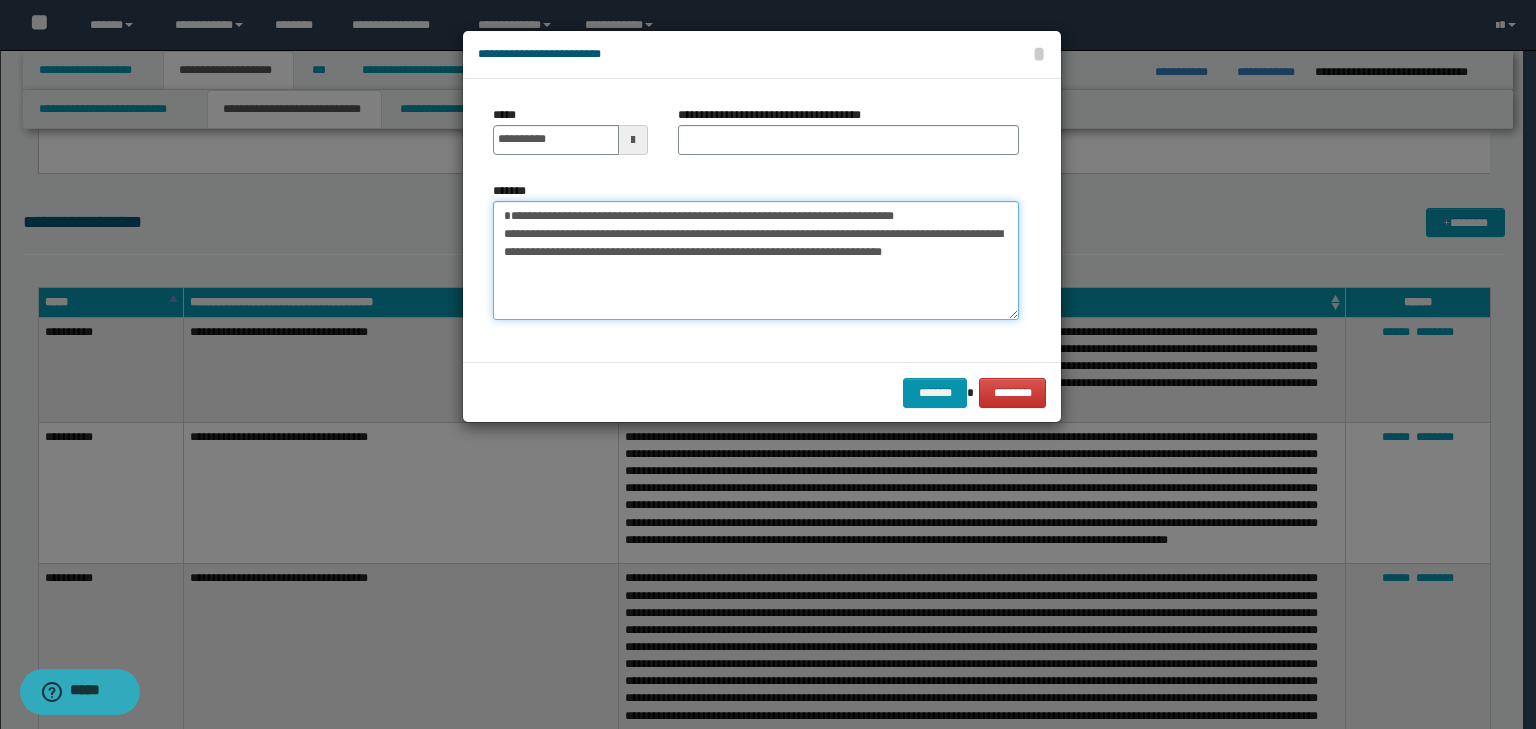 drag, startPoint x: 998, startPoint y: 216, endPoint x: 414, endPoint y: 155, distance: 587.1771 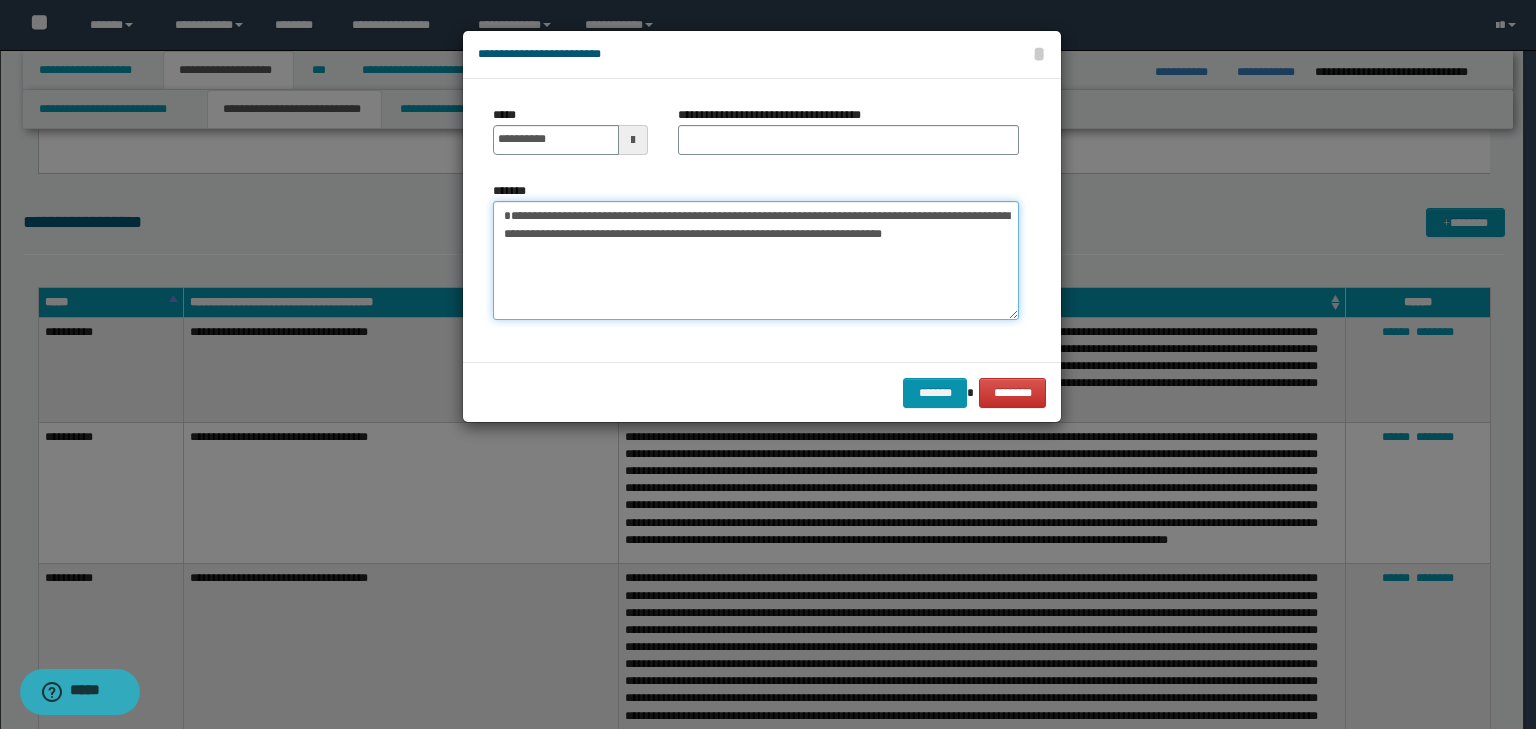 type on "**********" 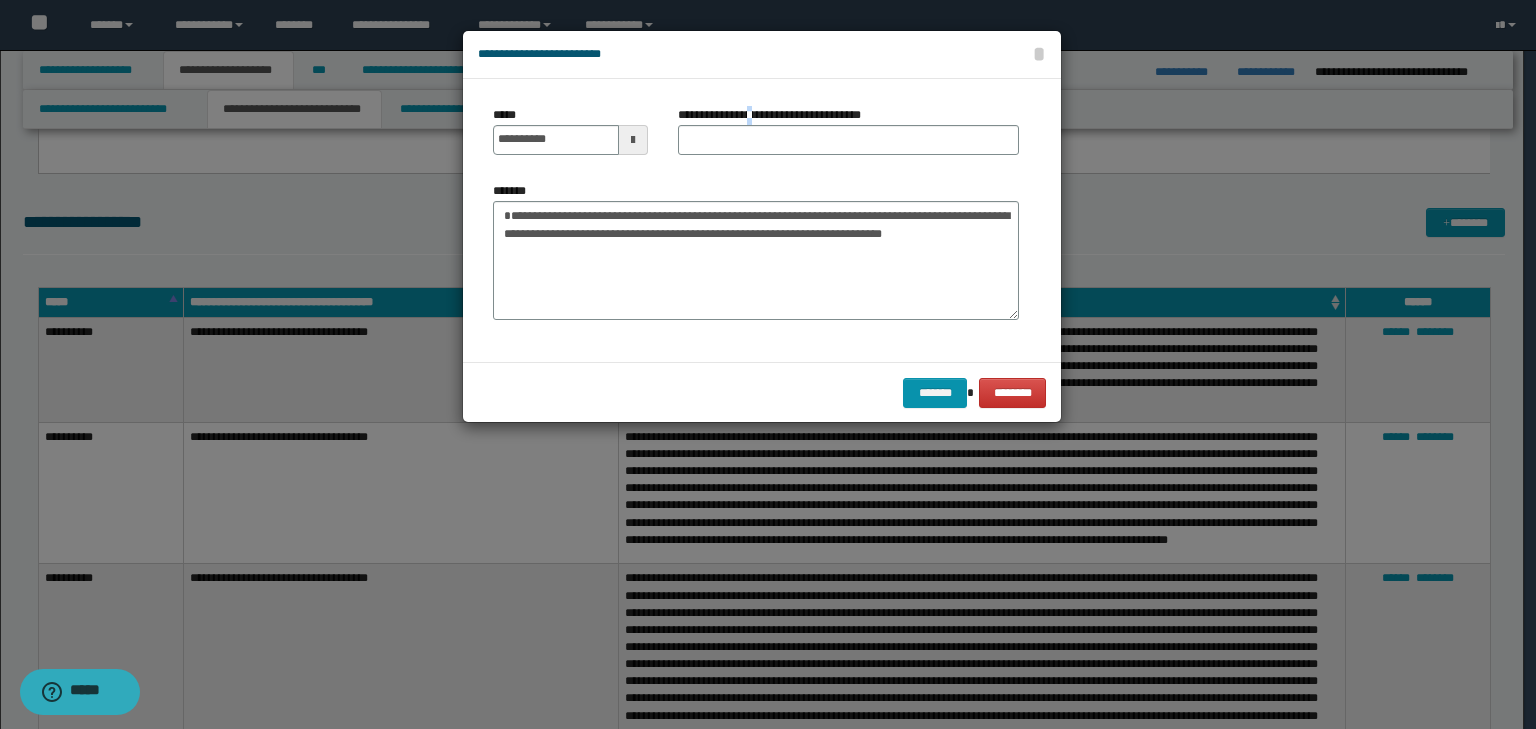 click on "**********" at bounding box center [777, 115] 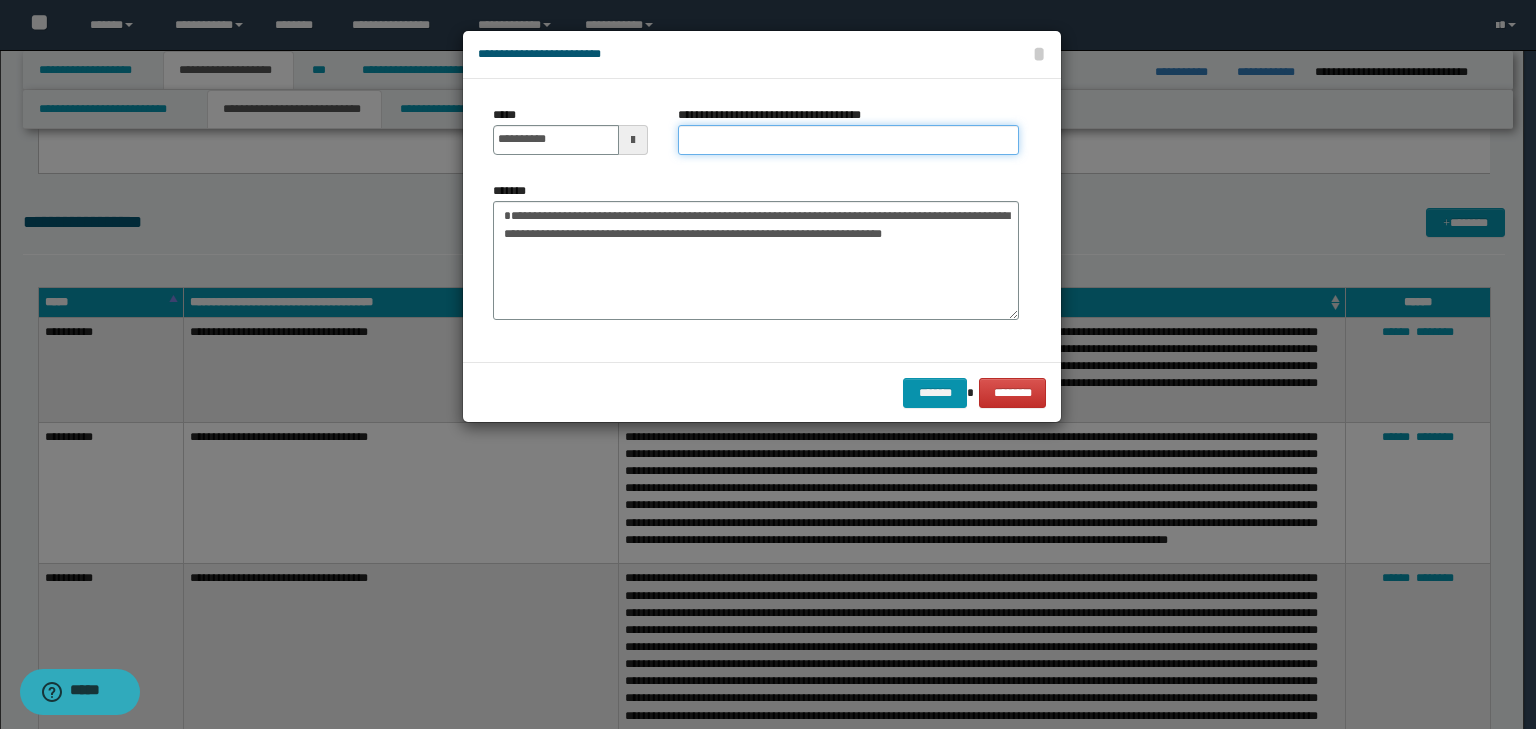 click on "**********" at bounding box center [848, 140] 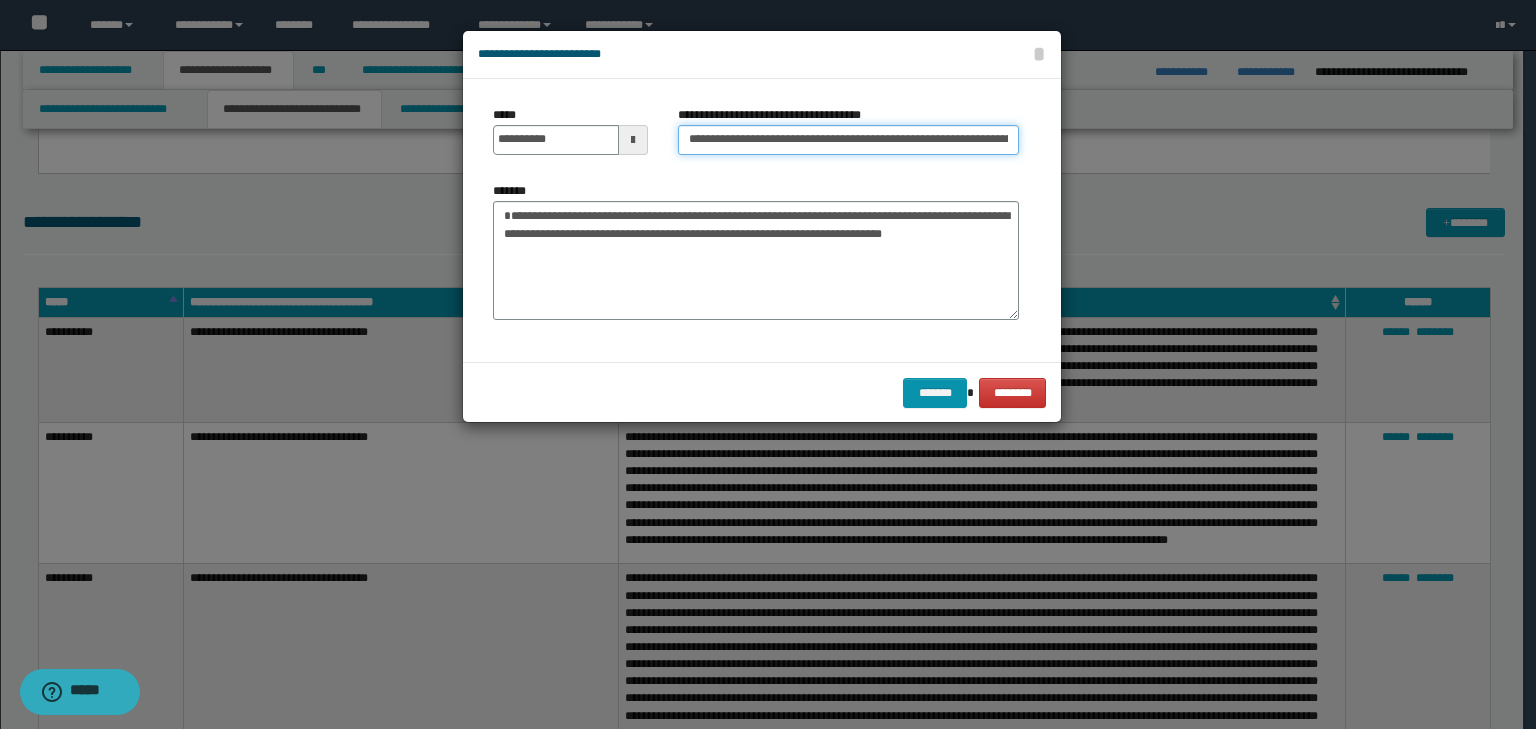 scroll, scrollTop: 0, scrollLeft: 168, axis: horizontal 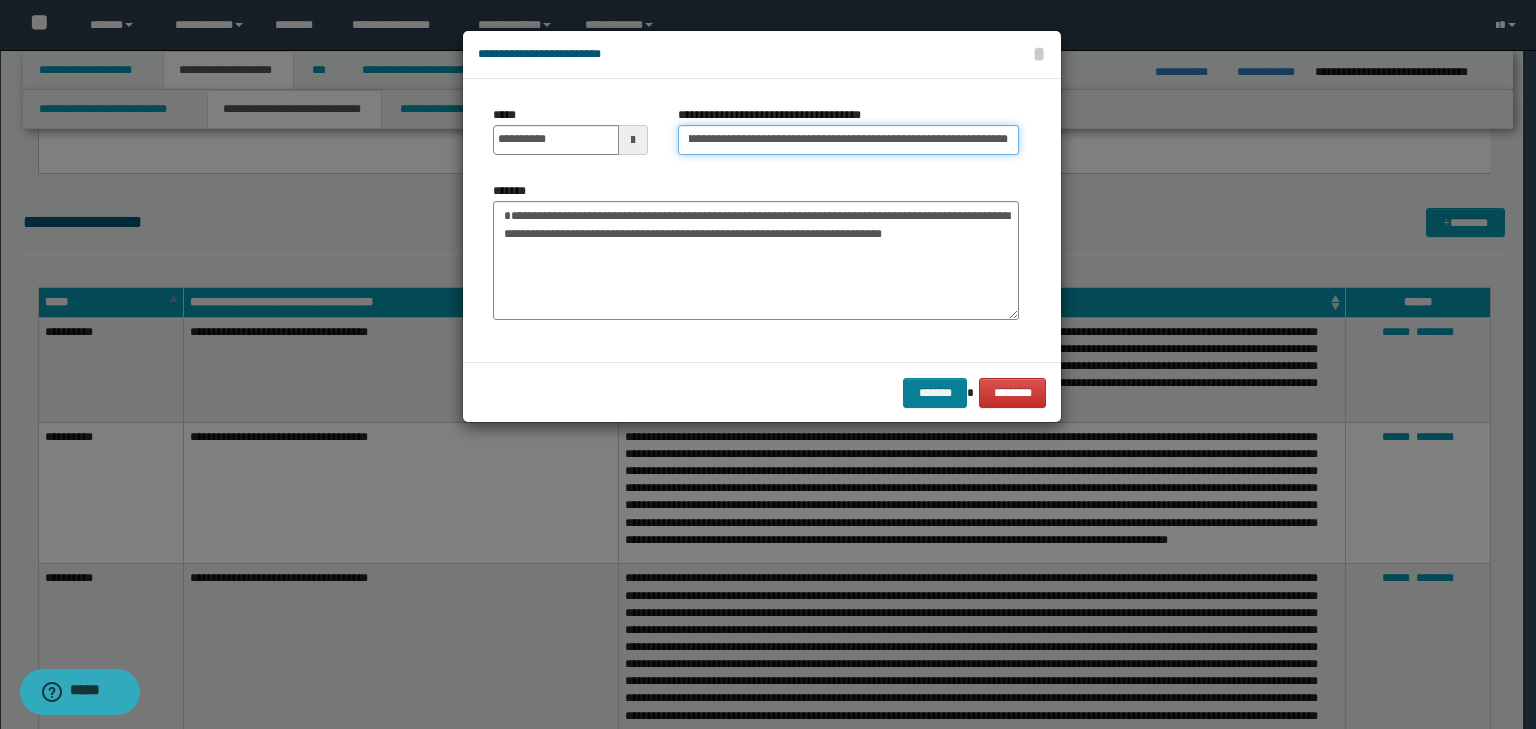 type on "**********" 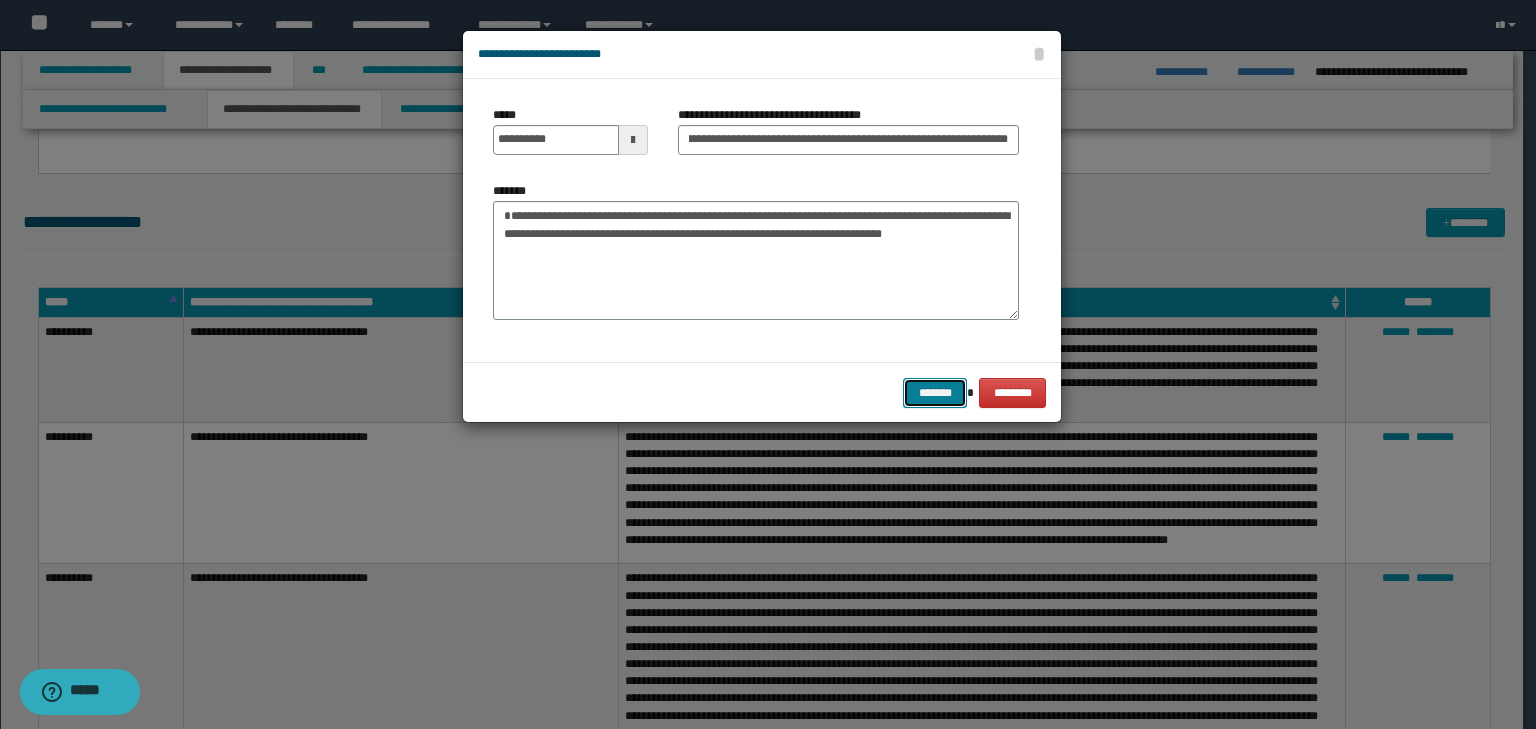 click on "*******" at bounding box center (935, 393) 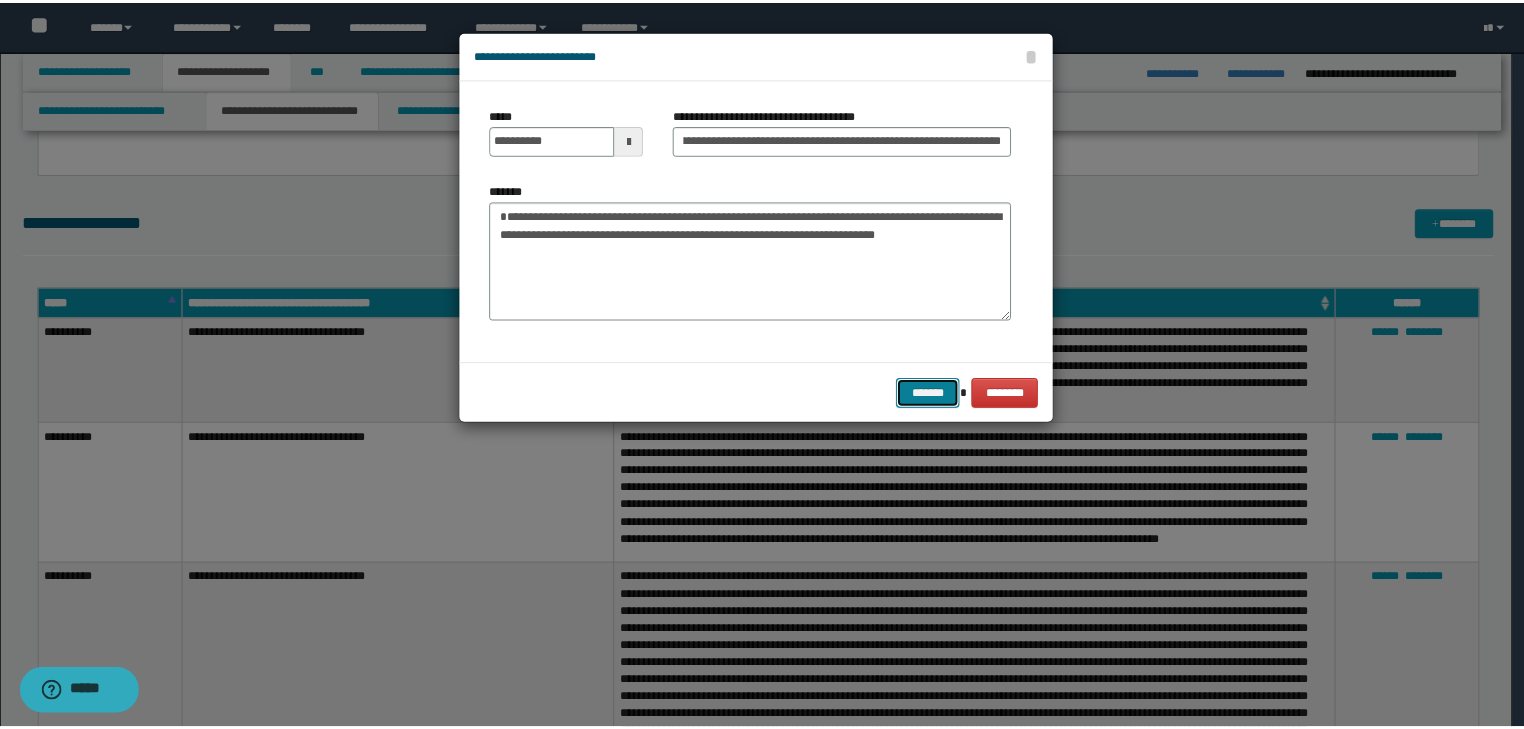 scroll, scrollTop: 0, scrollLeft: 0, axis: both 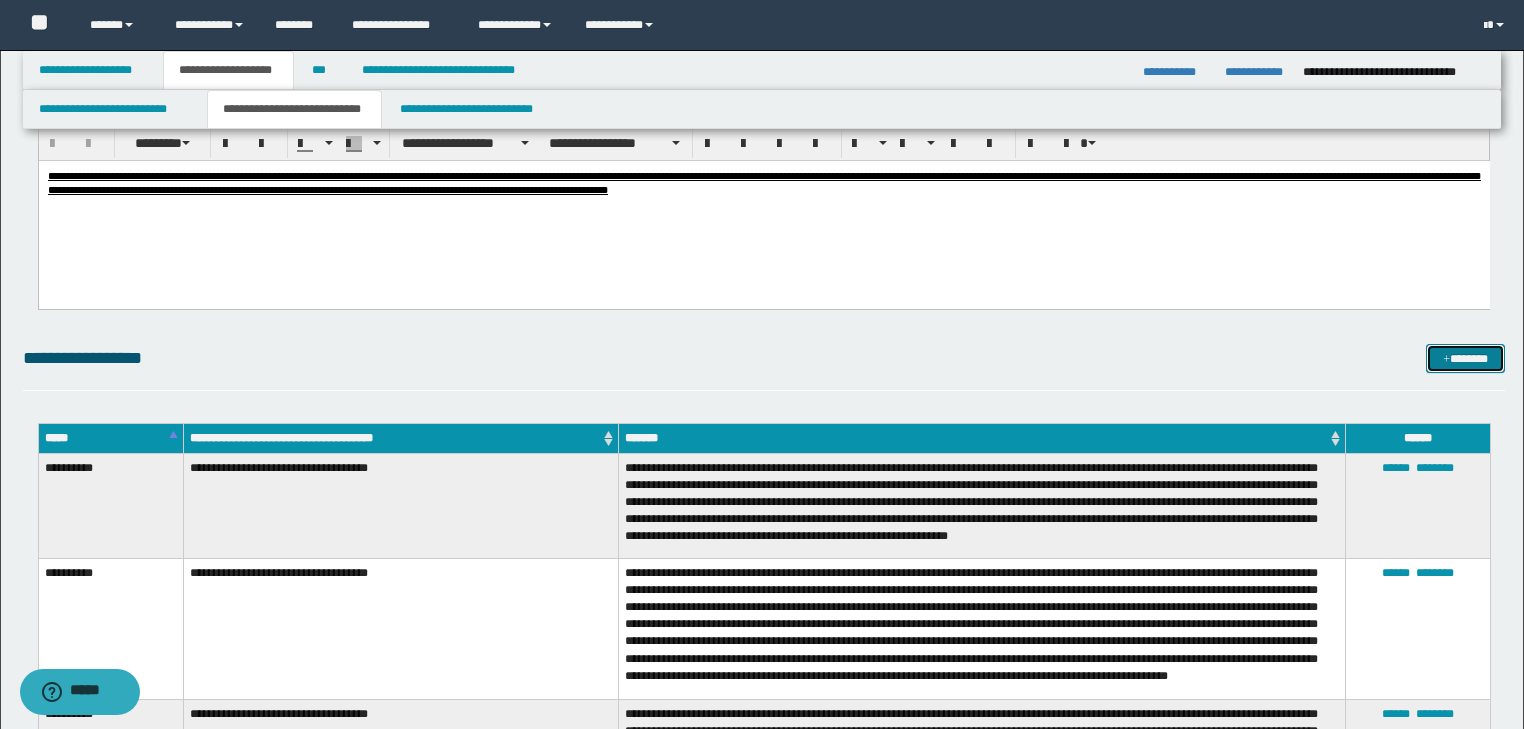 drag, startPoint x: 1433, startPoint y: 356, endPoint x: 1409, endPoint y: 344, distance: 26.832815 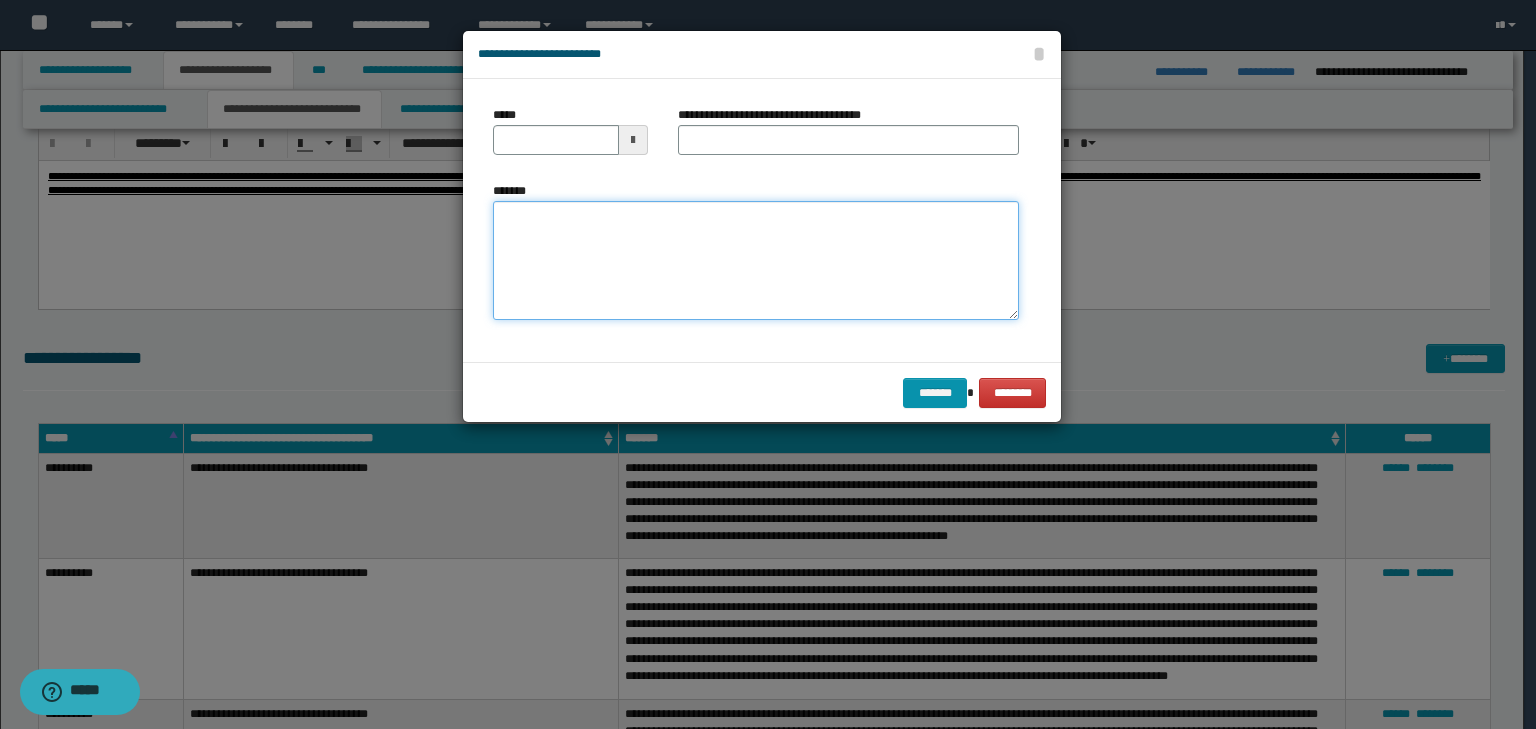 click on "*******" at bounding box center [756, 261] 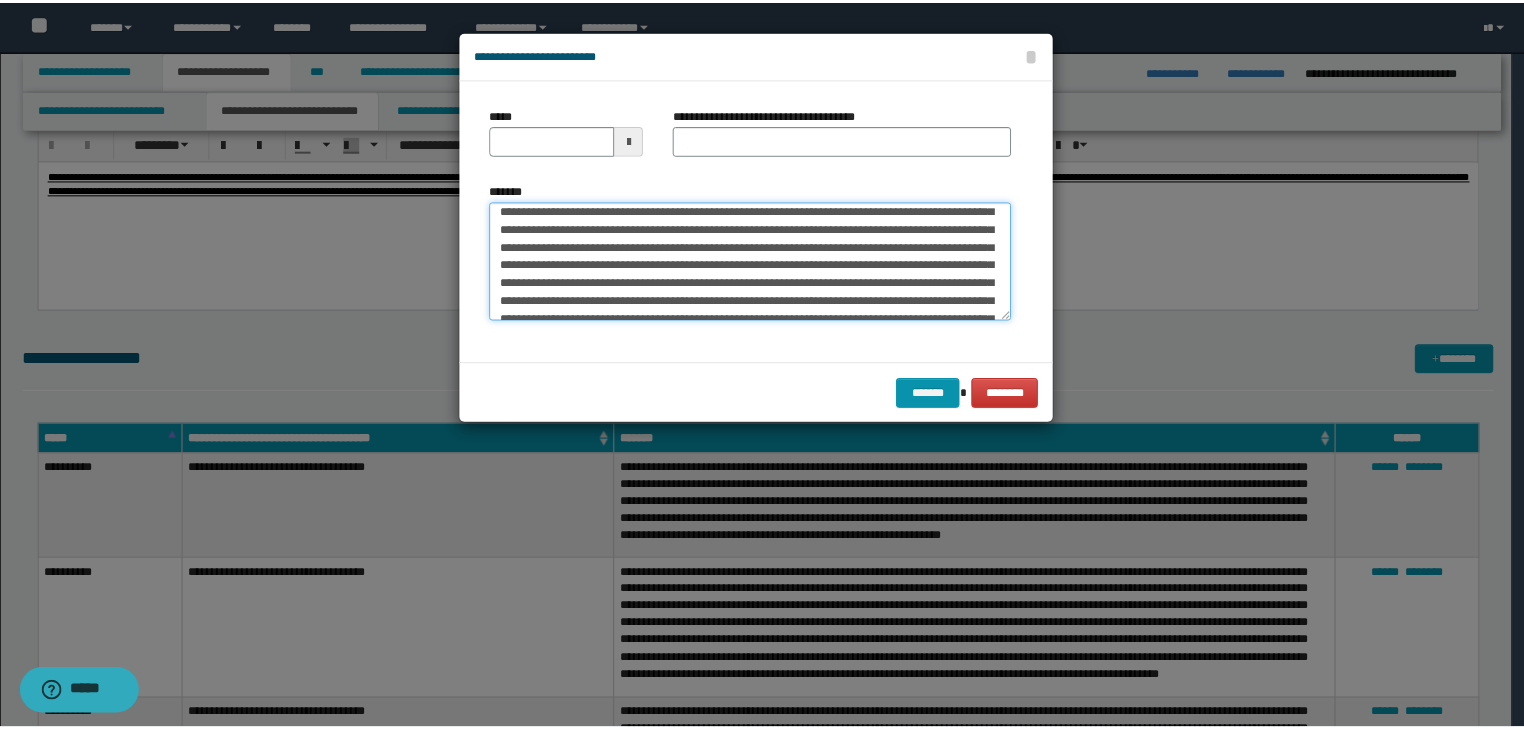scroll, scrollTop: 0, scrollLeft: 0, axis: both 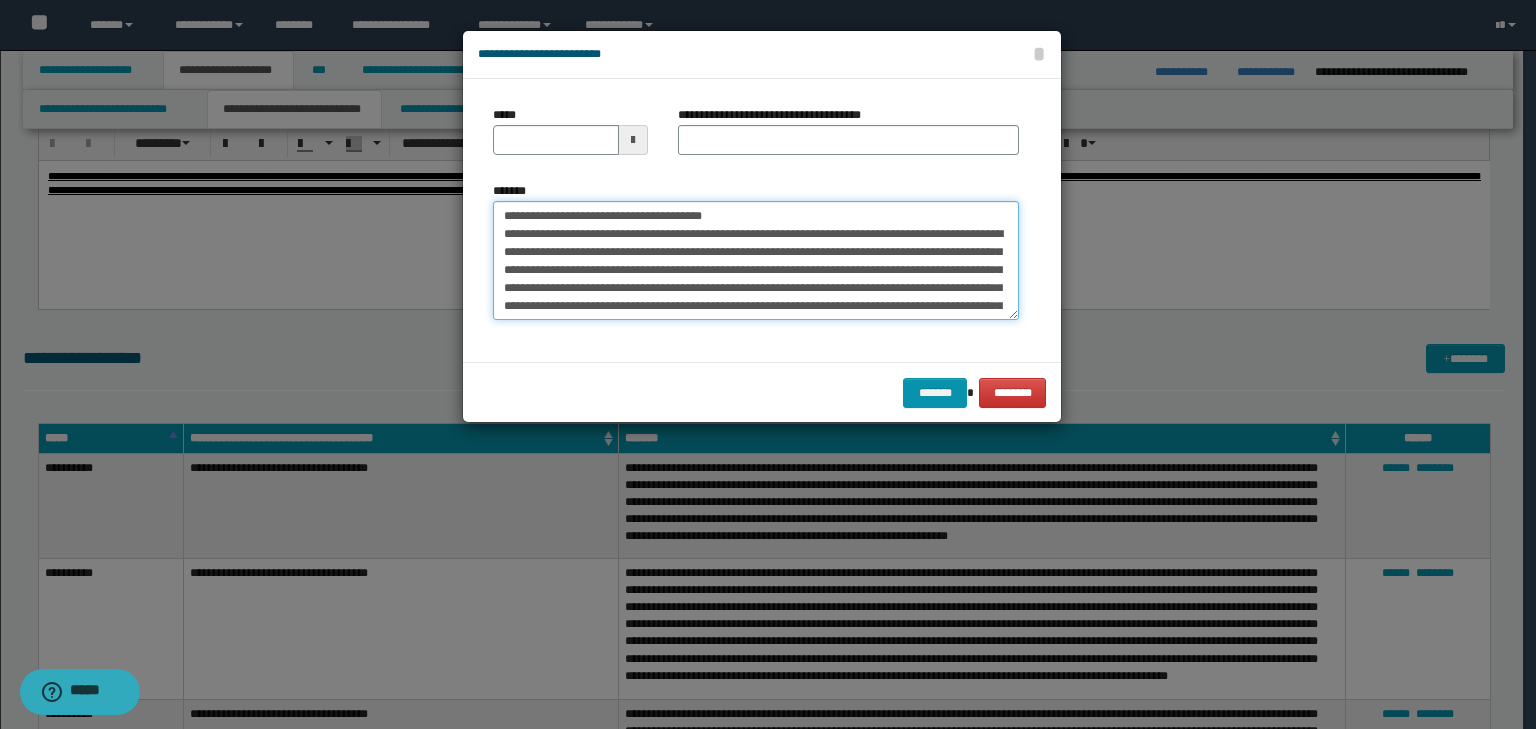 drag, startPoint x: 566, startPoint y: 211, endPoint x: 407, endPoint y: 196, distance: 159.70598 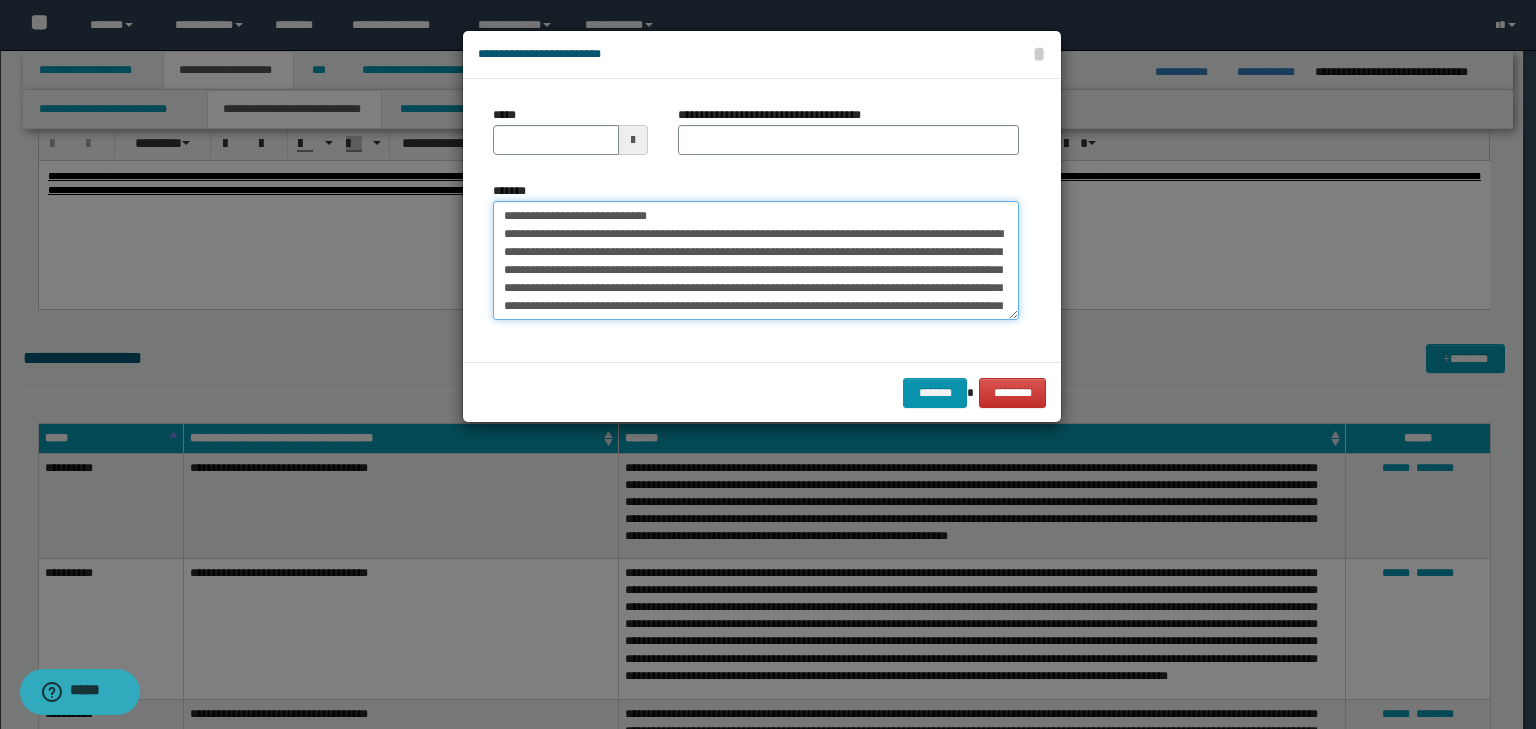 type 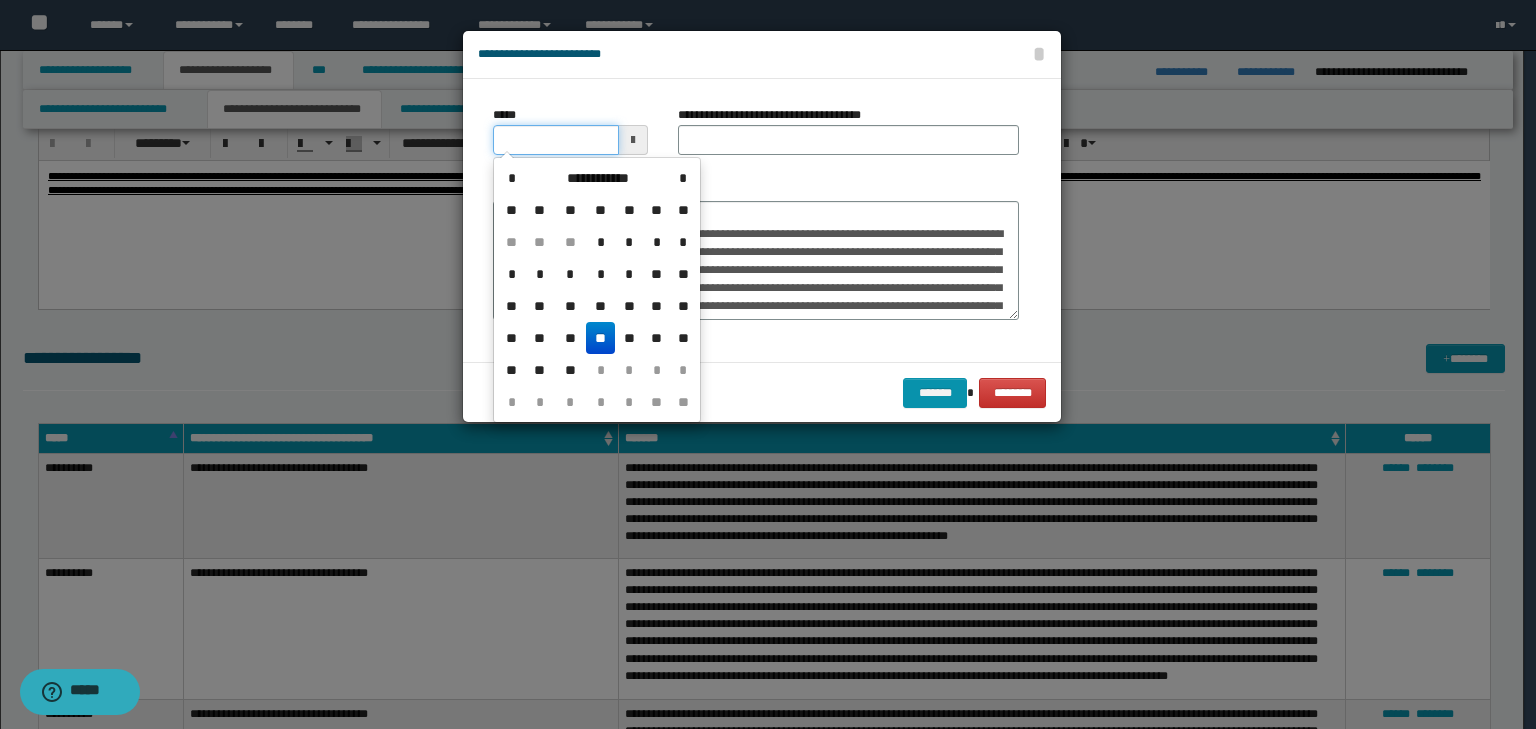 click on "*****" at bounding box center (556, 140) 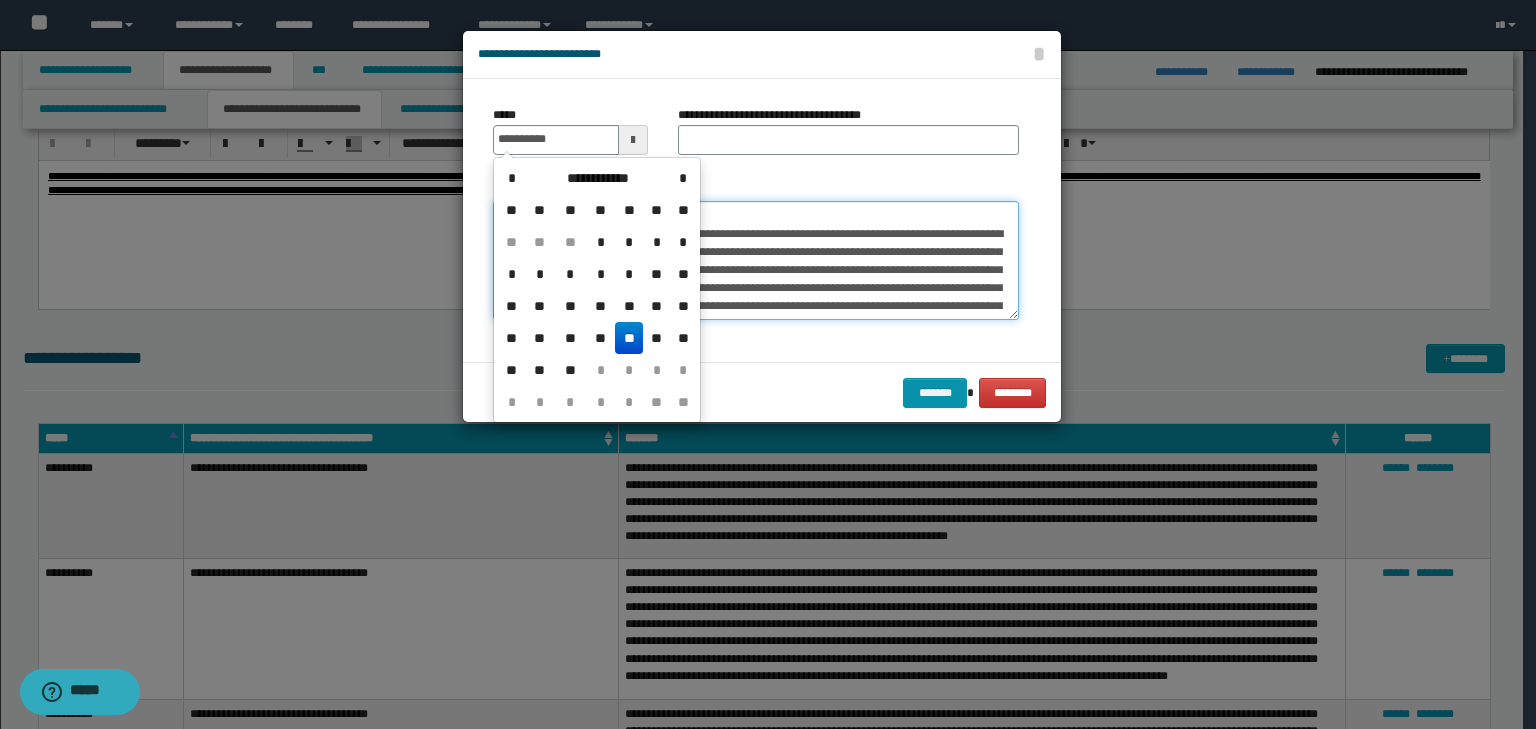 type on "**********" 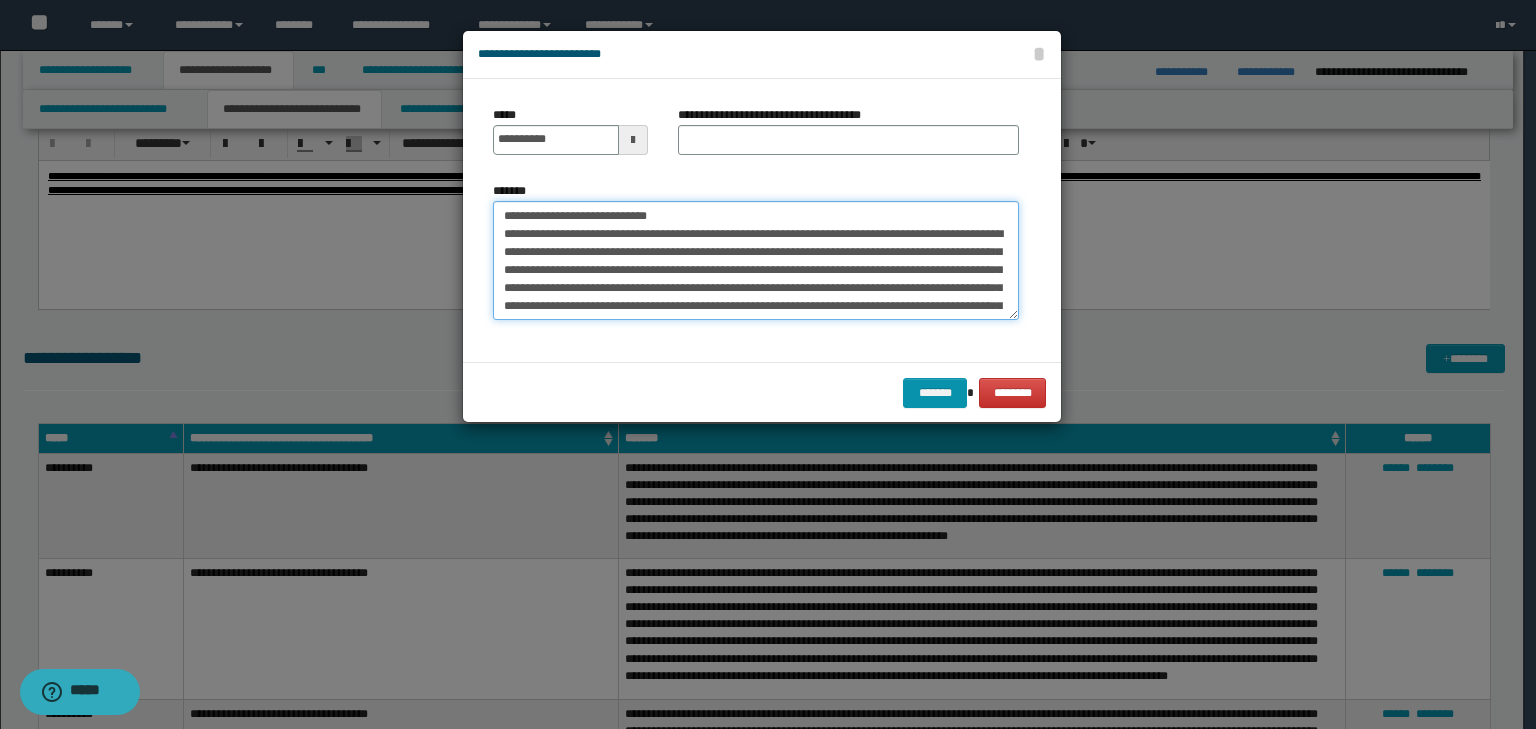 drag, startPoint x: 700, startPoint y: 223, endPoint x: 250, endPoint y: 182, distance: 451.86392 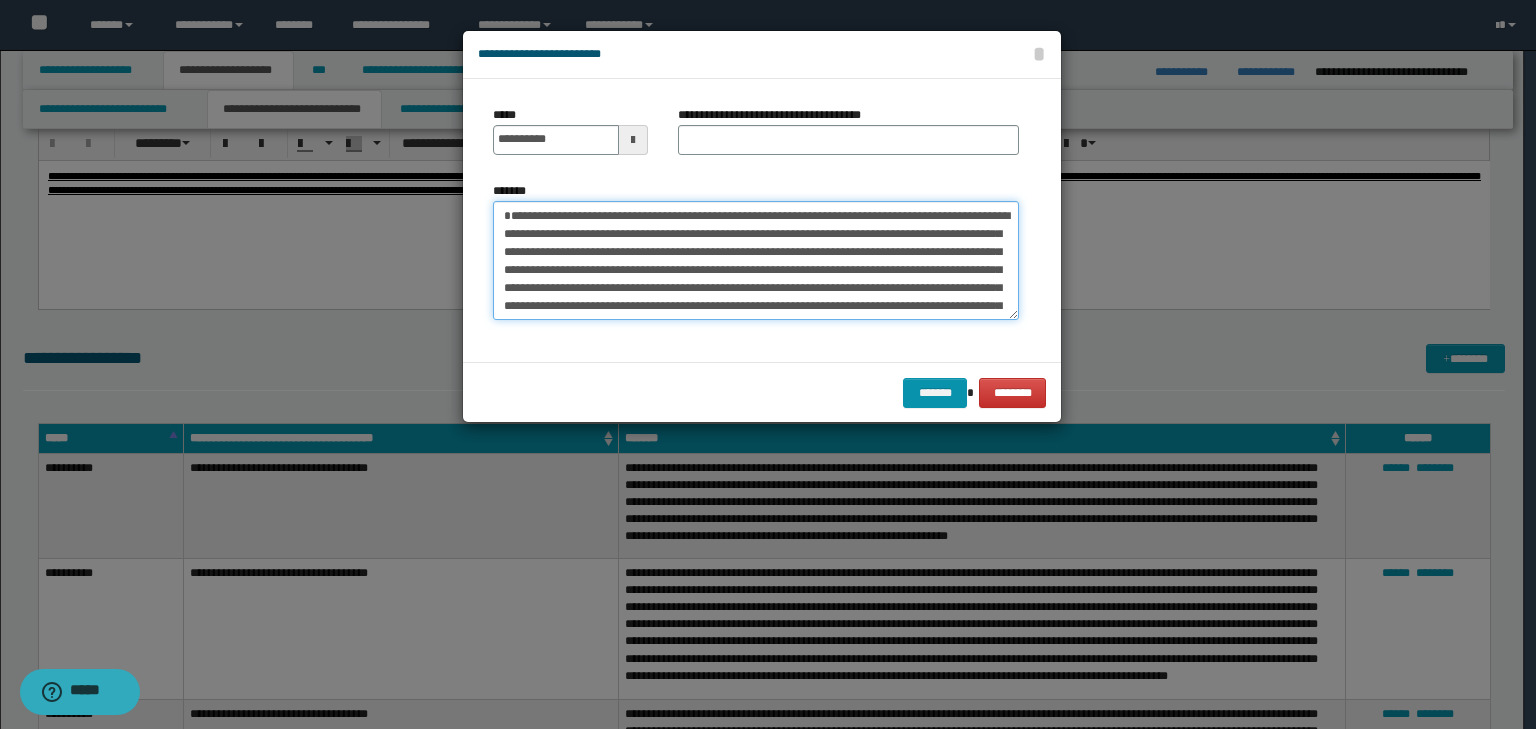 type on "**********" 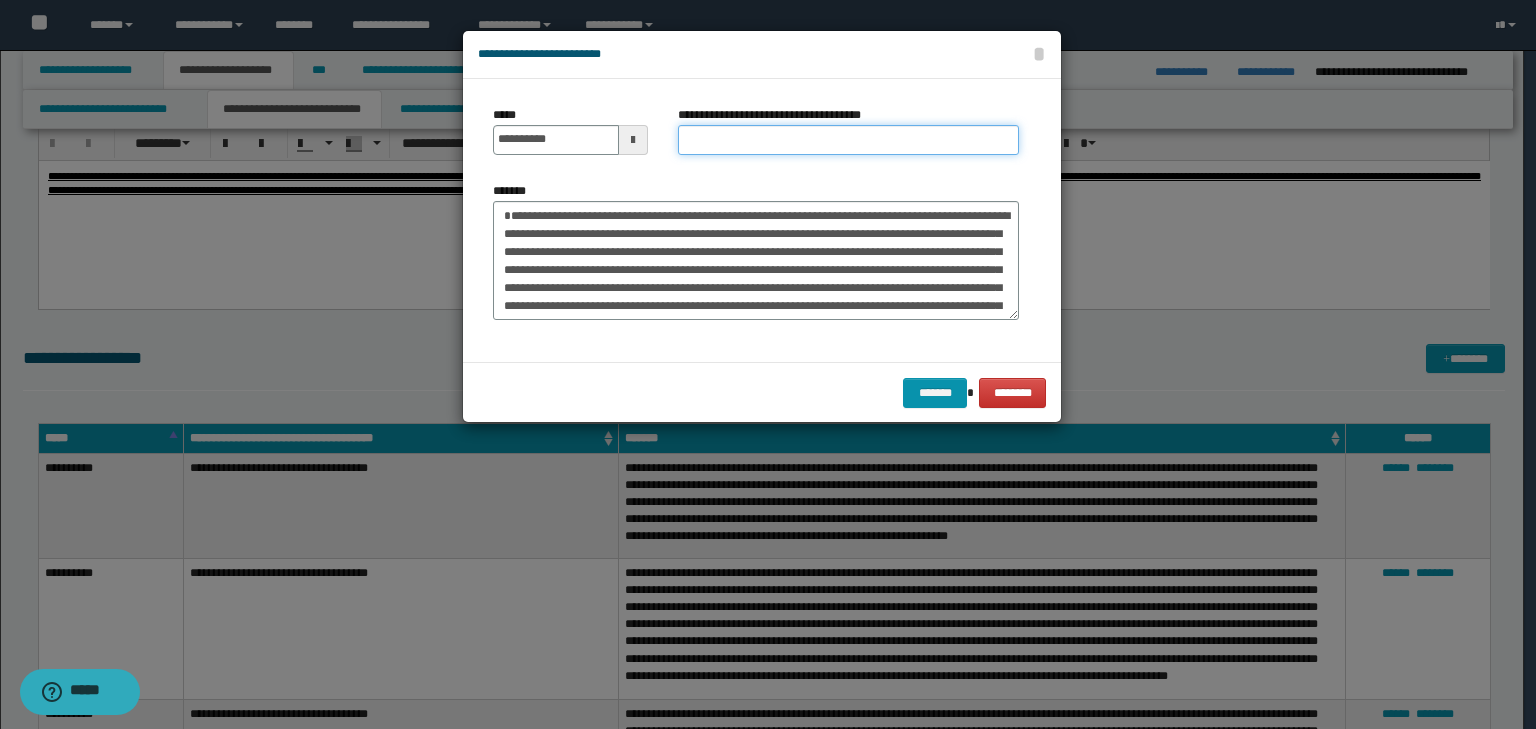 click on "**********" at bounding box center [848, 140] 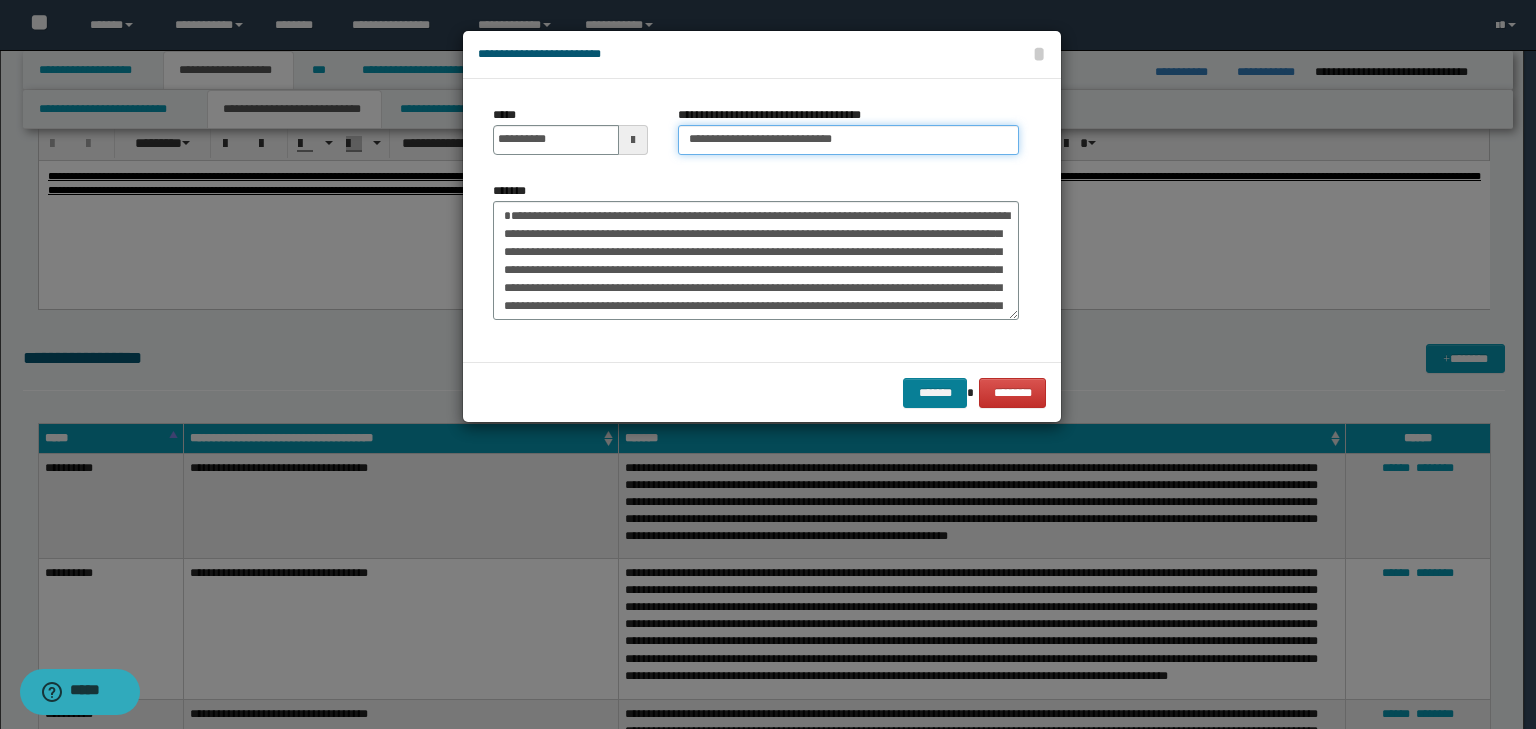 type on "**********" 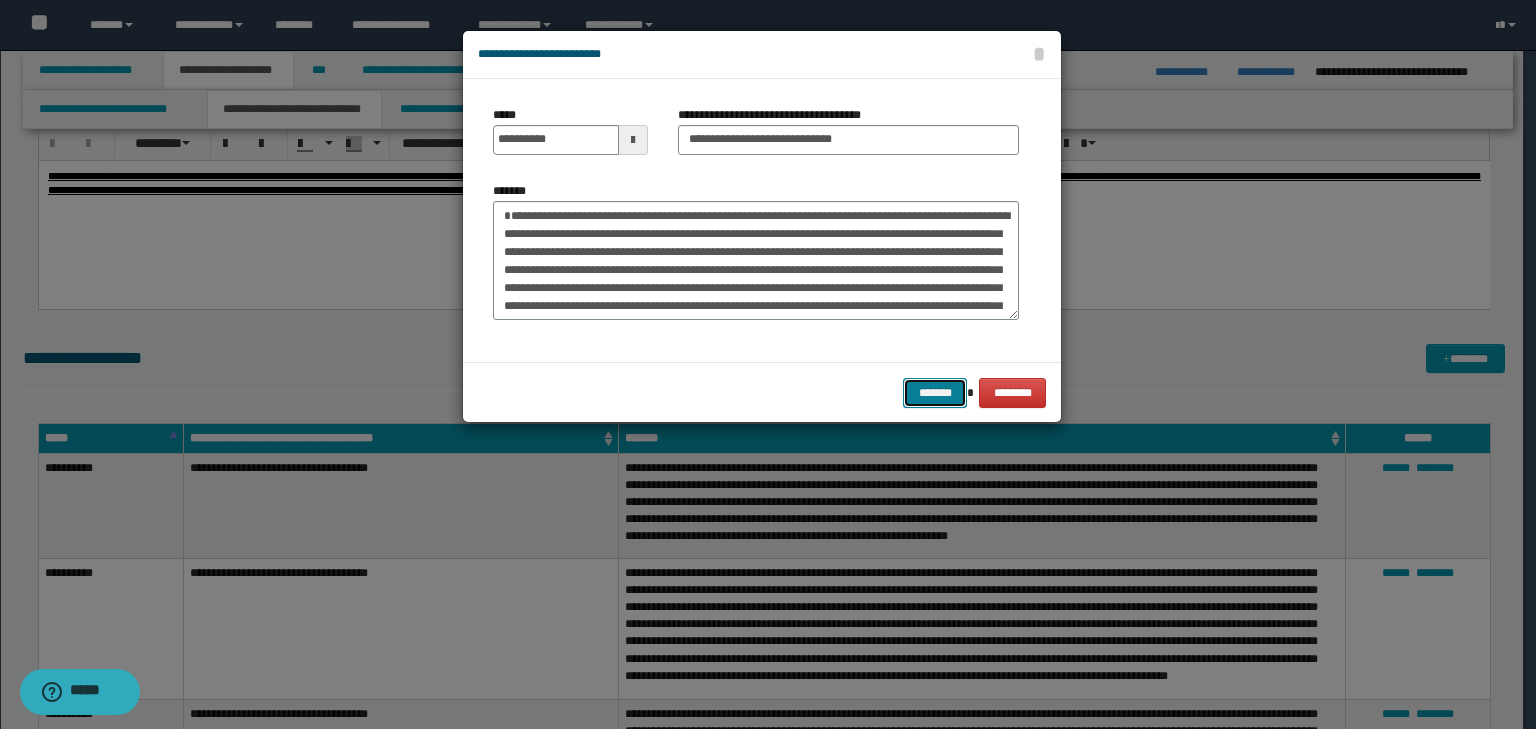 click on "*******" at bounding box center [935, 393] 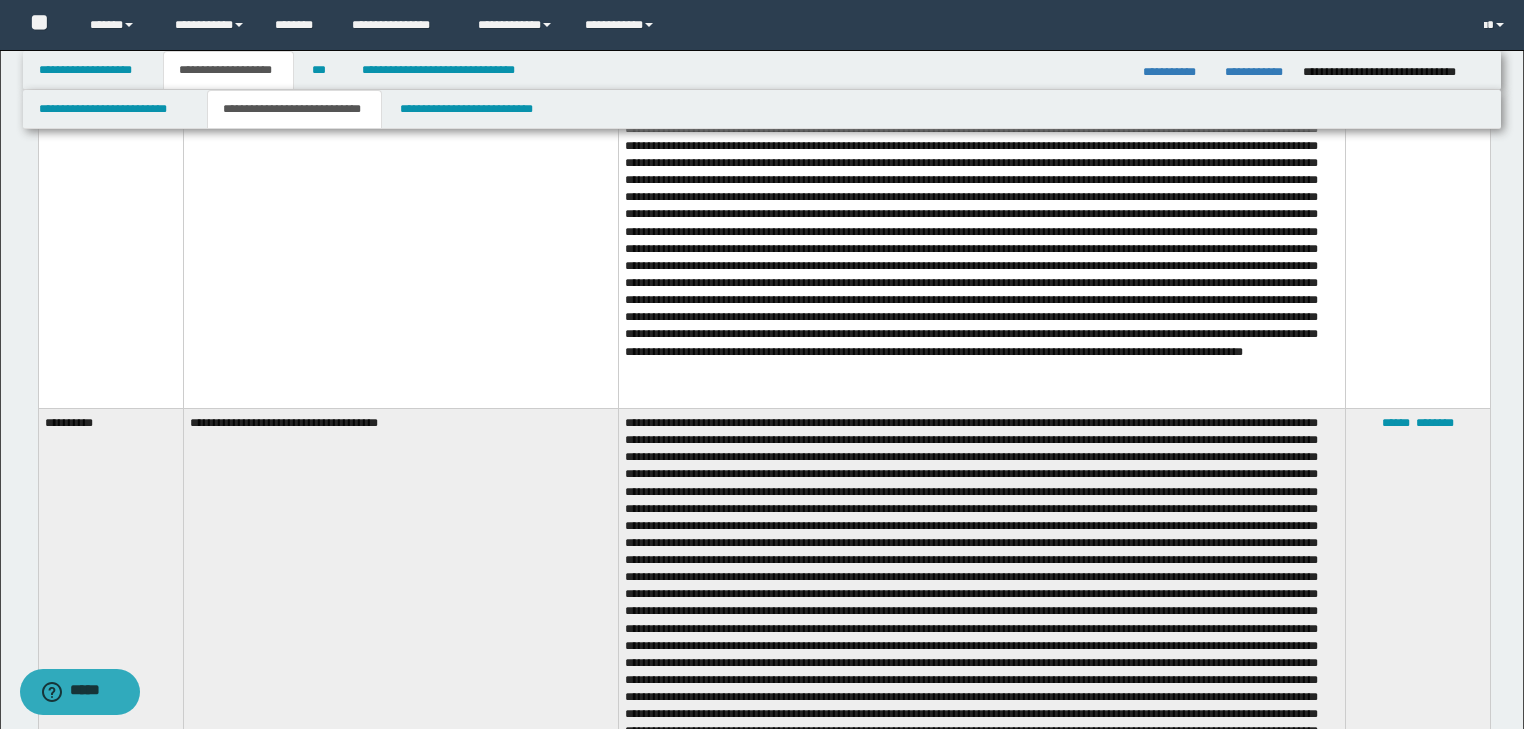 scroll, scrollTop: 6636, scrollLeft: 0, axis: vertical 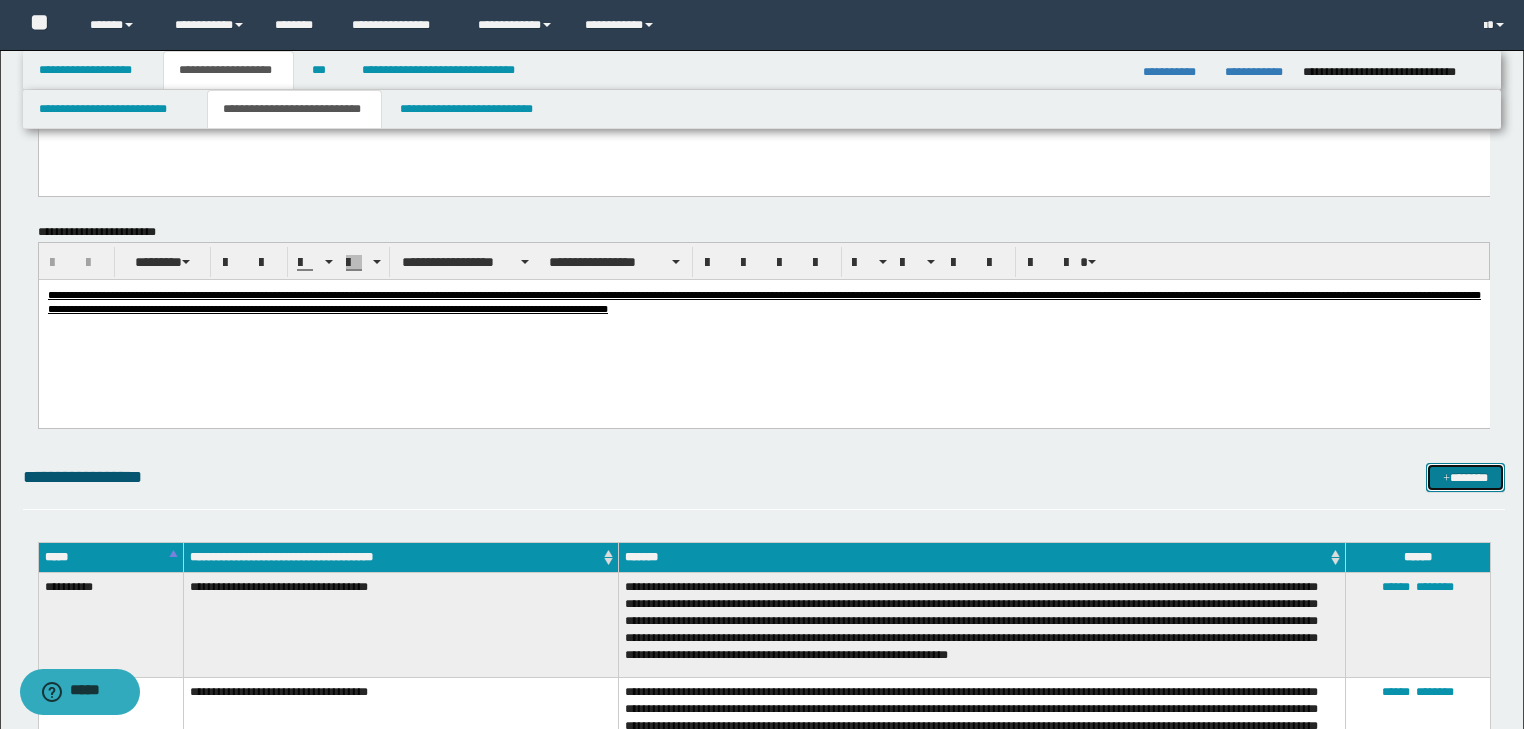 click on "*******" at bounding box center [1465, 478] 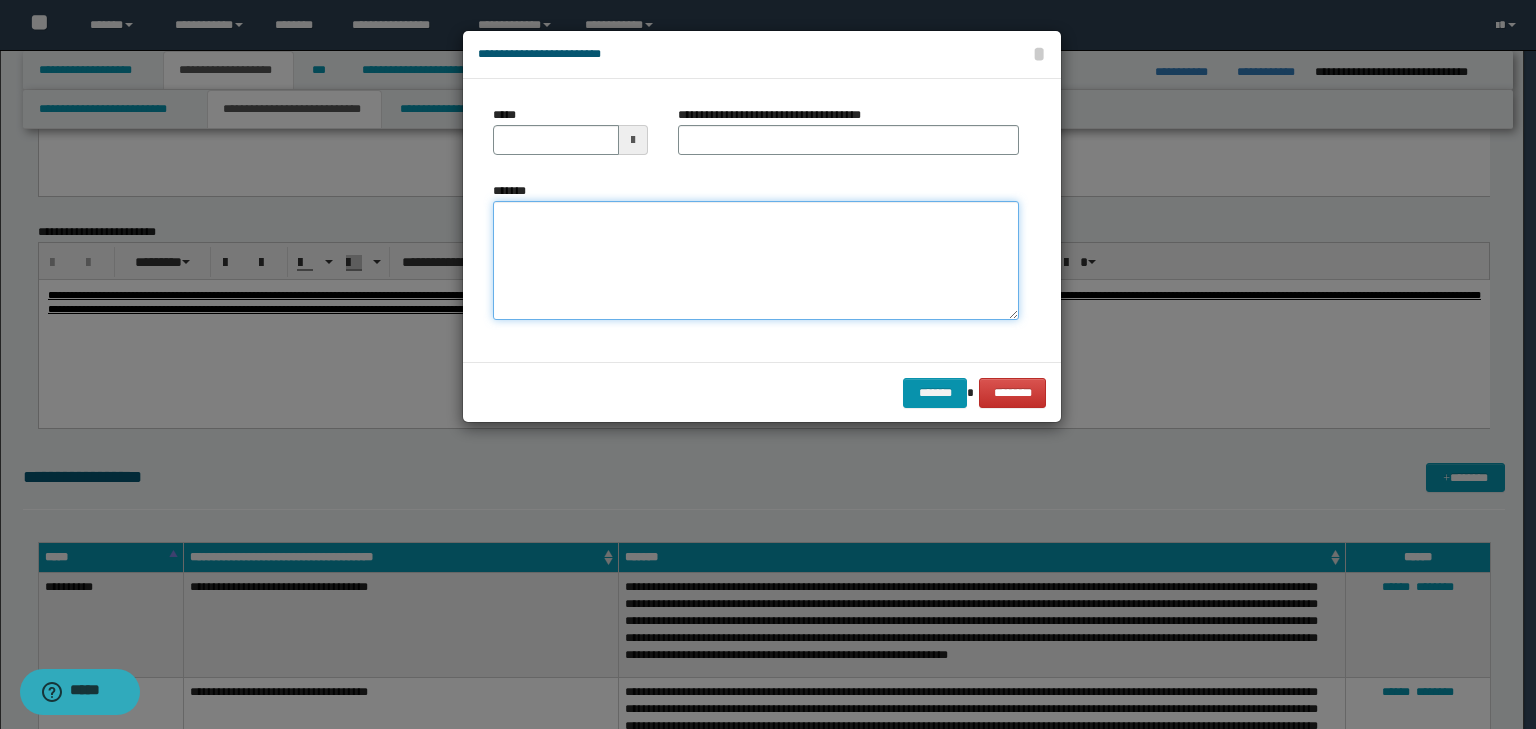 click on "*******" at bounding box center (756, 261) 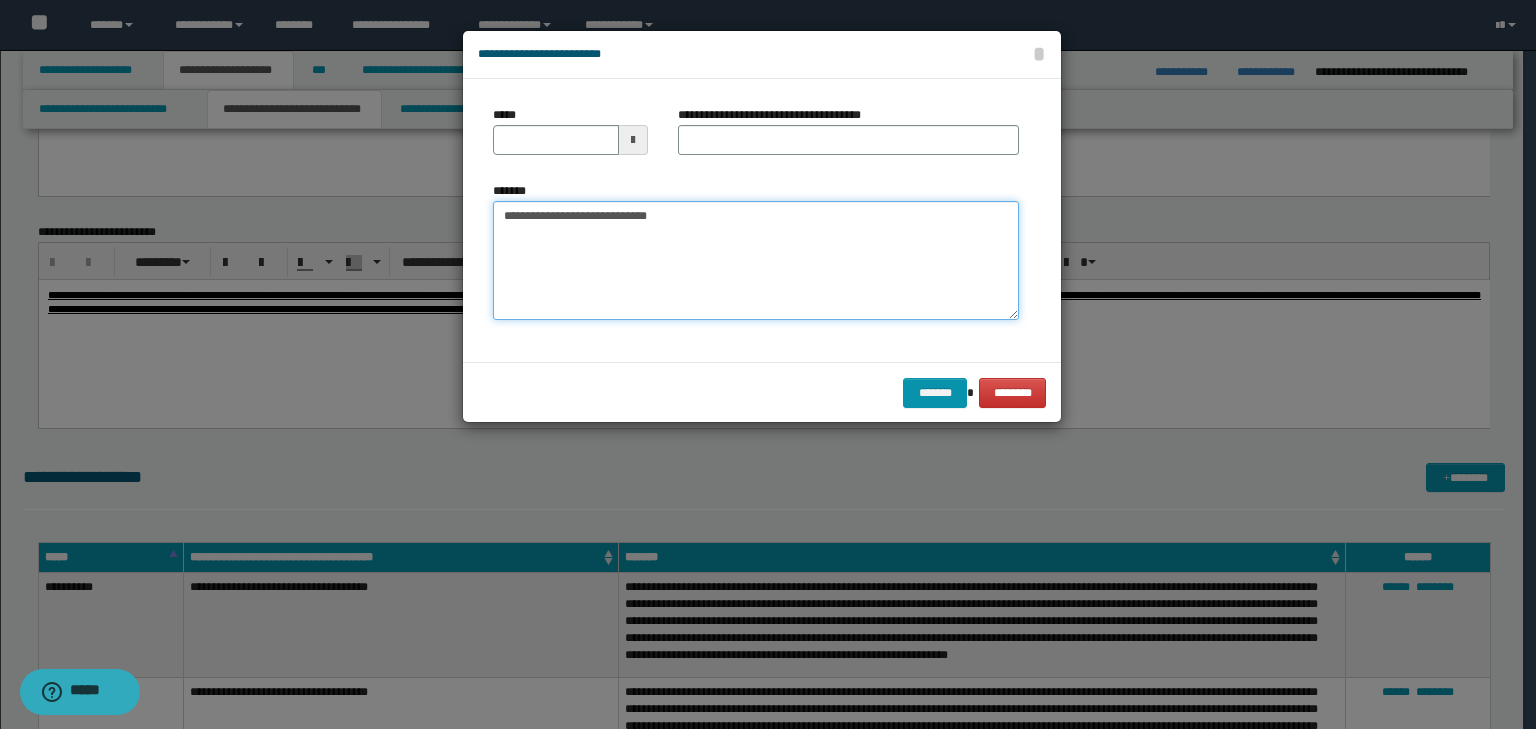 drag, startPoint x: 758, startPoint y: 212, endPoint x: 251, endPoint y: 210, distance: 507.00394 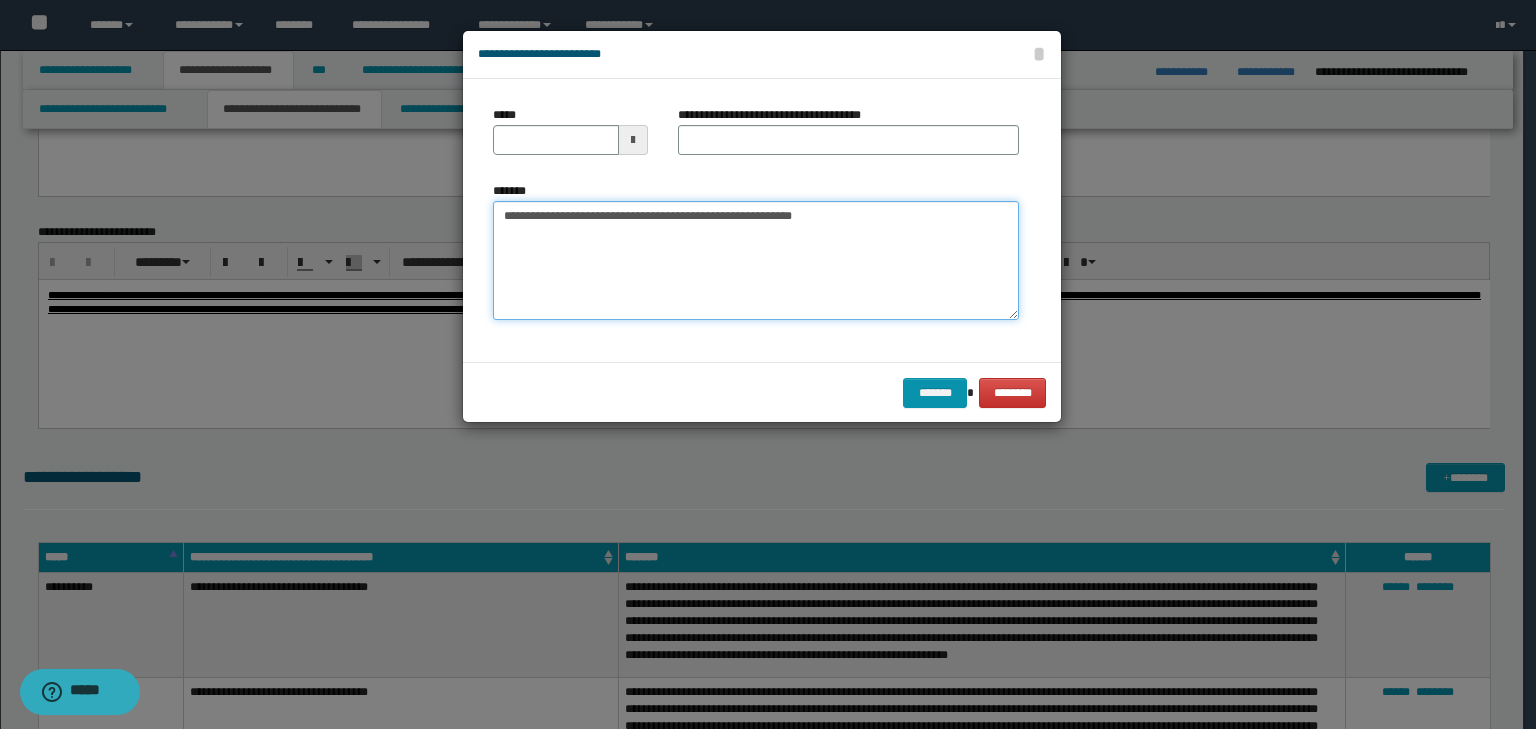 drag, startPoint x: 876, startPoint y: 204, endPoint x: 188, endPoint y: 206, distance: 688.0029 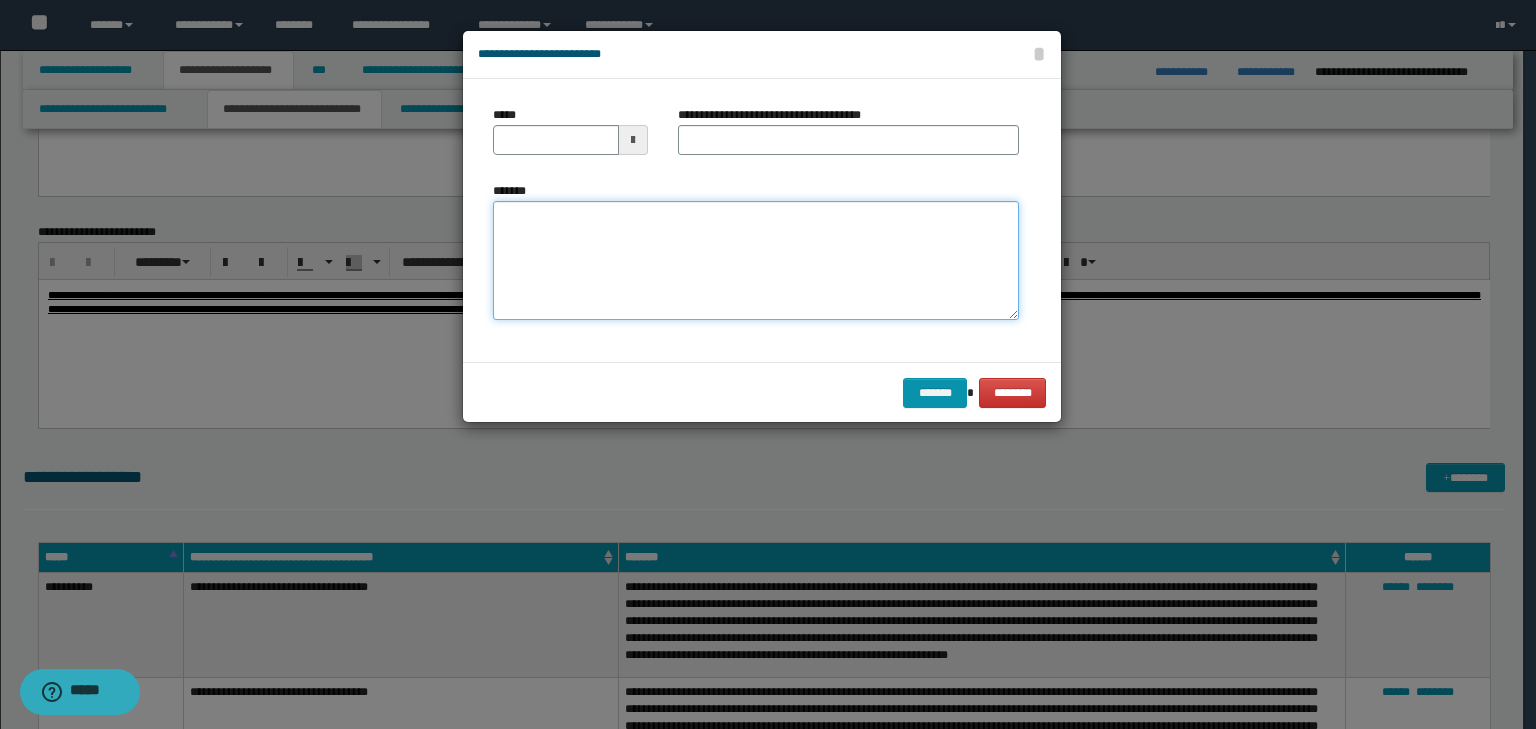 click on "*******" at bounding box center (756, 261) 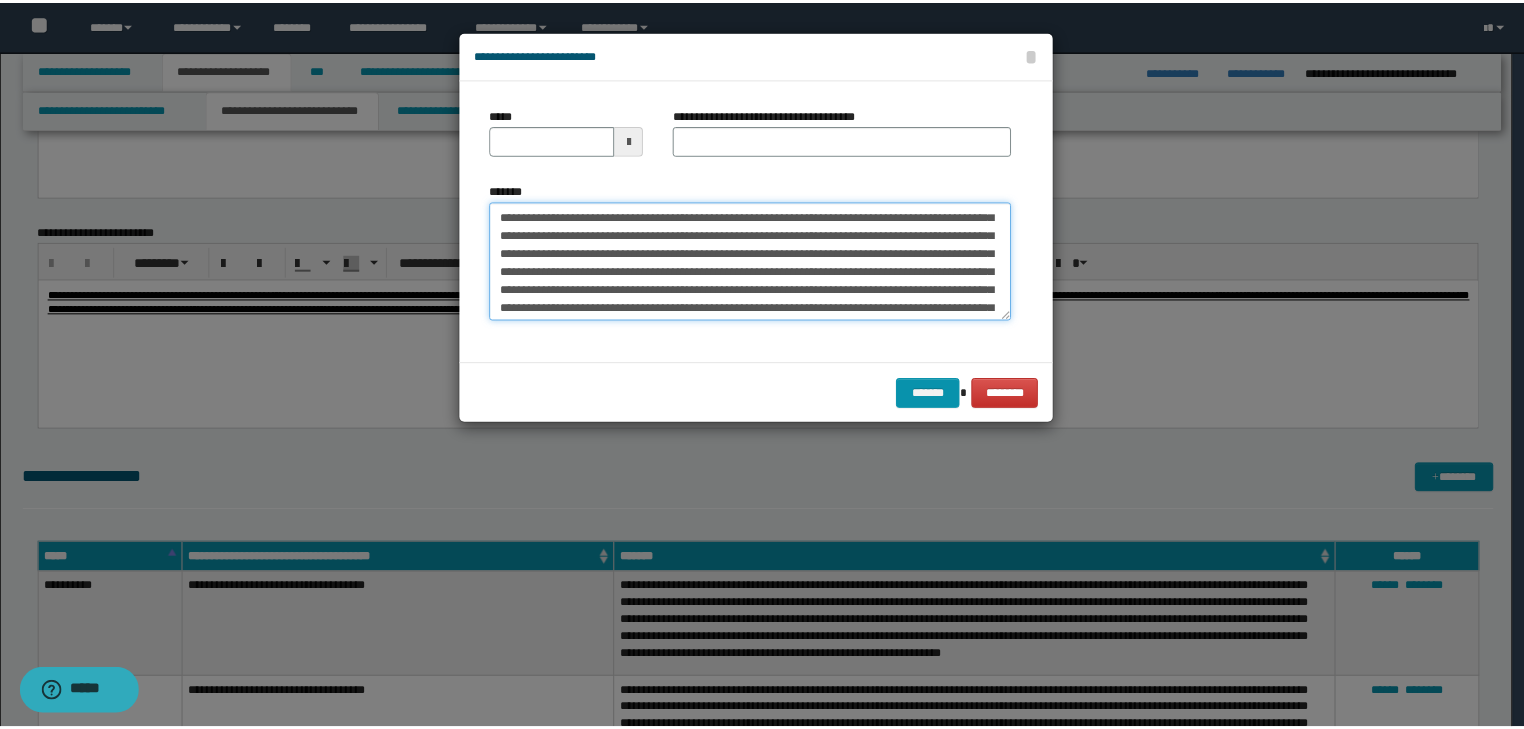 scroll, scrollTop: 0, scrollLeft: 0, axis: both 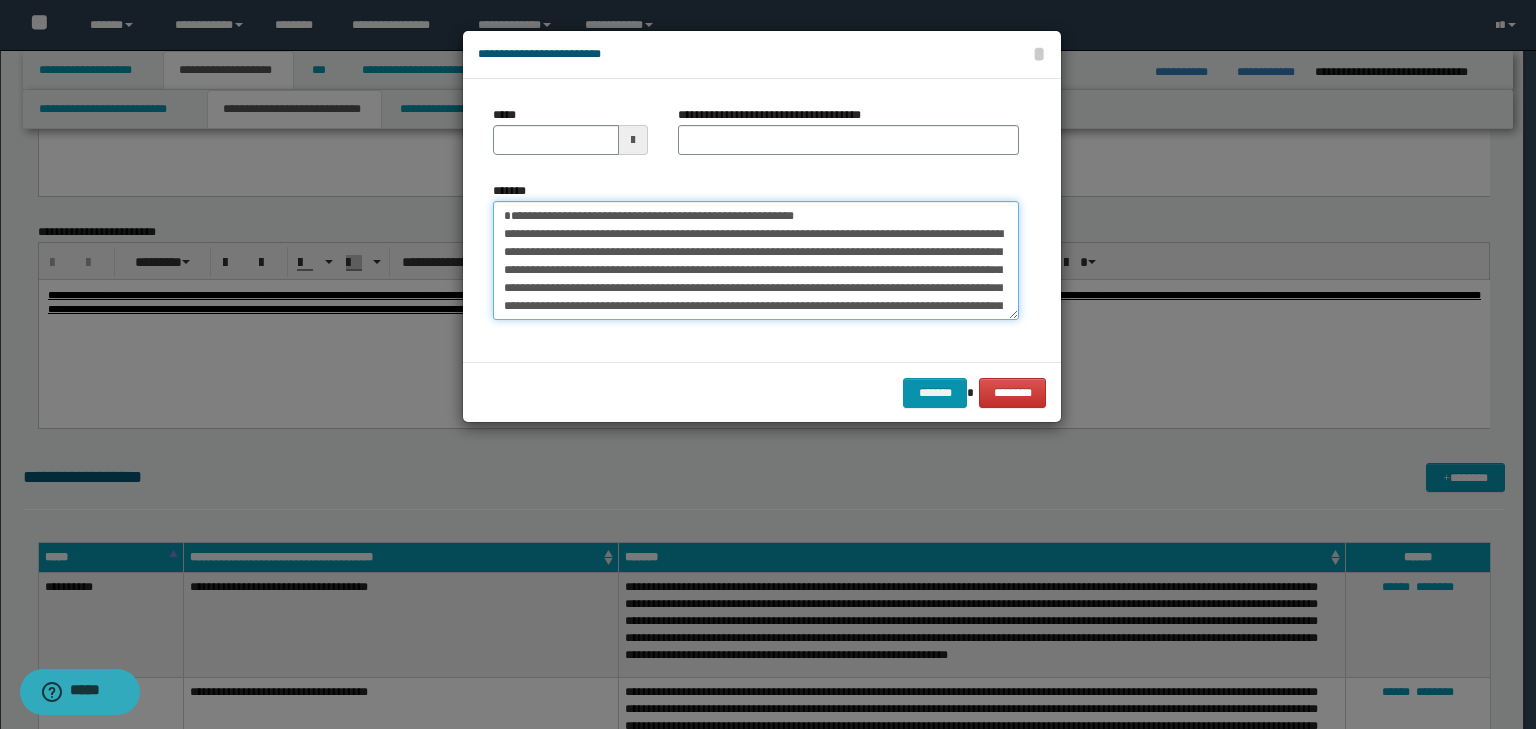 drag, startPoint x: 563, startPoint y: 233, endPoint x: 358, endPoint y: 208, distance: 206.51877 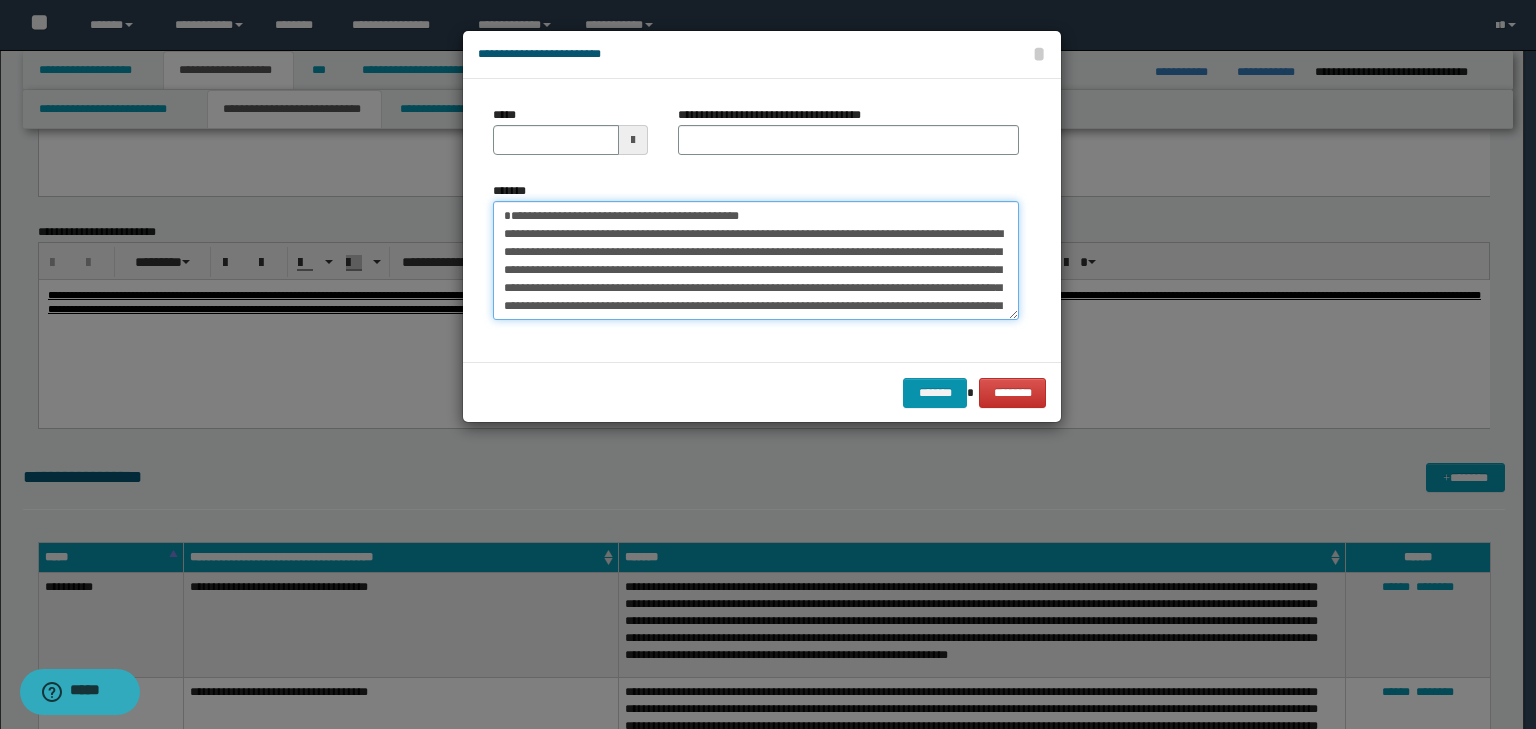 type 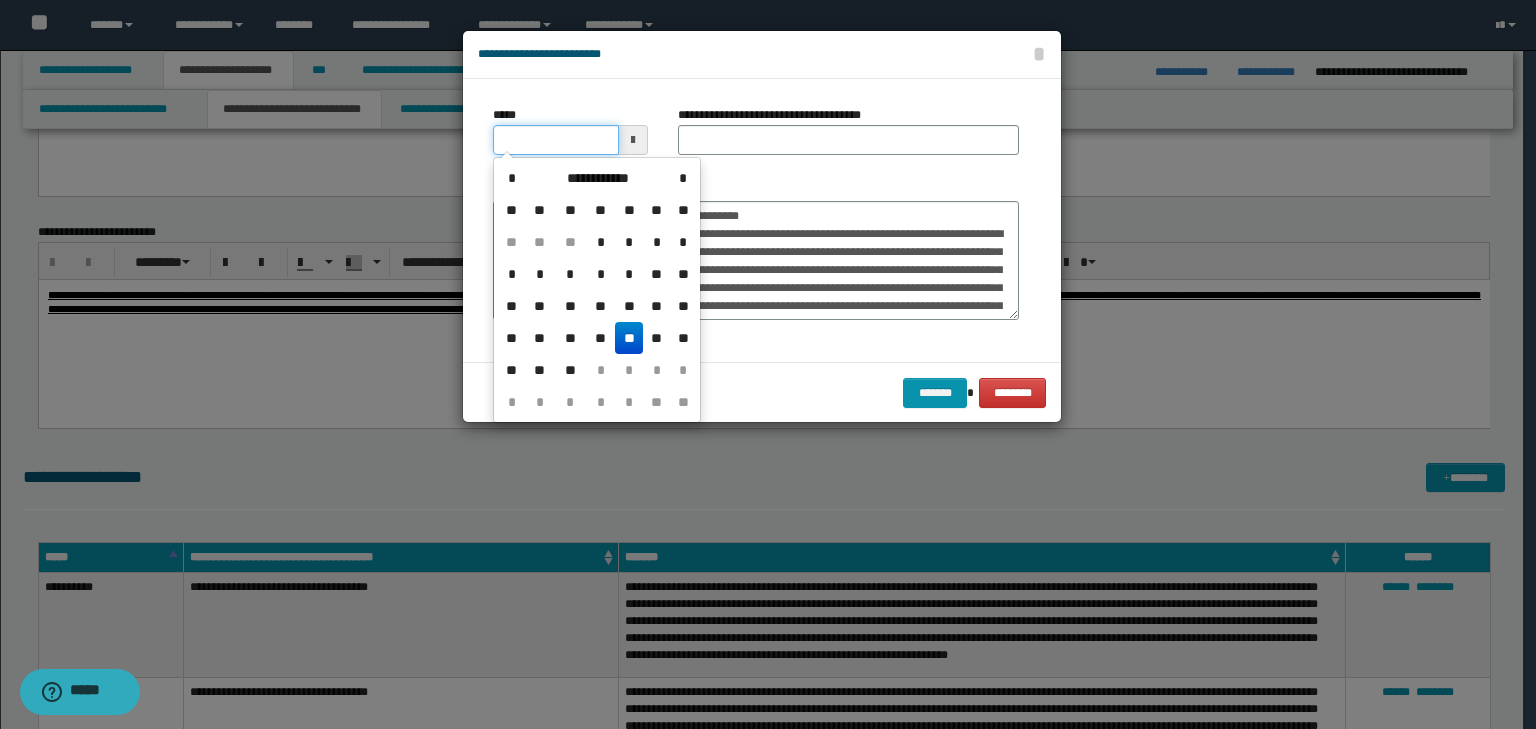 click on "*****" at bounding box center [556, 140] 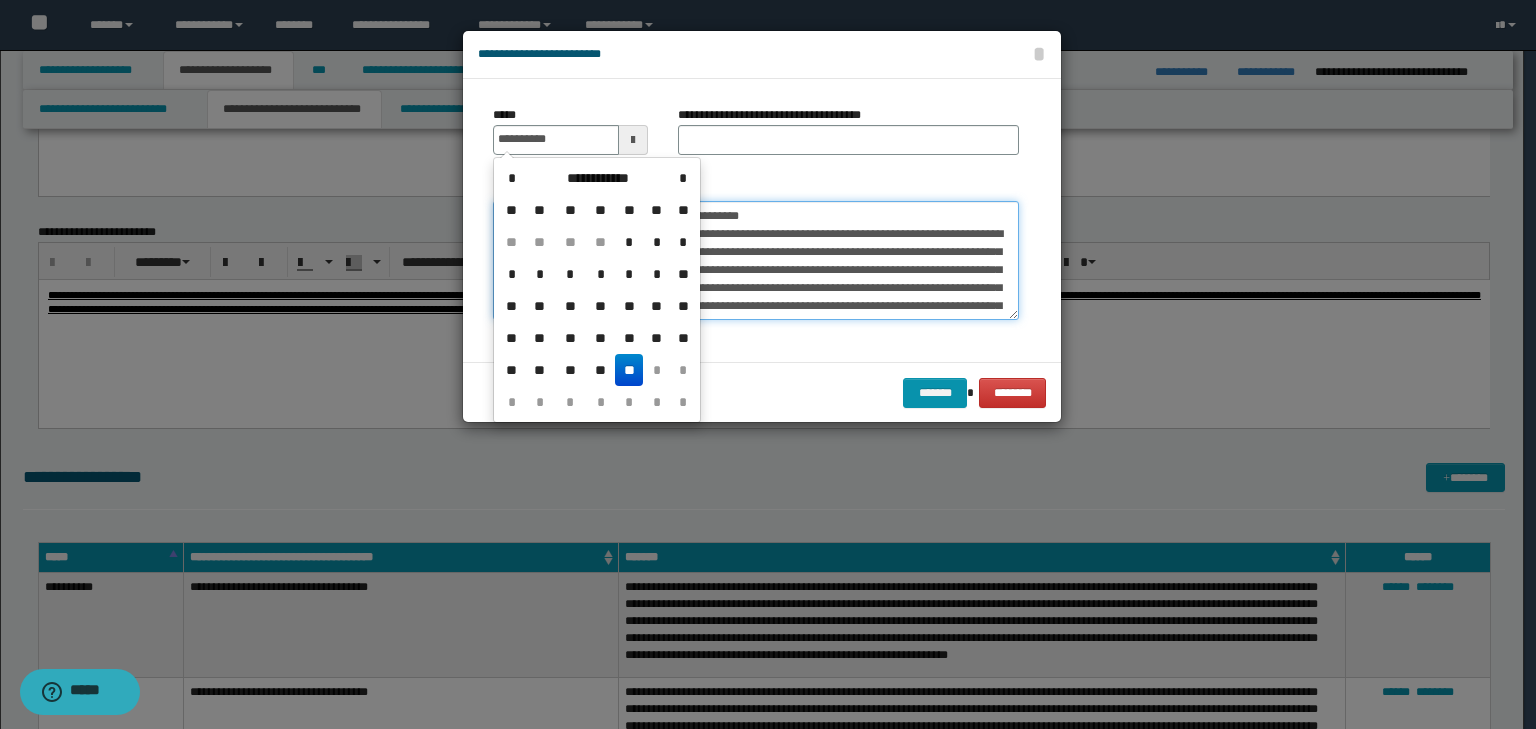 type on "**********" 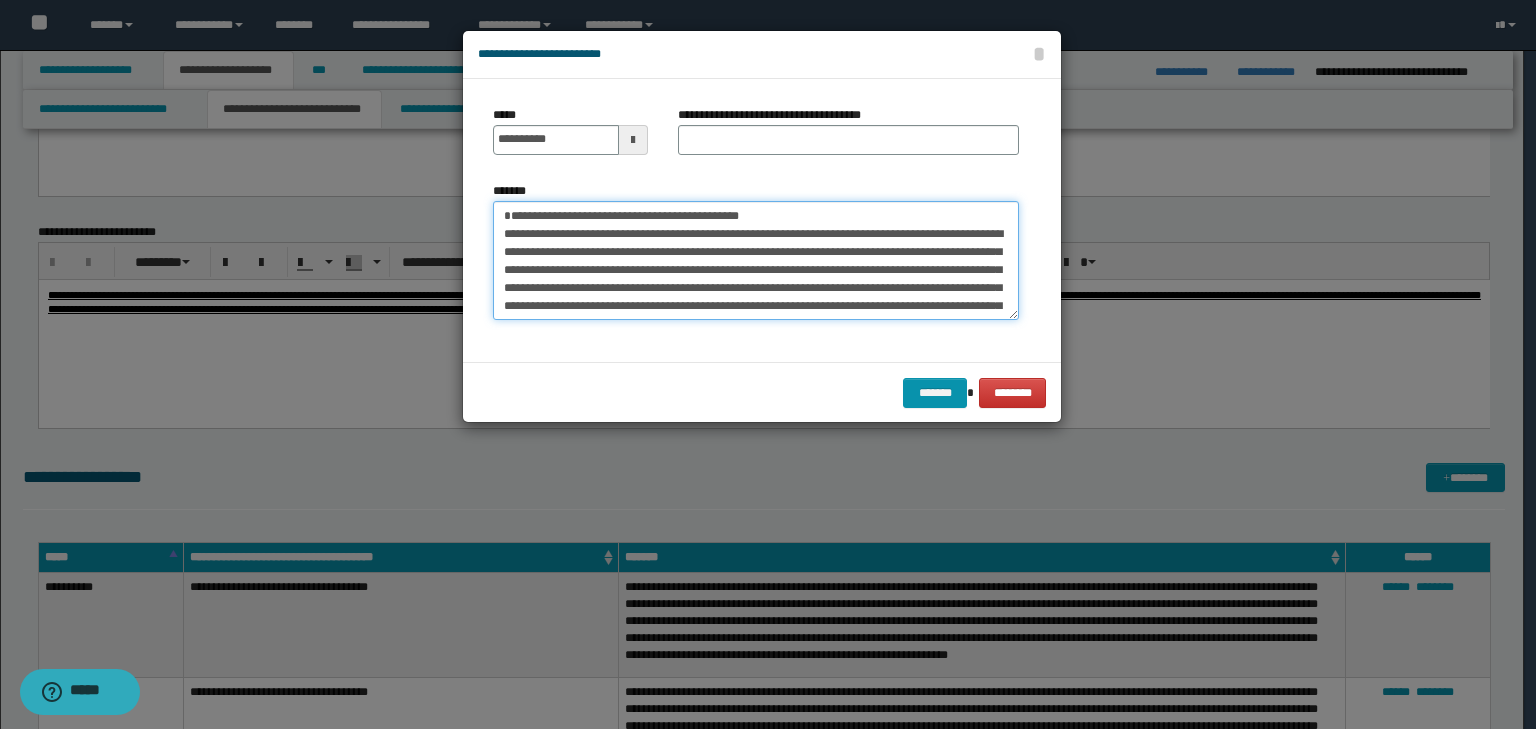 drag, startPoint x: 813, startPoint y: 217, endPoint x: 355, endPoint y: 187, distance: 458.98148 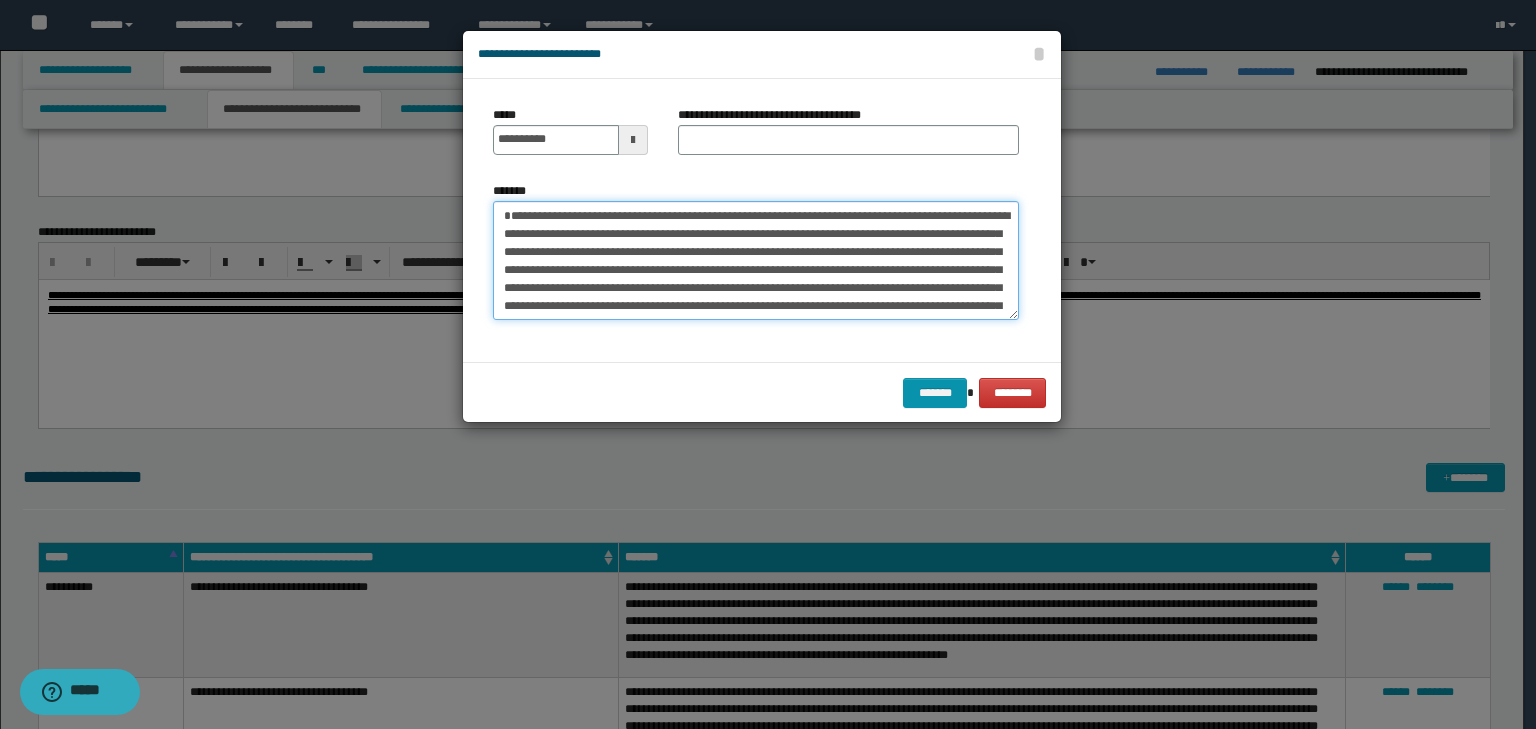 type on "**********" 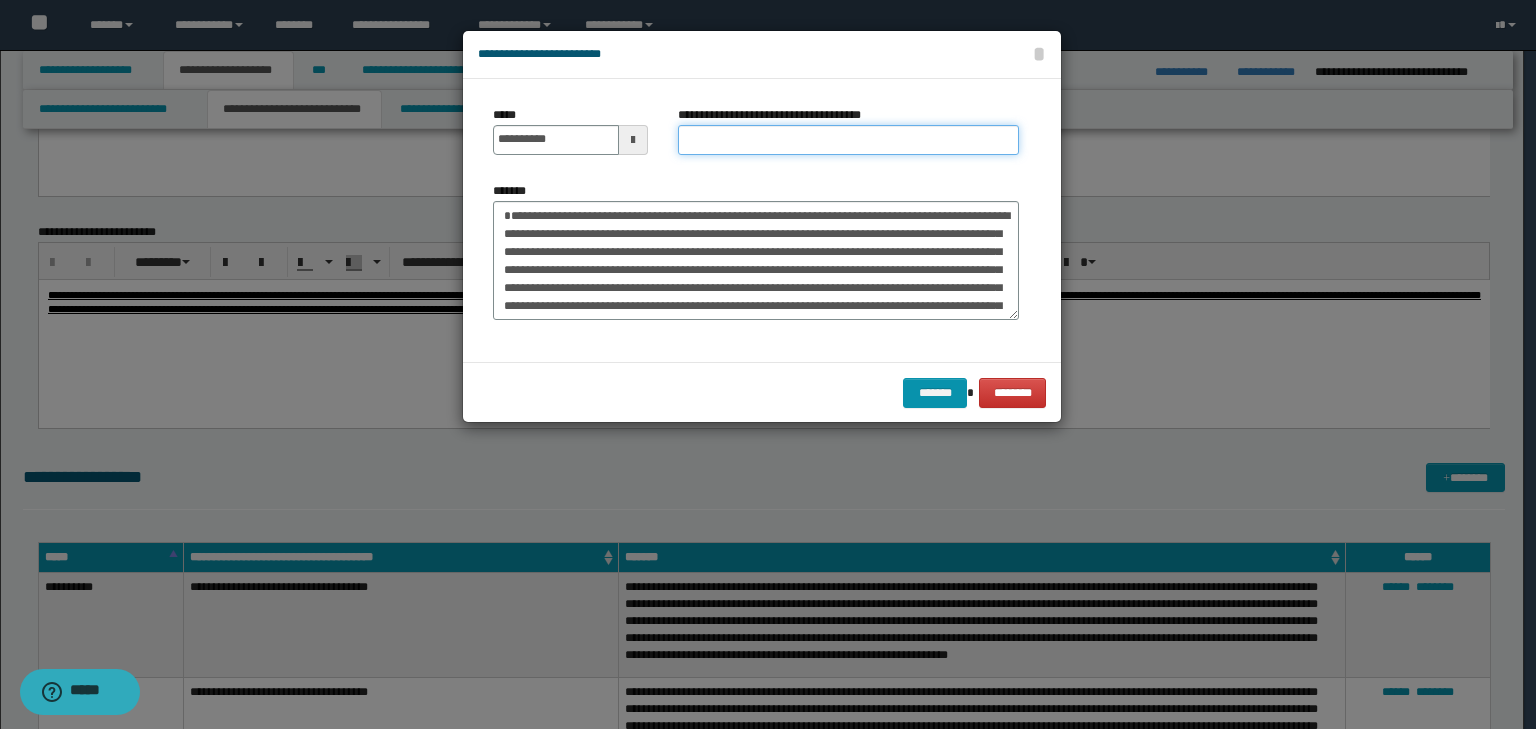 click on "**********" at bounding box center (848, 140) 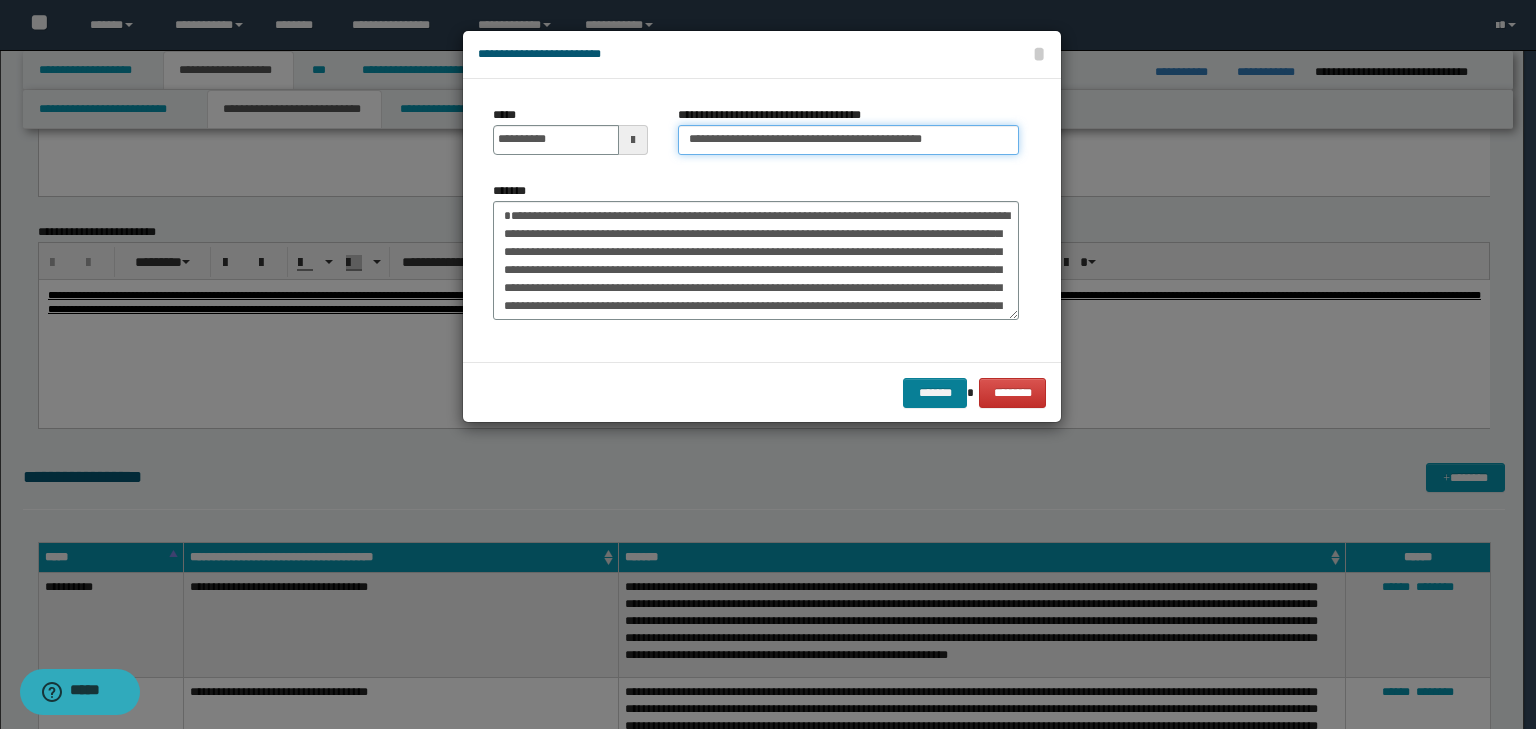 type on "**********" 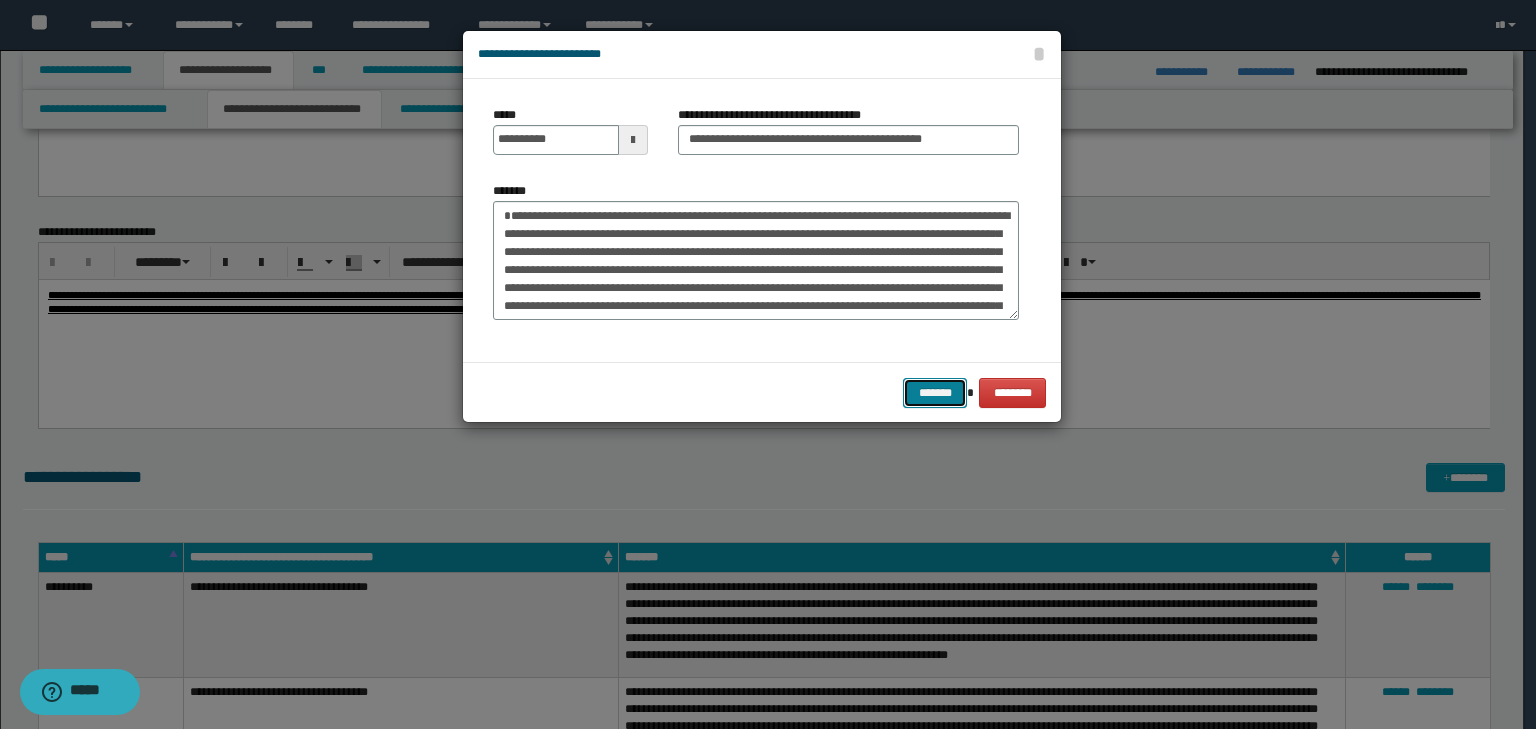 click on "*******" at bounding box center [935, 393] 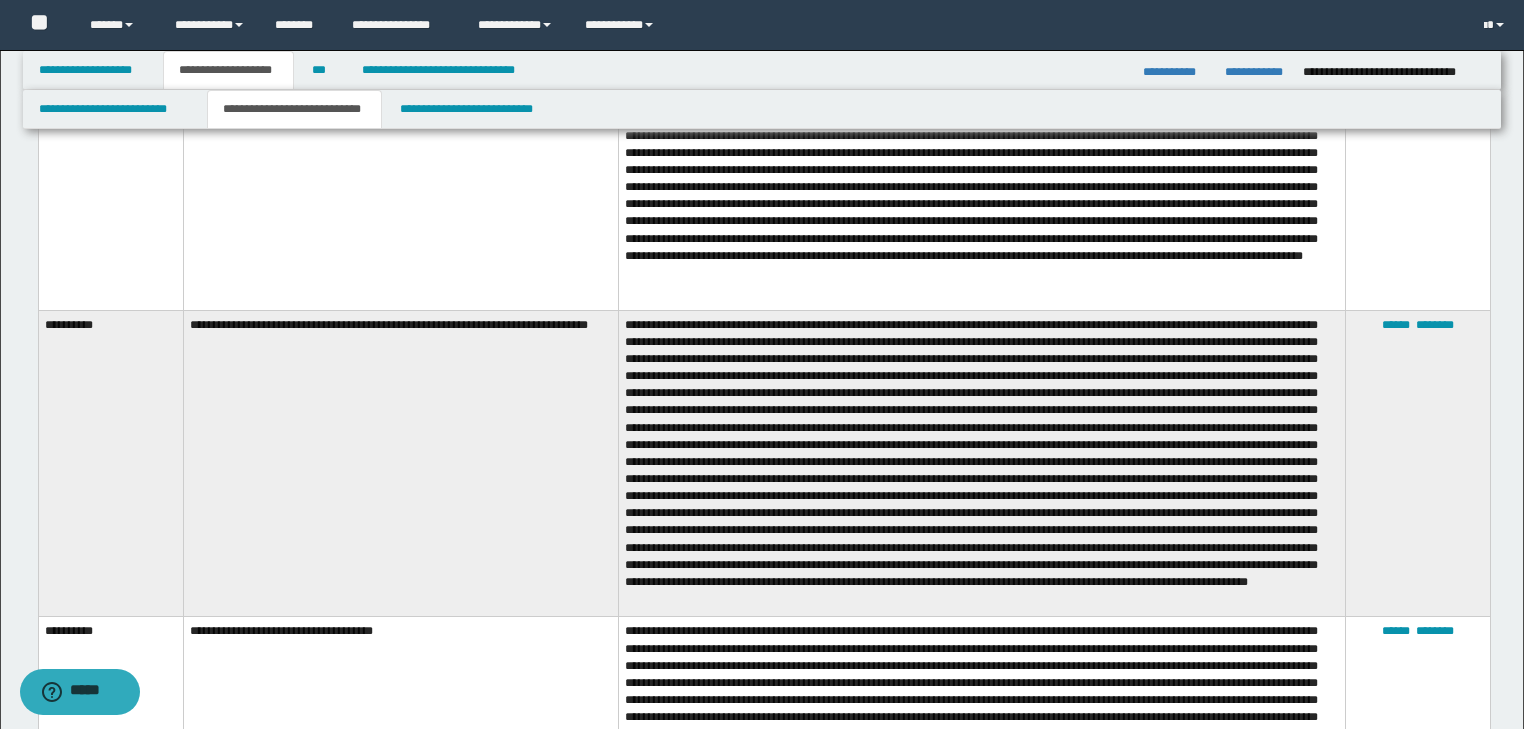 scroll, scrollTop: 7772, scrollLeft: 0, axis: vertical 